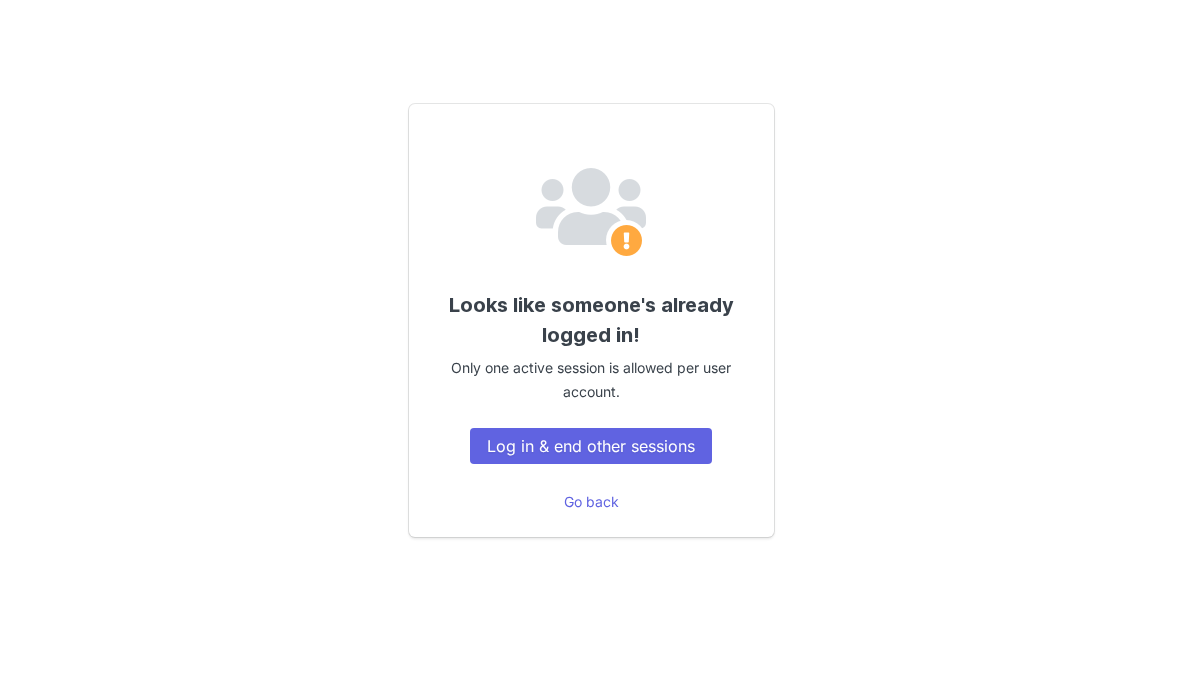 scroll, scrollTop: 0, scrollLeft: 0, axis: both 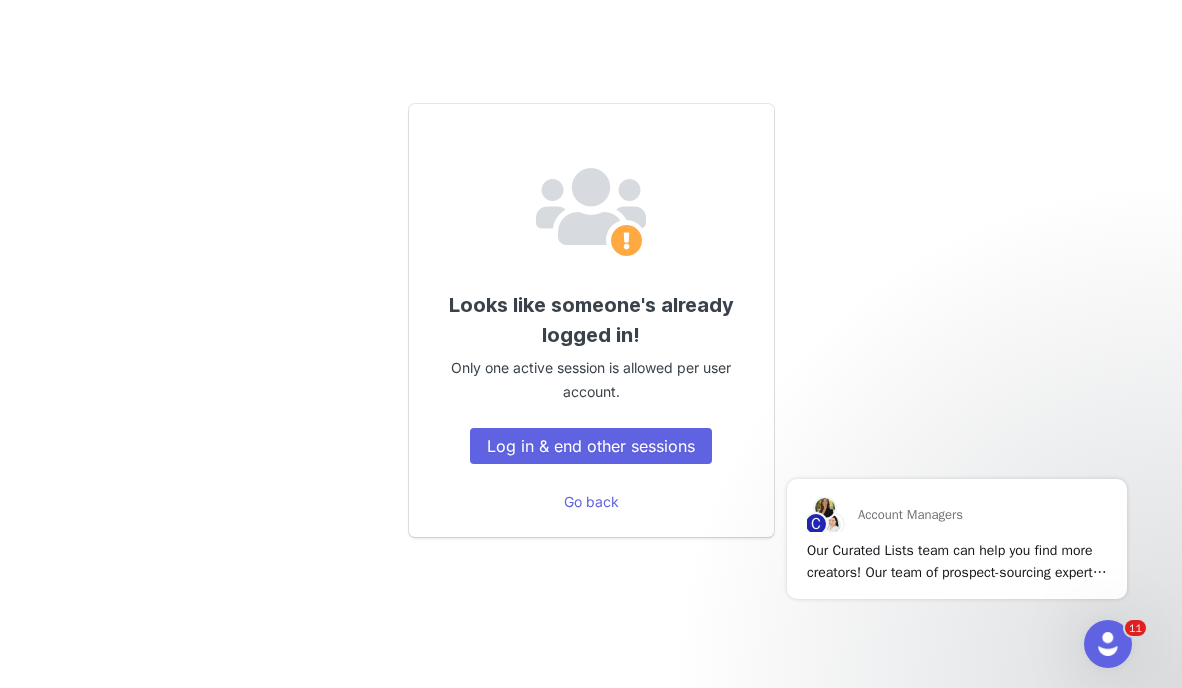 click on "Looks like someone's already logged in!
Only one active session is allowed per user account.
Log in & end other sessions" at bounding box center (591, 320) 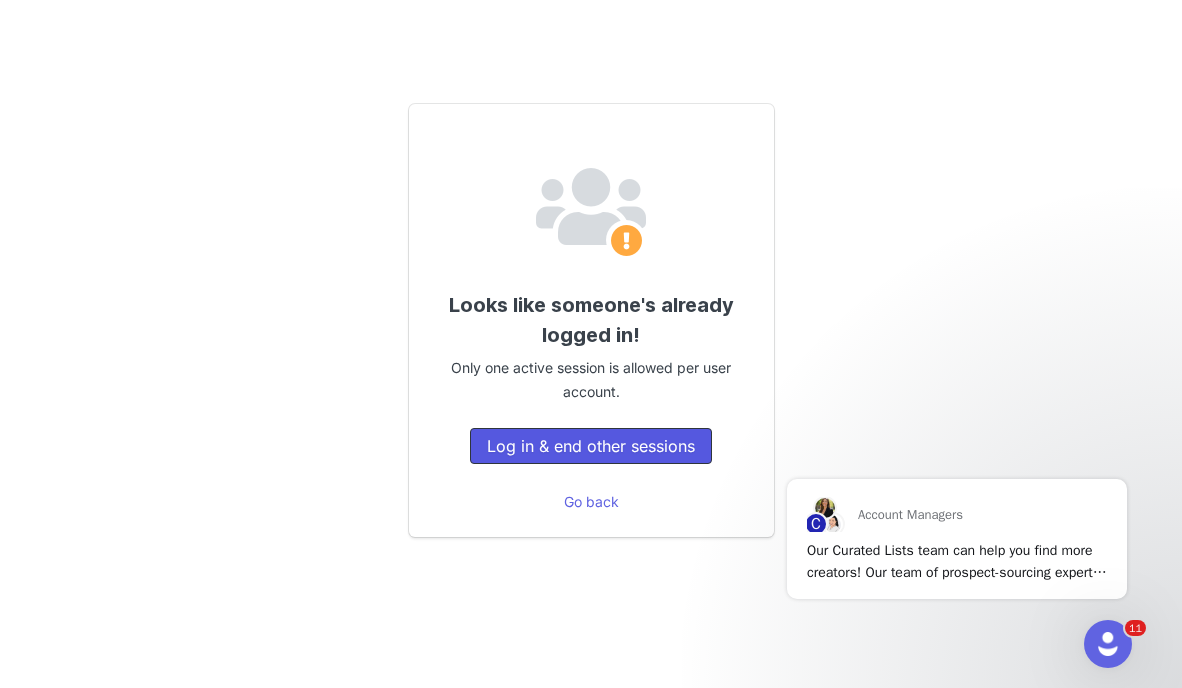 click on "Log in & end other sessions" at bounding box center (591, 446) 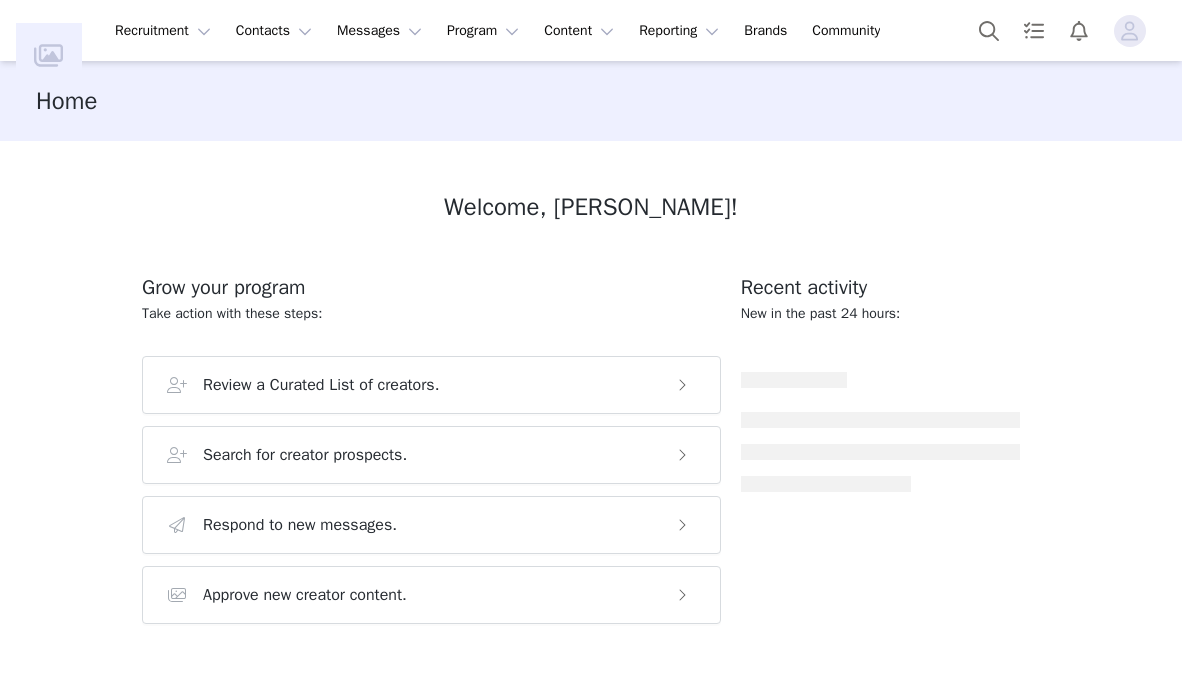 scroll, scrollTop: 0, scrollLeft: 0, axis: both 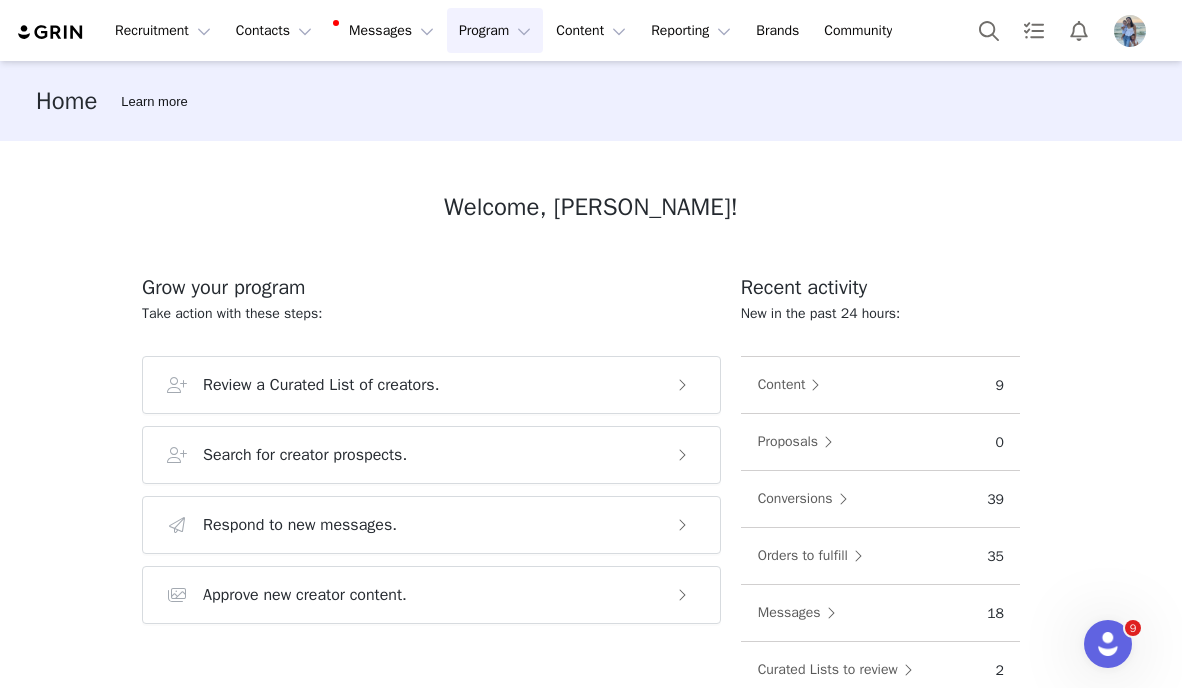 click on "Program Program" at bounding box center (495, 30) 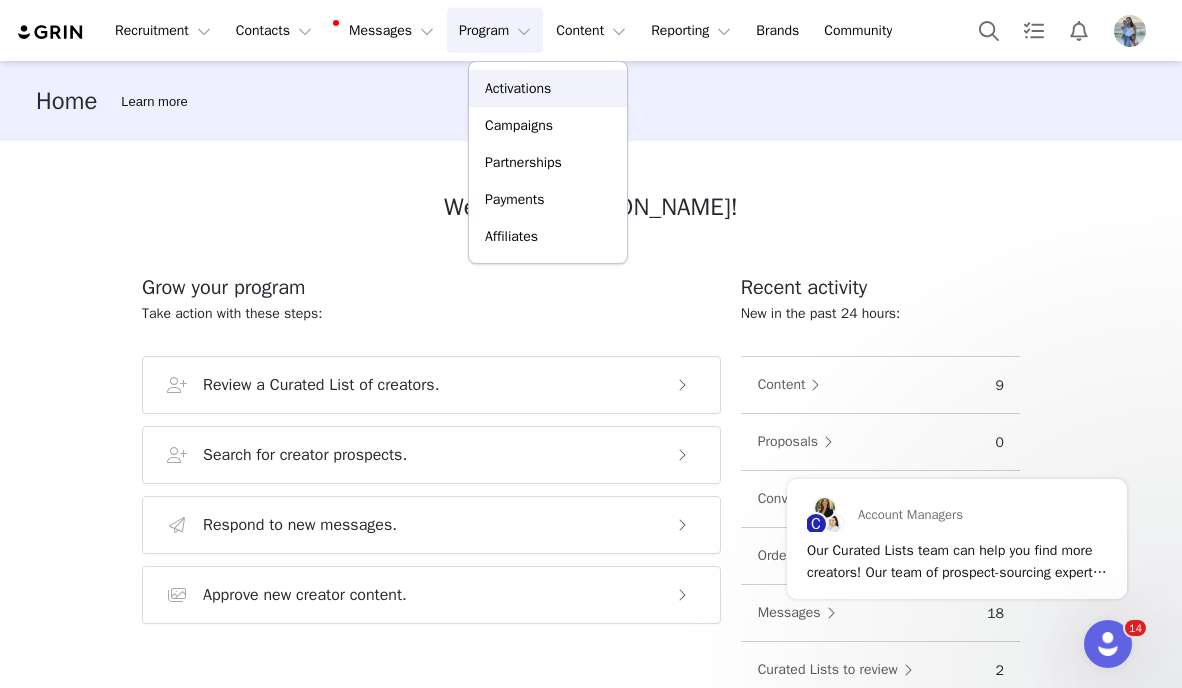 scroll, scrollTop: 0, scrollLeft: 0, axis: both 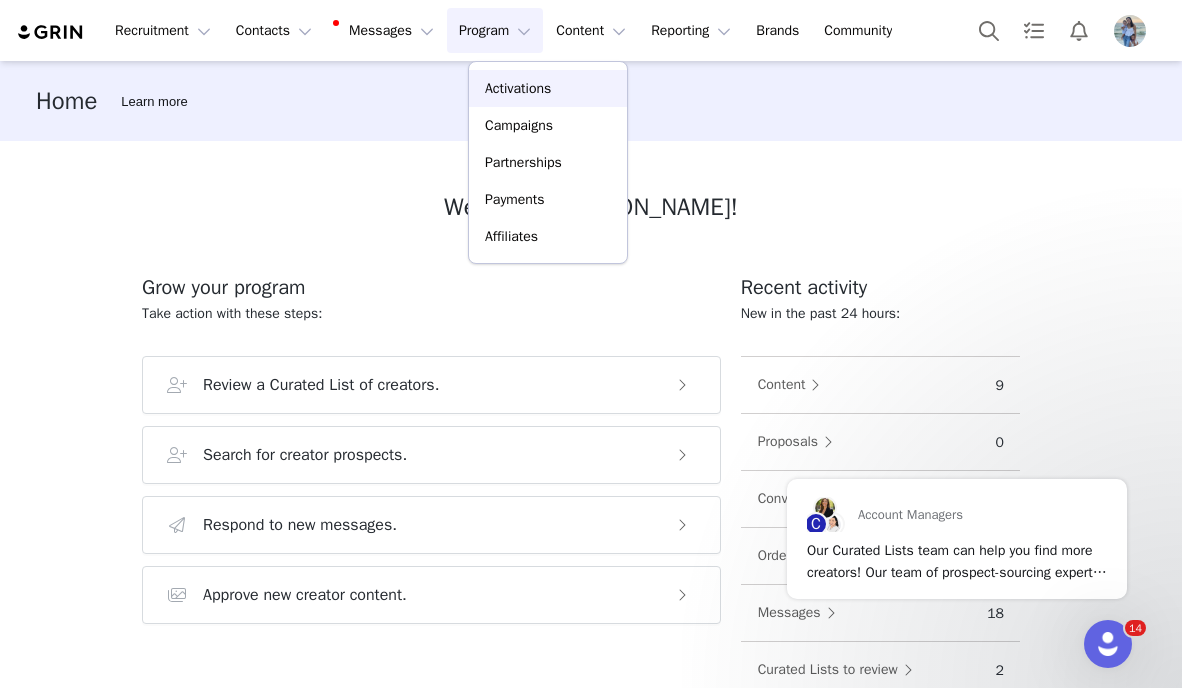 click on "Activations" at bounding box center [518, 88] 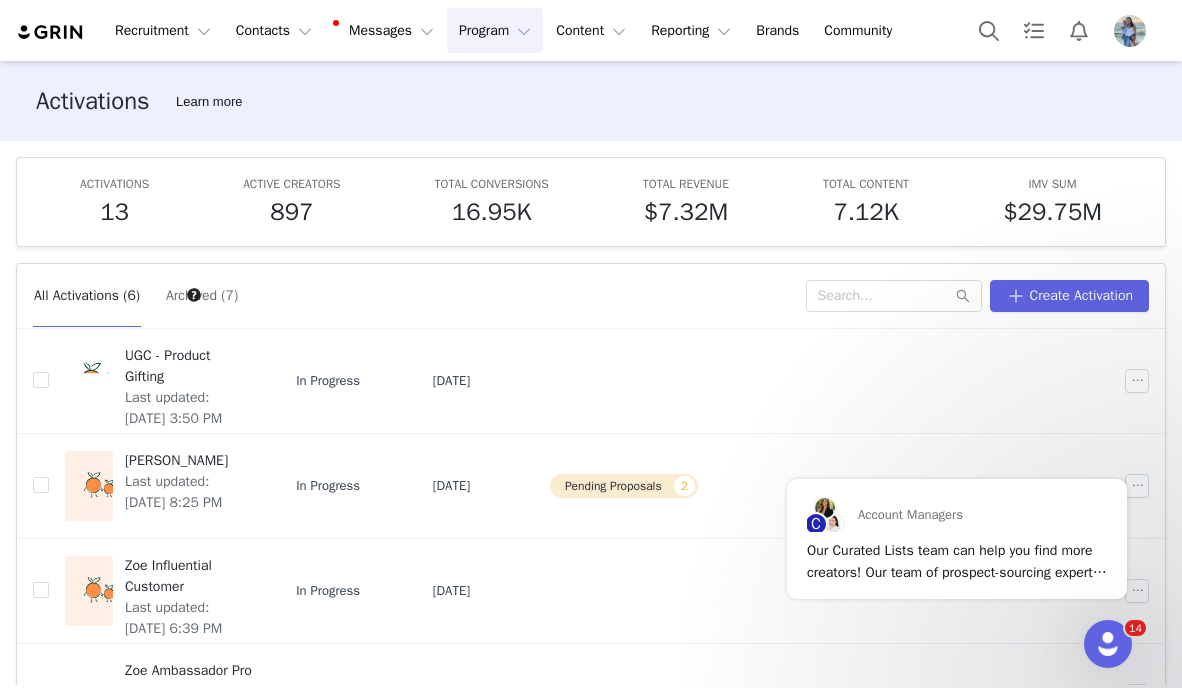 scroll, scrollTop: 306, scrollLeft: 0, axis: vertical 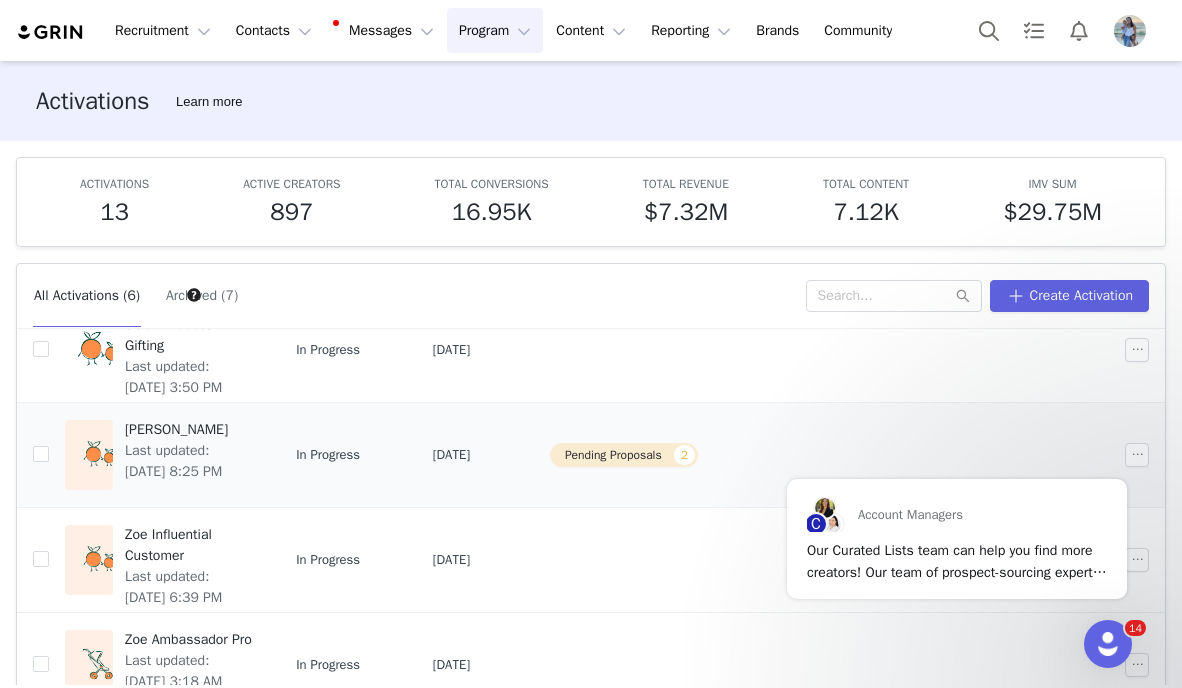 click on "[PERSON_NAME]" at bounding box center (188, 429) 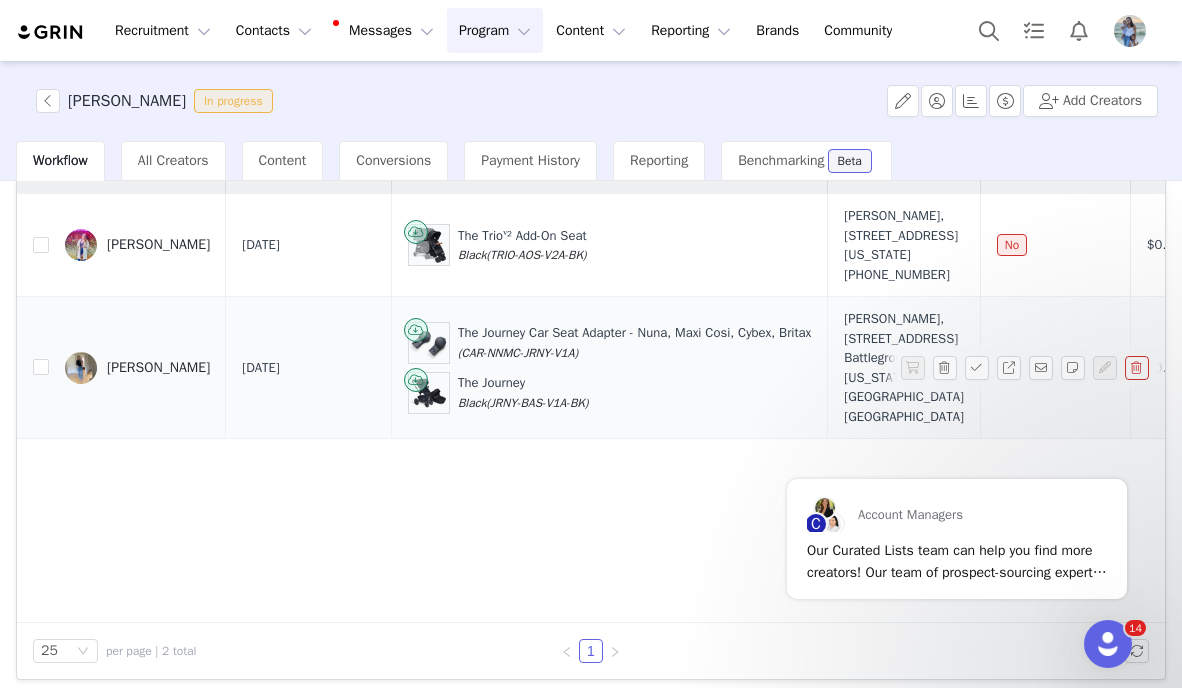 scroll, scrollTop: 0, scrollLeft: 0, axis: both 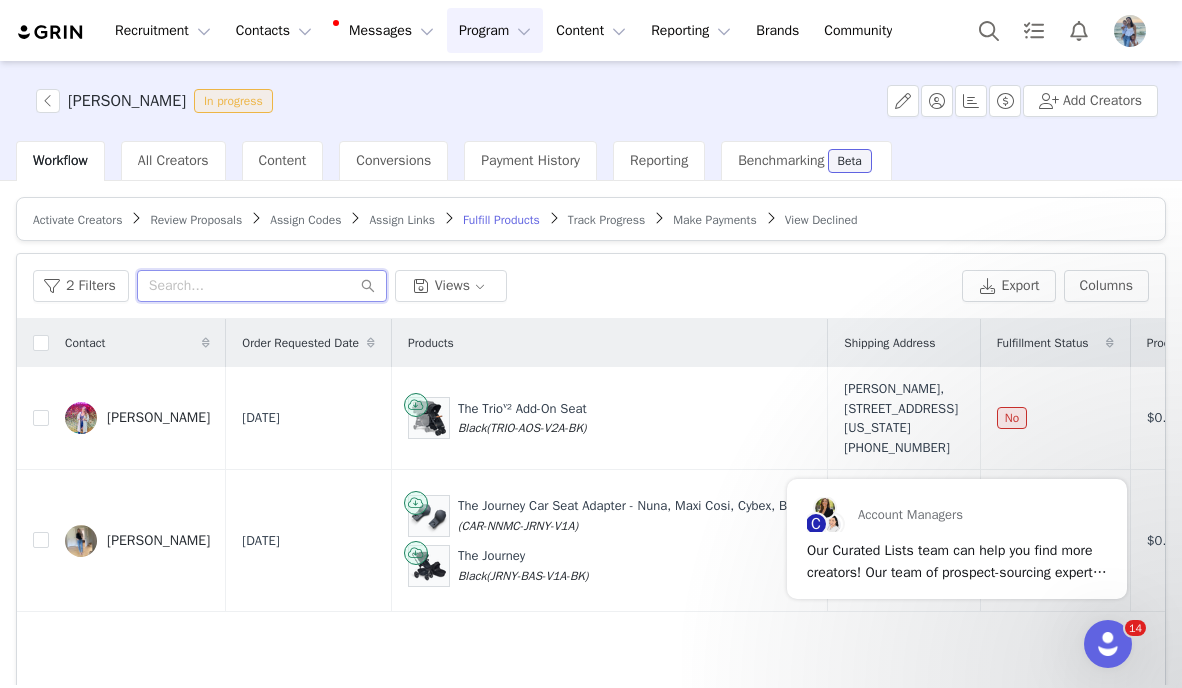 click at bounding box center (262, 286) 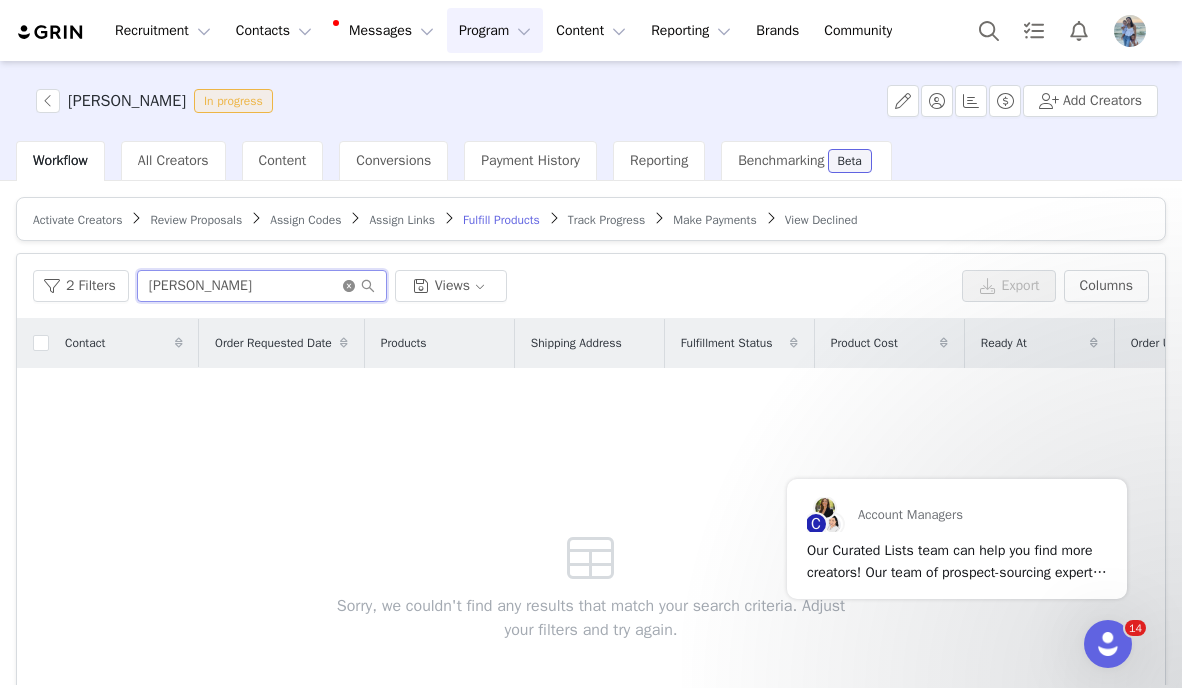 type on "[PERSON_NAME]" 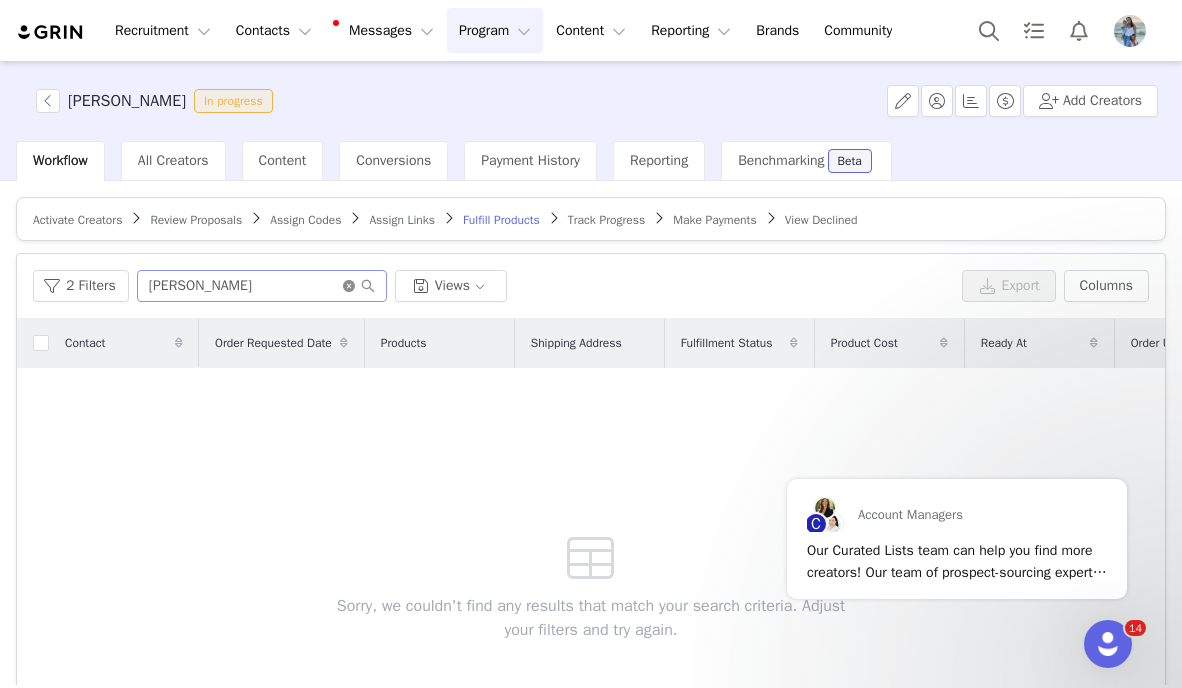 click 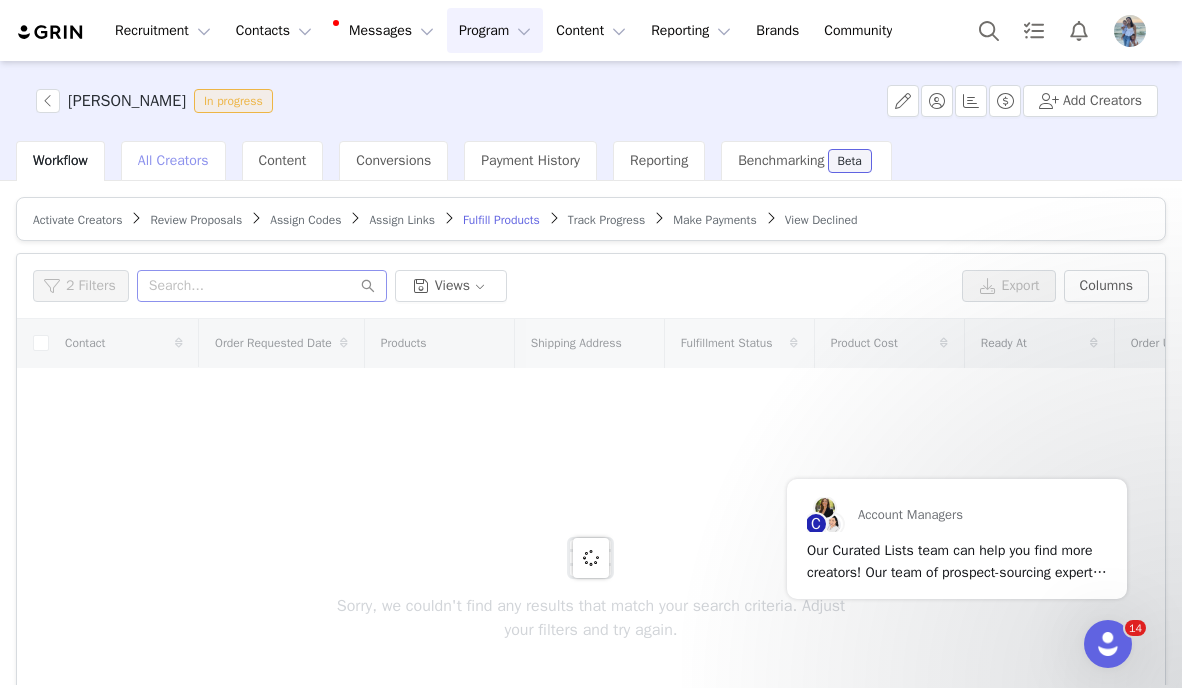 click on "All Creators" at bounding box center [173, 160] 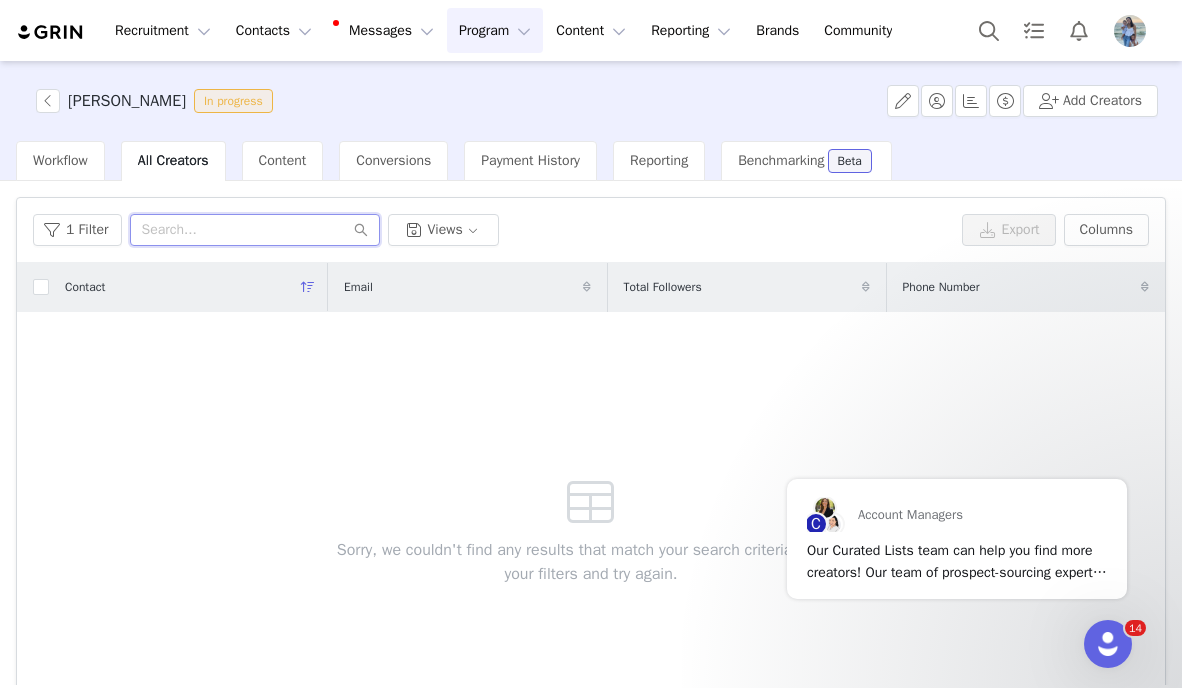 click at bounding box center (255, 230) 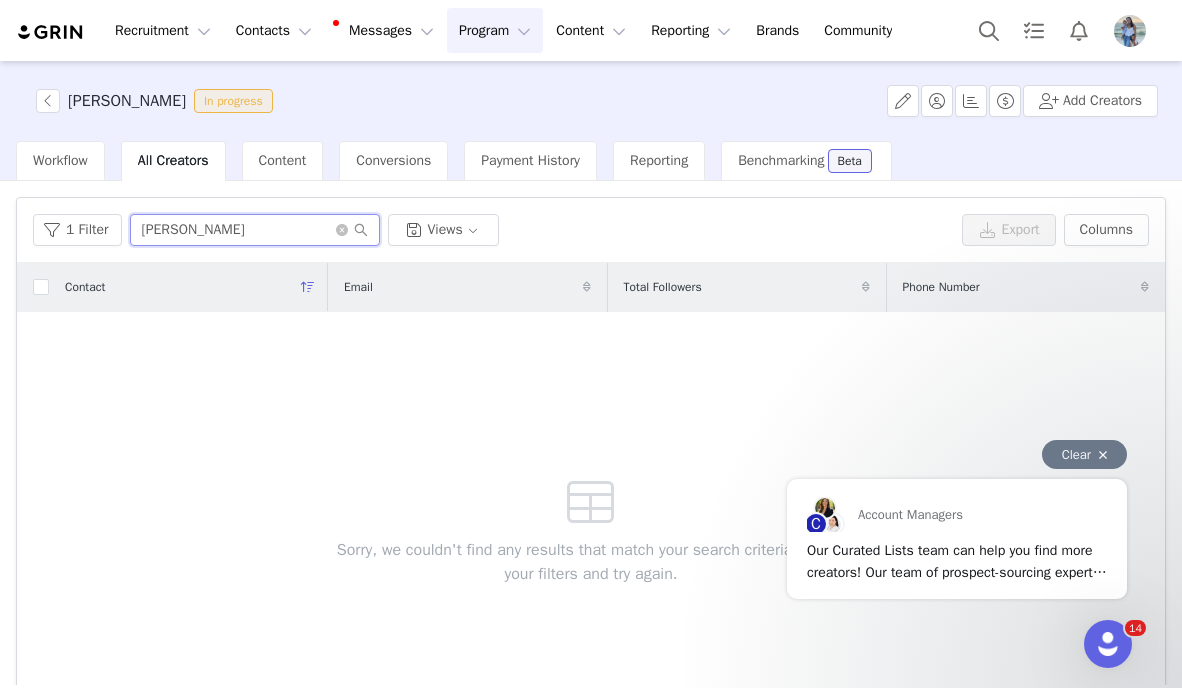 type on "[PERSON_NAME]" 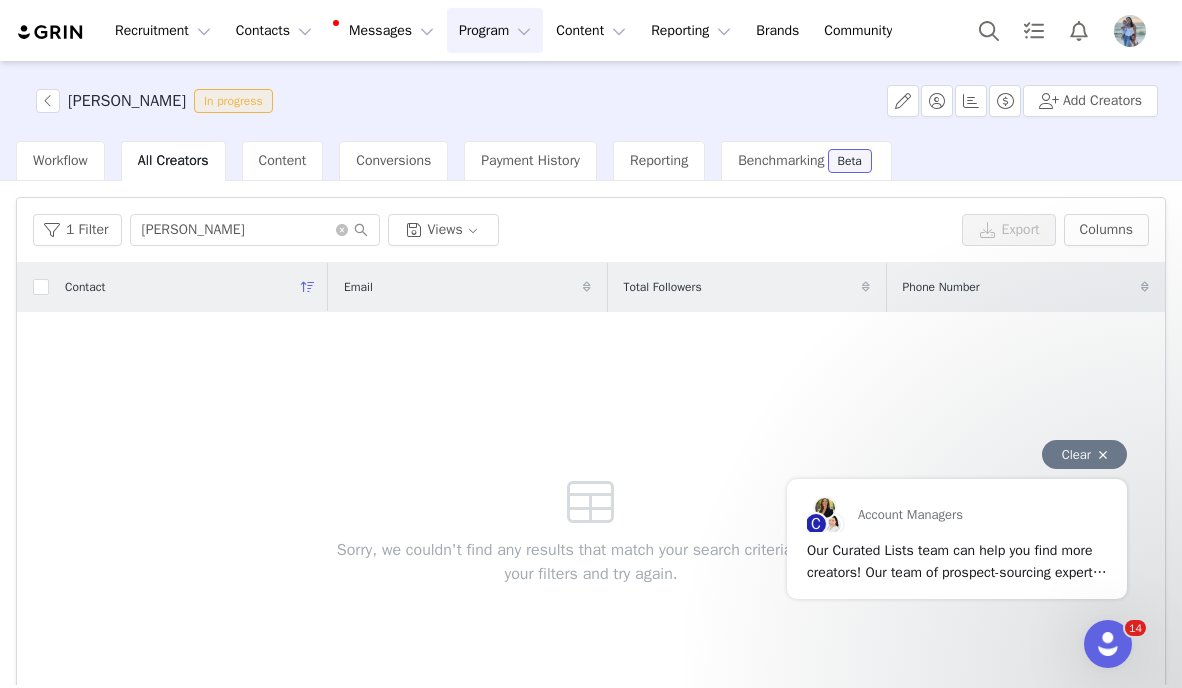 click on "Clear" at bounding box center [1084, 454] 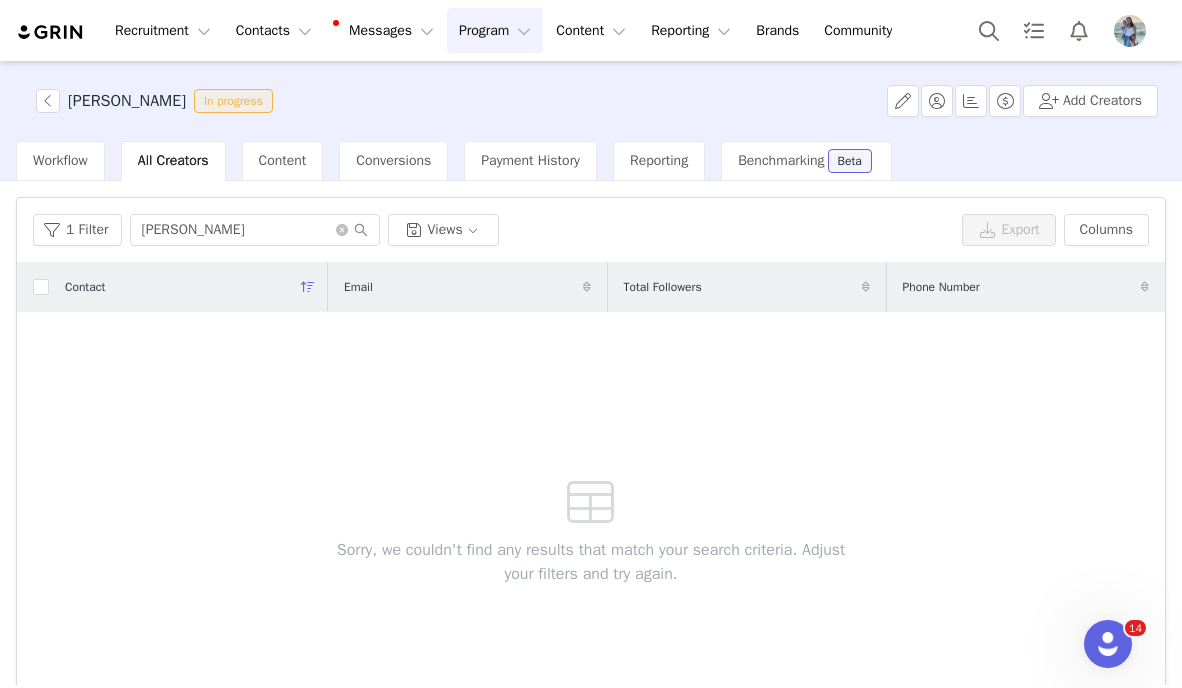 click on "1 Filter [PERSON_NAME] Views     Export     Columns" at bounding box center (591, 230) 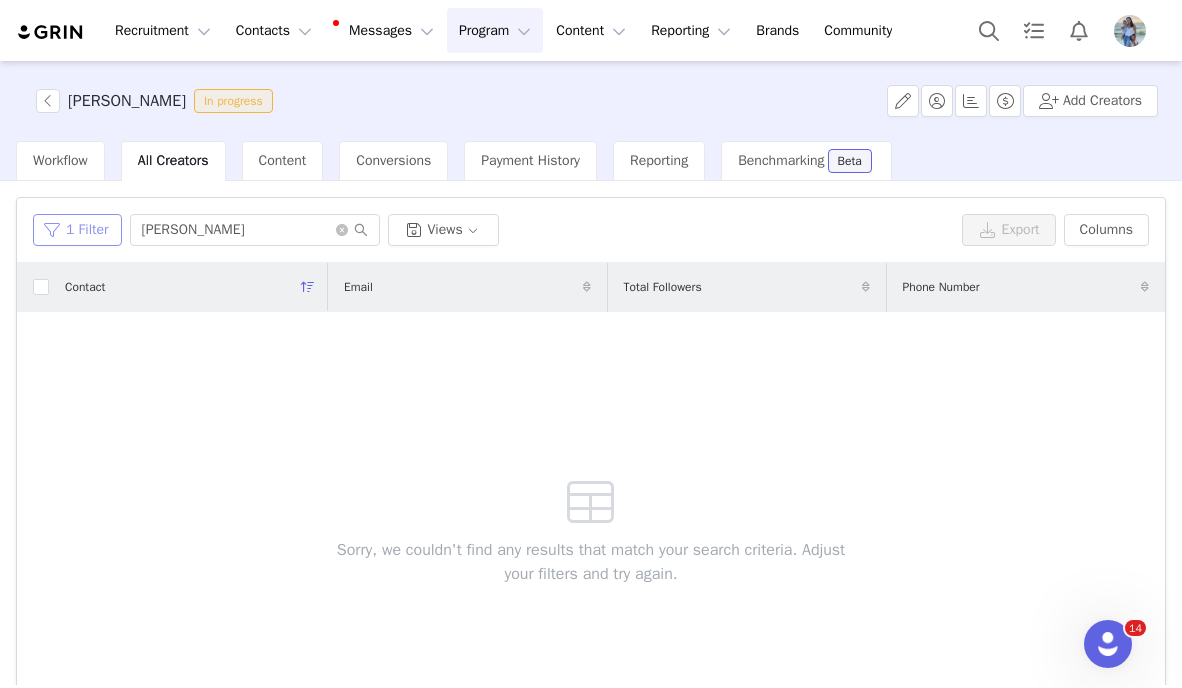 click on "1 Filter" at bounding box center [77, 230] 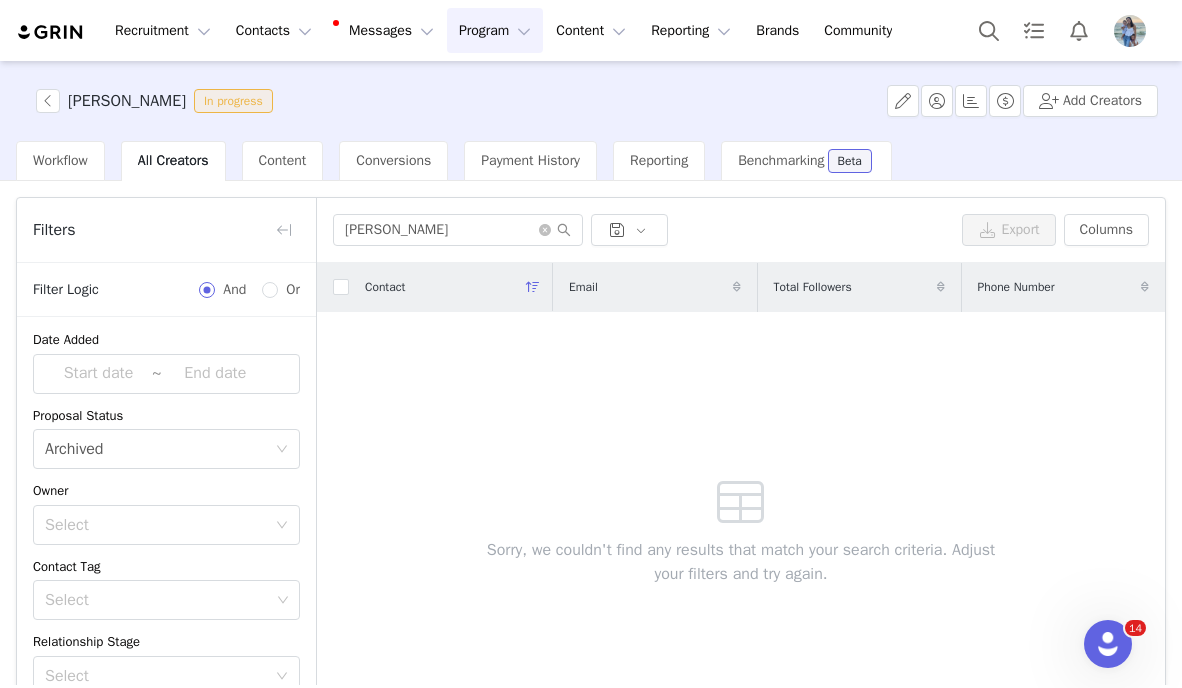 scroll, scrollTop: 0, scrollLeft: 0, axis: both 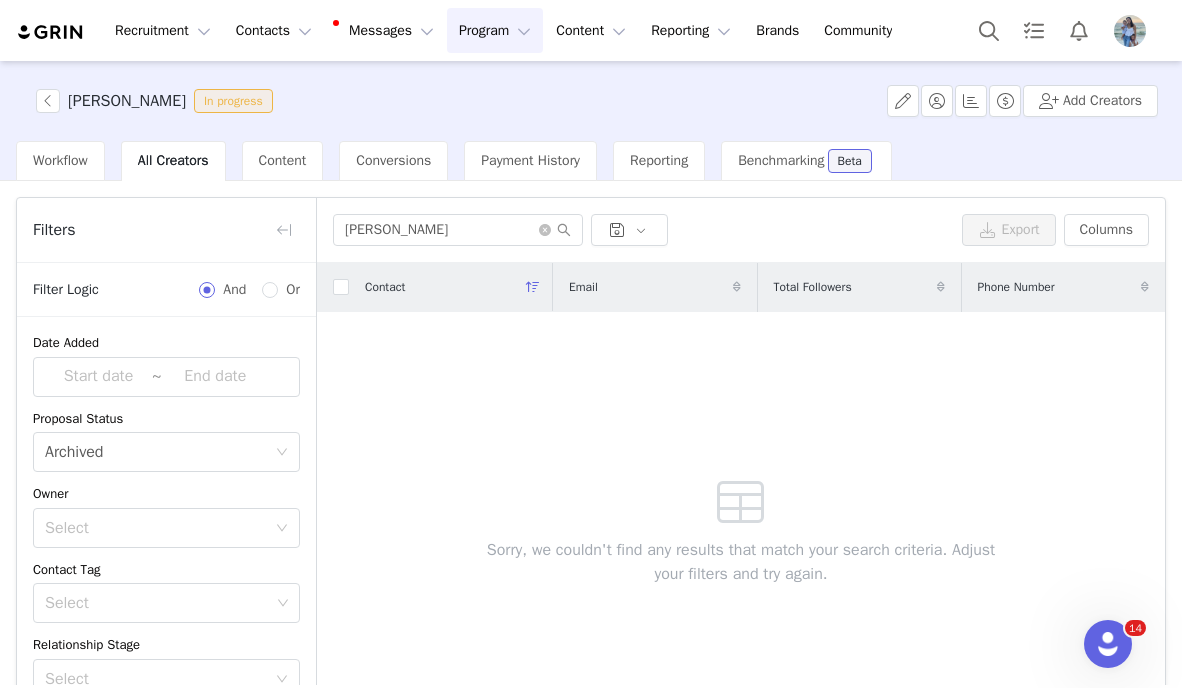 click on "Sorry, we couldn't find any results that match your search criteria. Adjust your filters and try again." at bounding box center [741, 526] 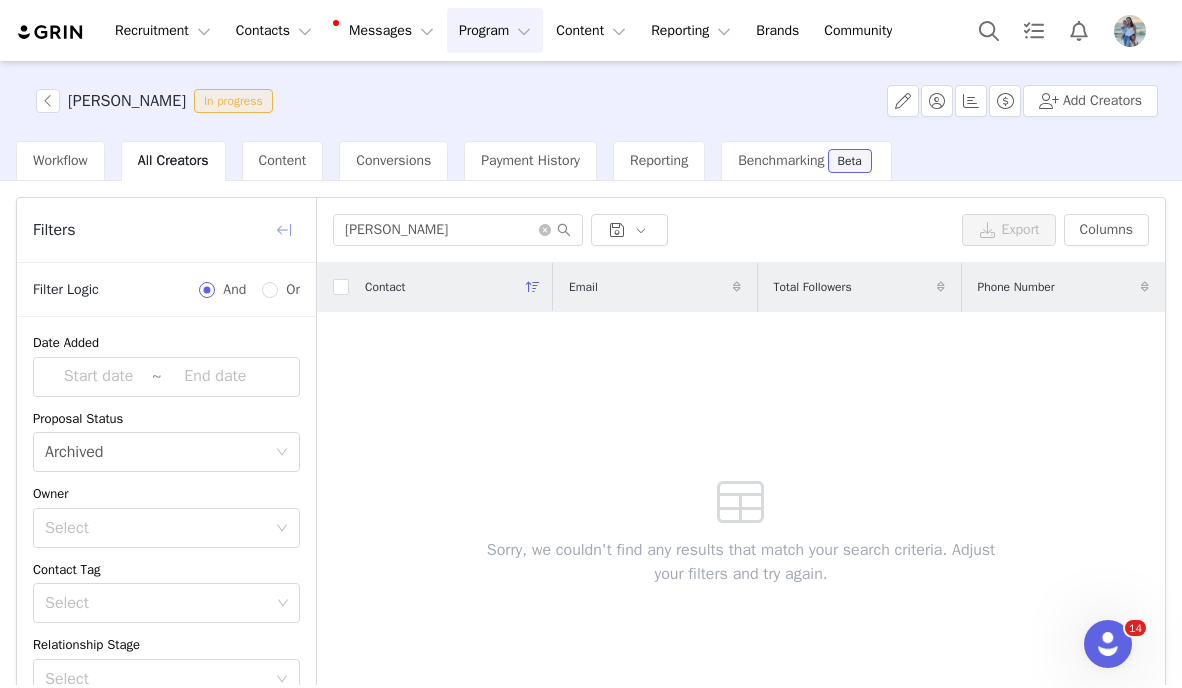 click at bounding box center [284, 230] 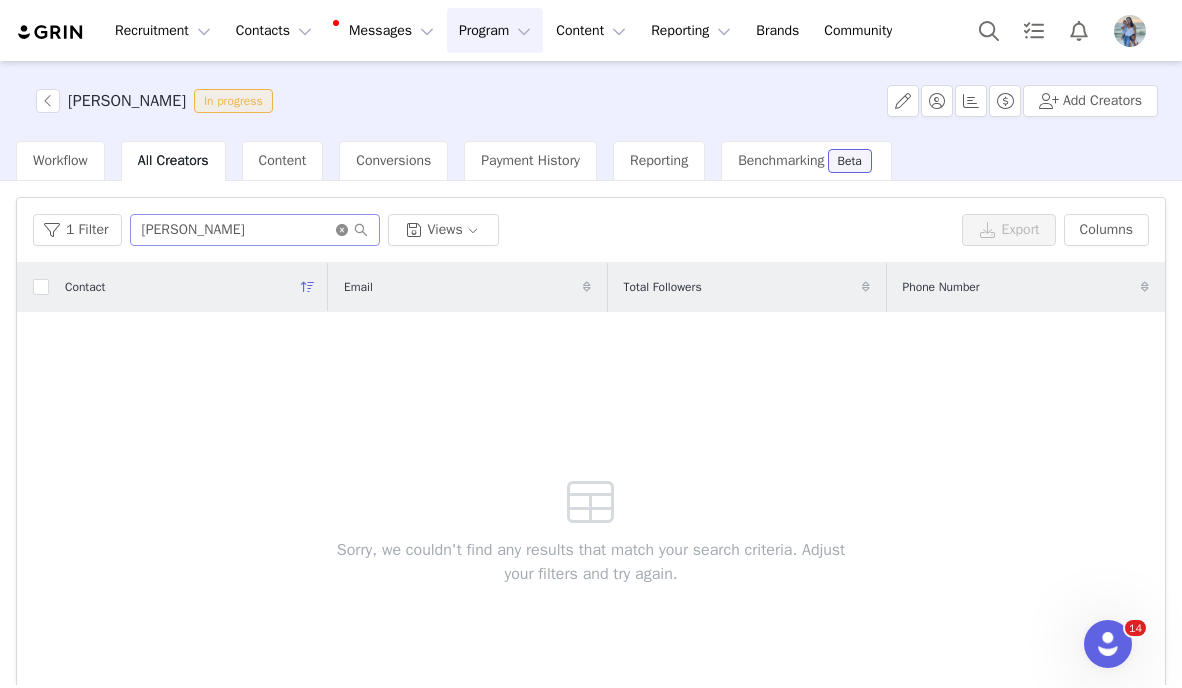 click 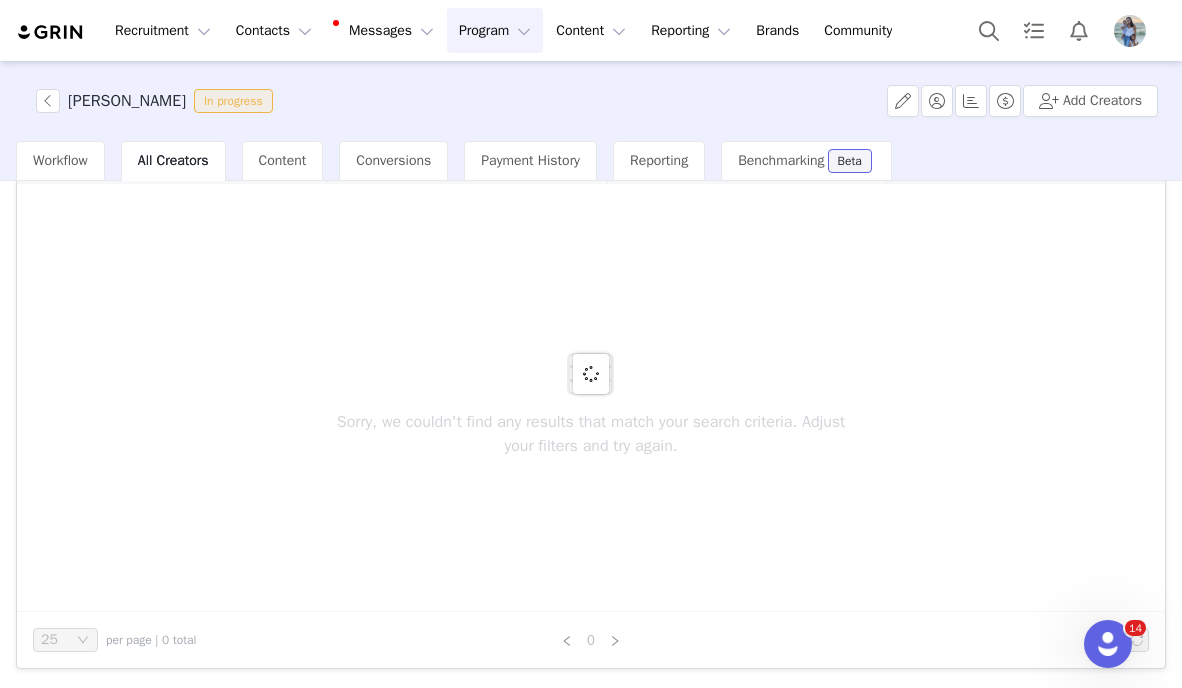 scroll, scrollTop: 0, scrollLeft: 0, axis: both 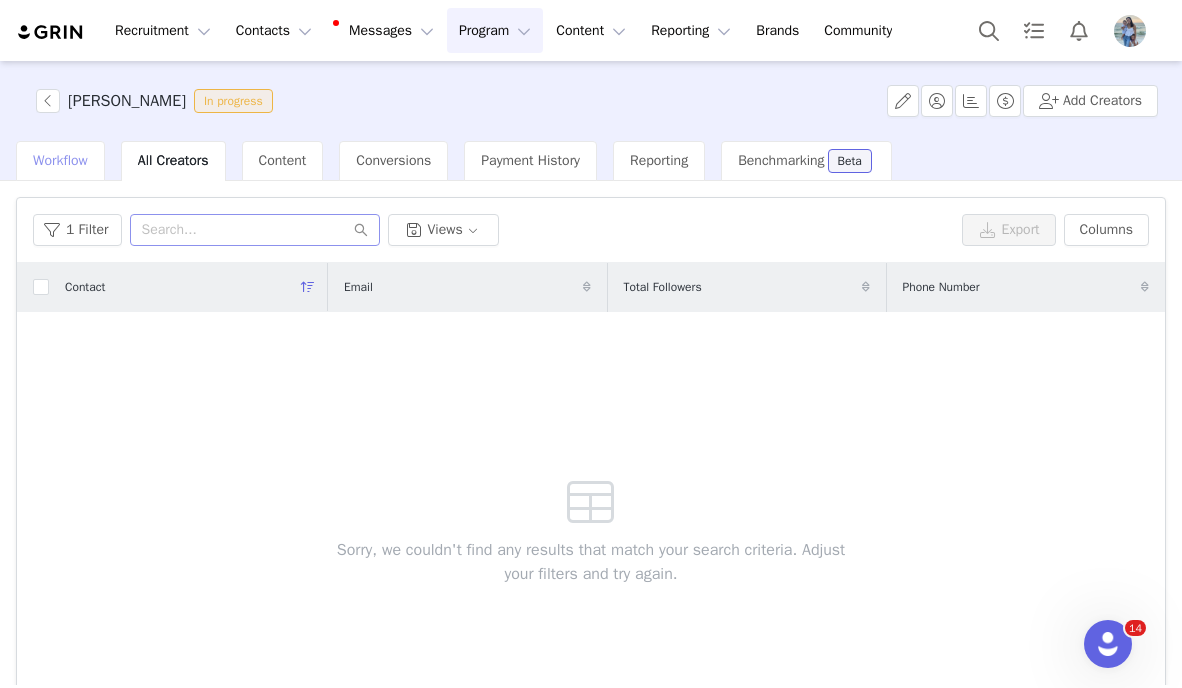 click on "Workflow" at bounding box center [60, 160] 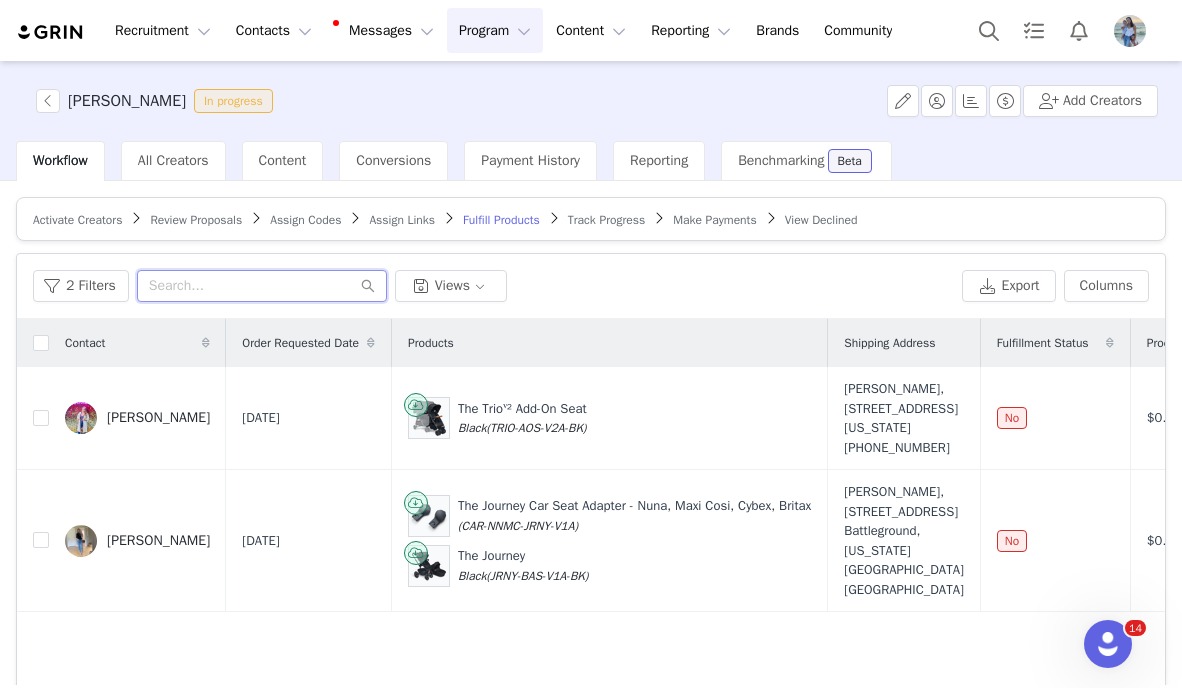 click at bounding box center (262, 286) 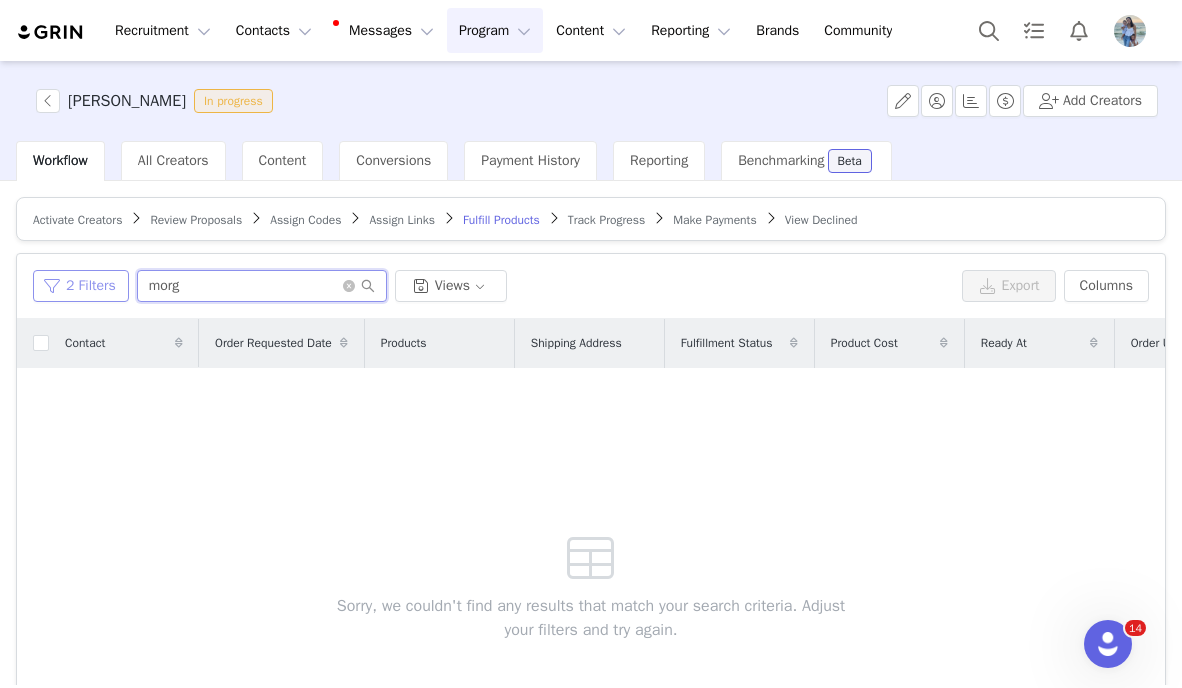 type on "morg" 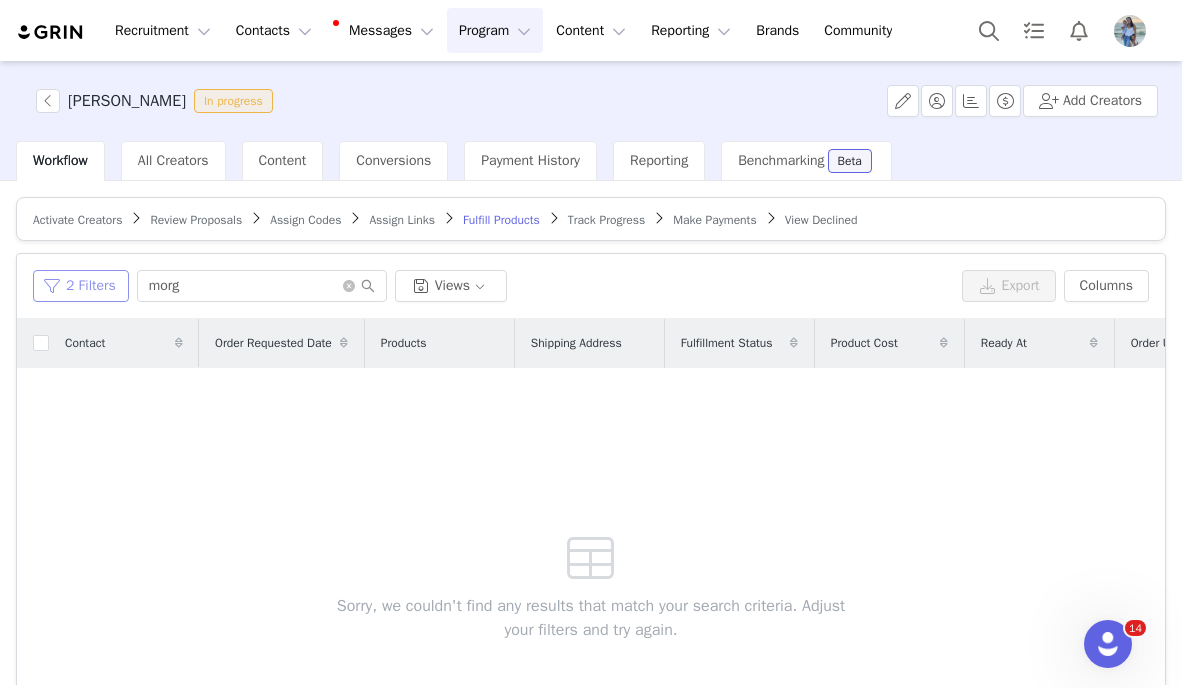 click on "2 Filters" at bounding box center [81, 286] 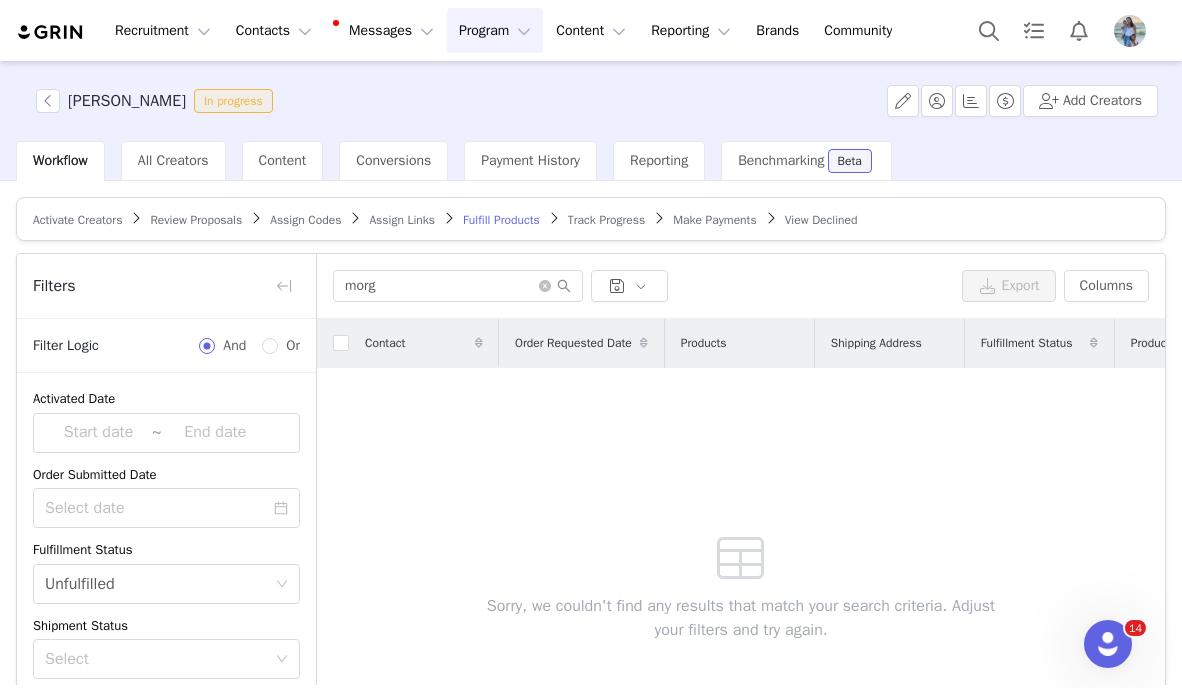 scroll, scrollTop: 143, scrollLeft: 0, axis: vertical 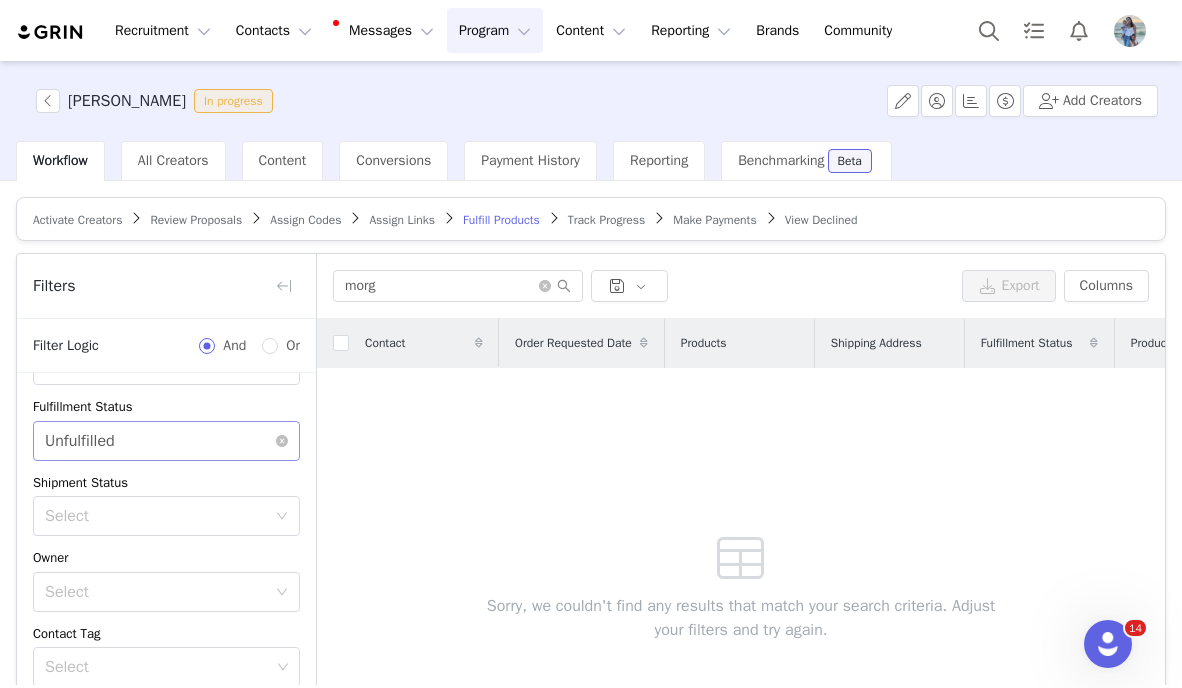 click on "Select Unfulfilled" at bounding box center [160, 441] 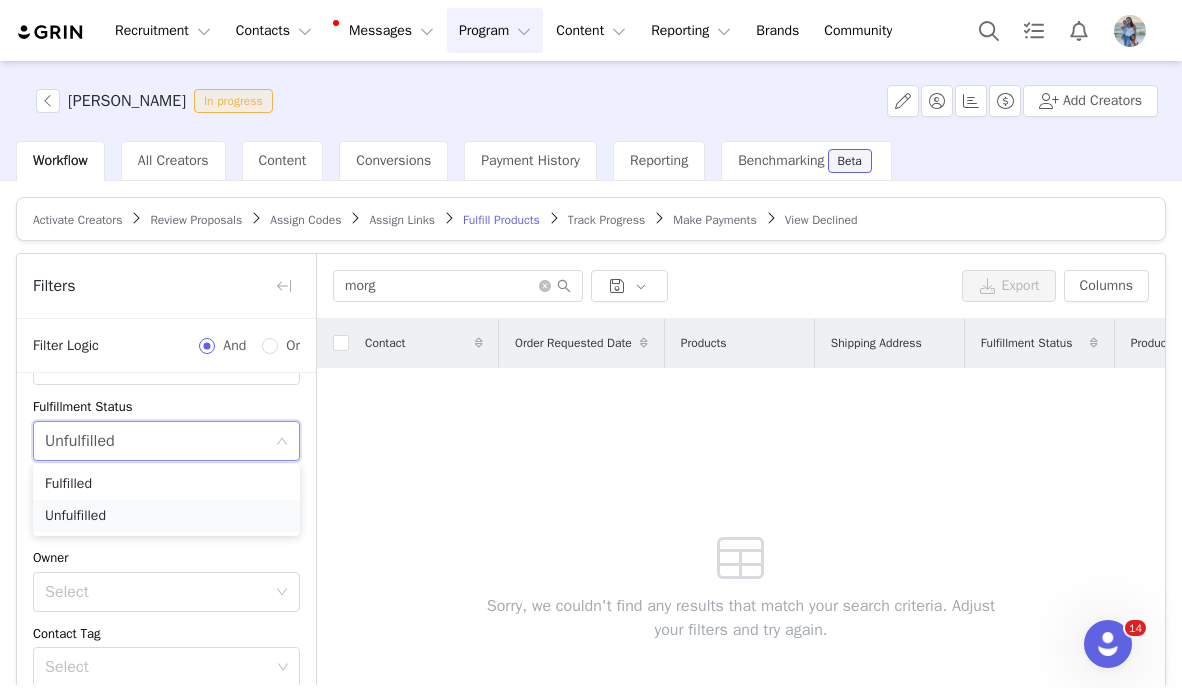 click on "Unfulfilled" at bounding box center [166, 516] 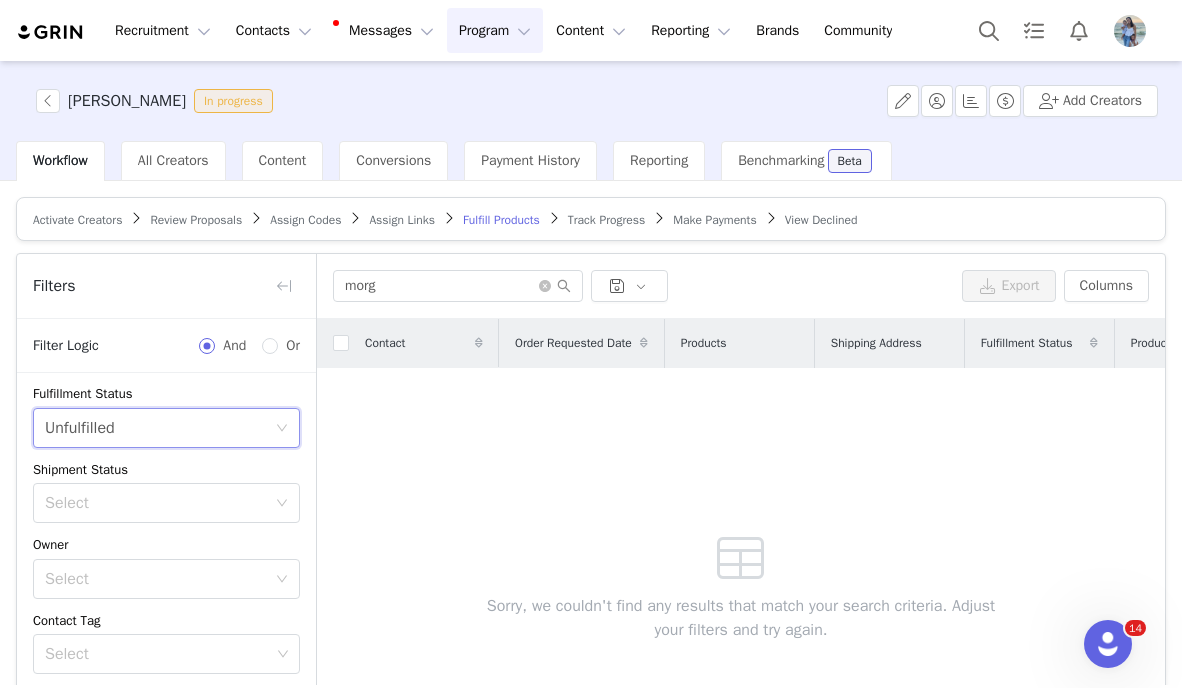 scroll, scrollTop: 157, scrollLeft: 0, axis: vertical 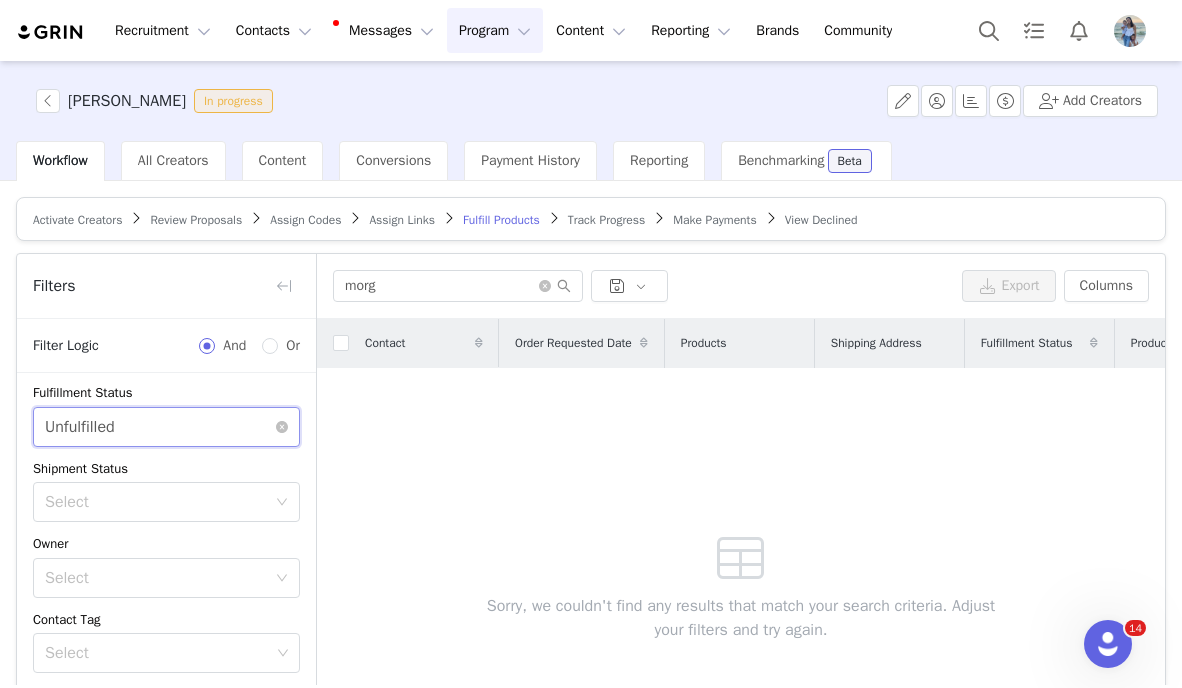 click on "Unfulfilled" at bounding box center (80, 427) 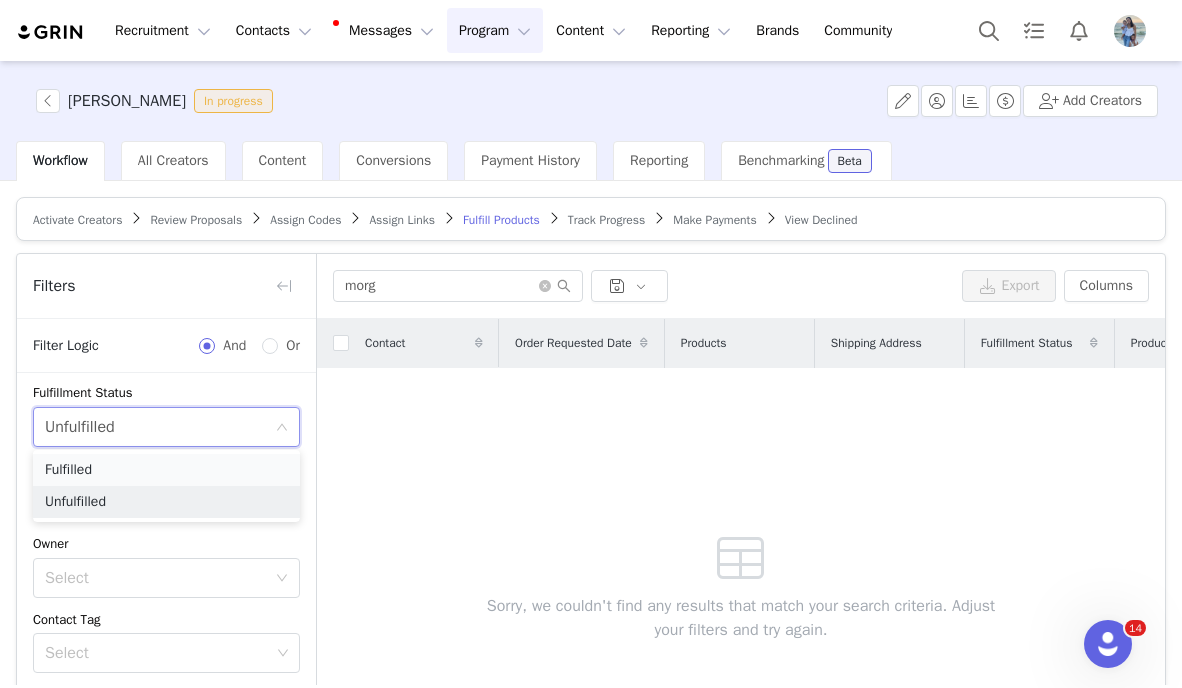 click on "Fulfilled" at bounding box center [166, 470] 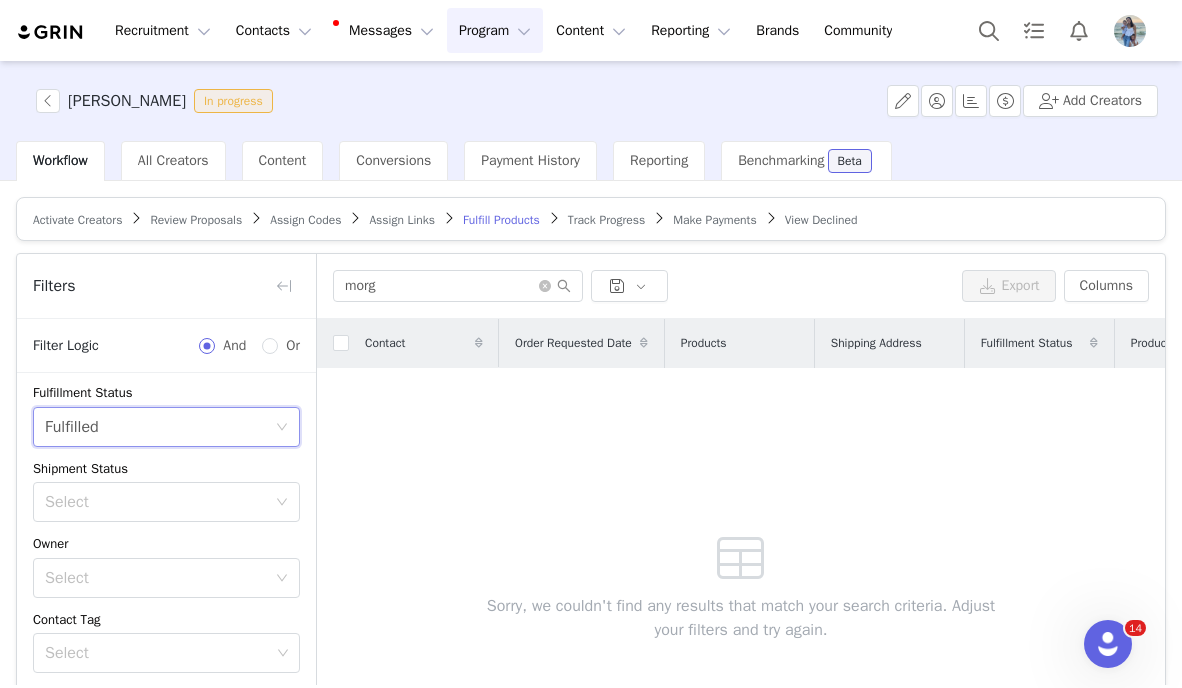 scroll, scrollTop: 207, scrollLeft: 0, axis: vertical 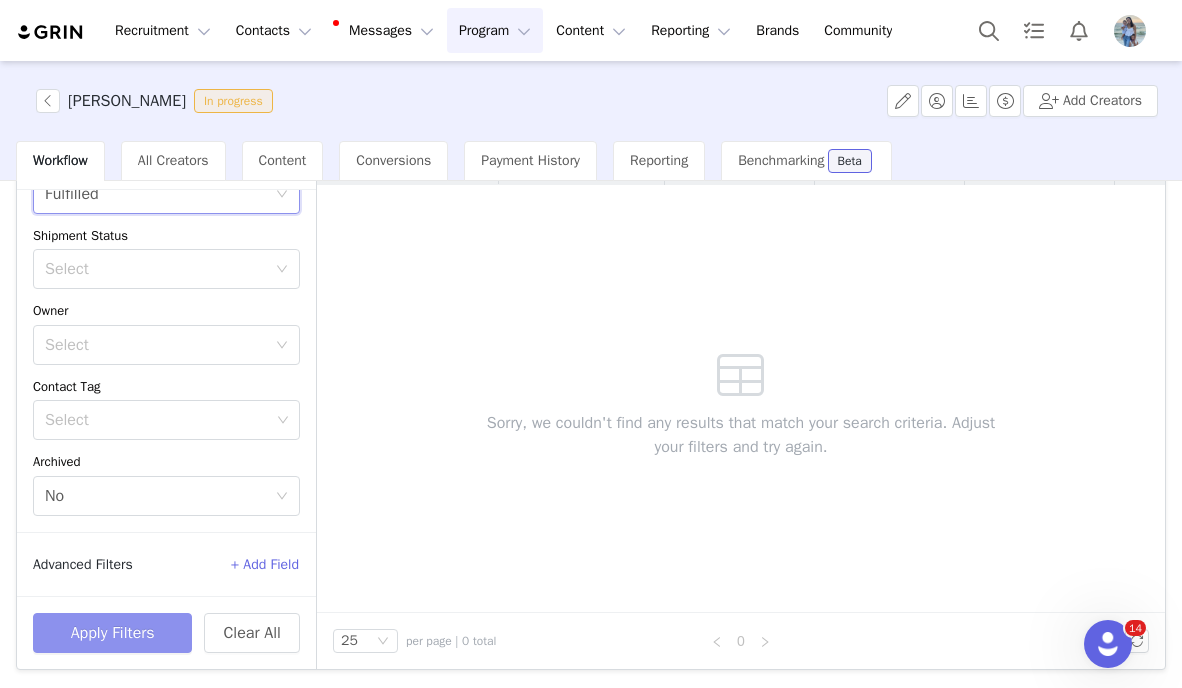 click on "Apply Filters" at bounding box center (112, 633) 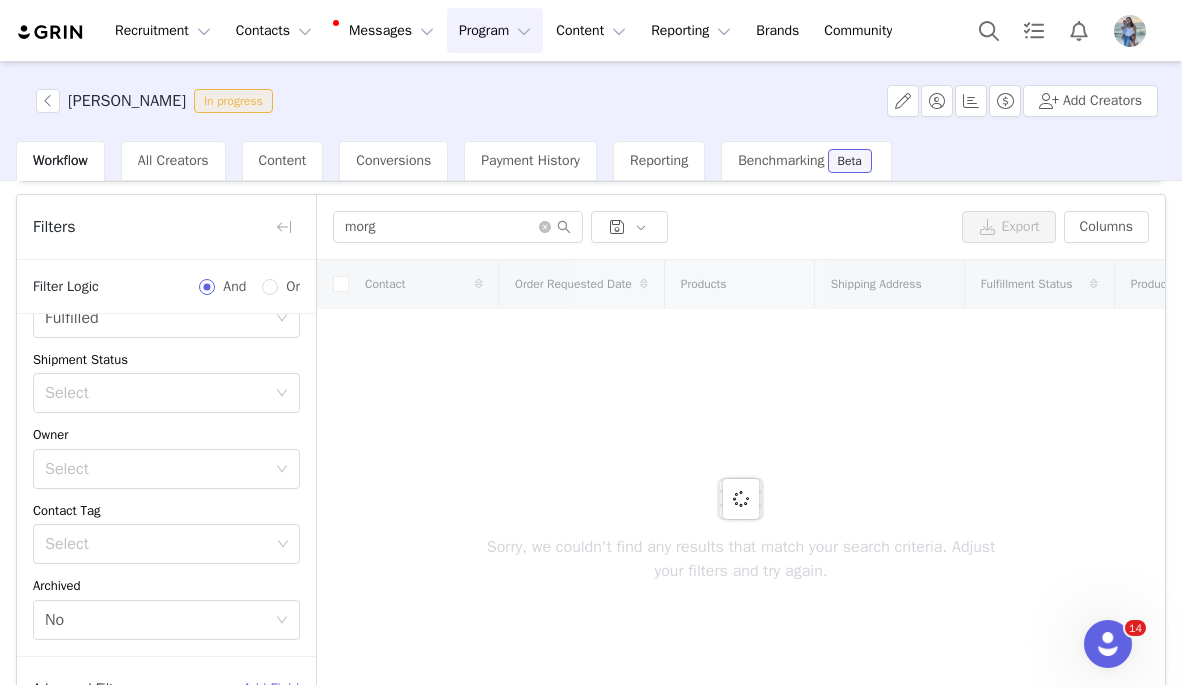 scroll, scrollTop: 58, scrollLeft: 0, axis: vertical 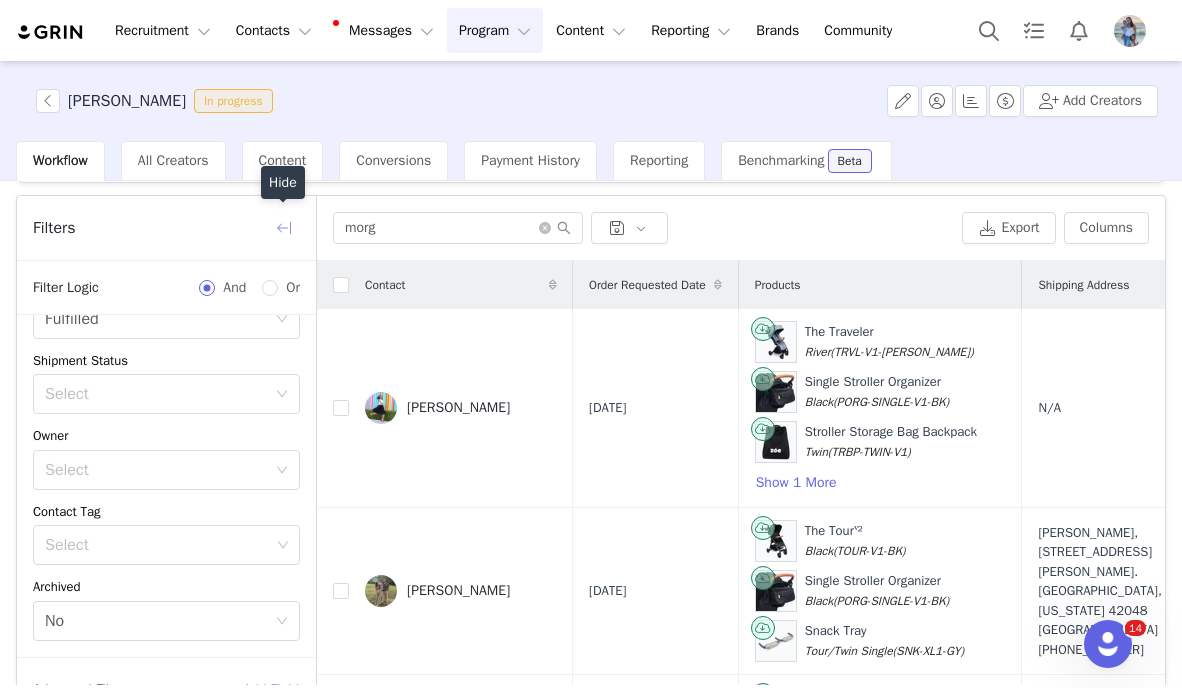 click at bounding box center (284, 228) 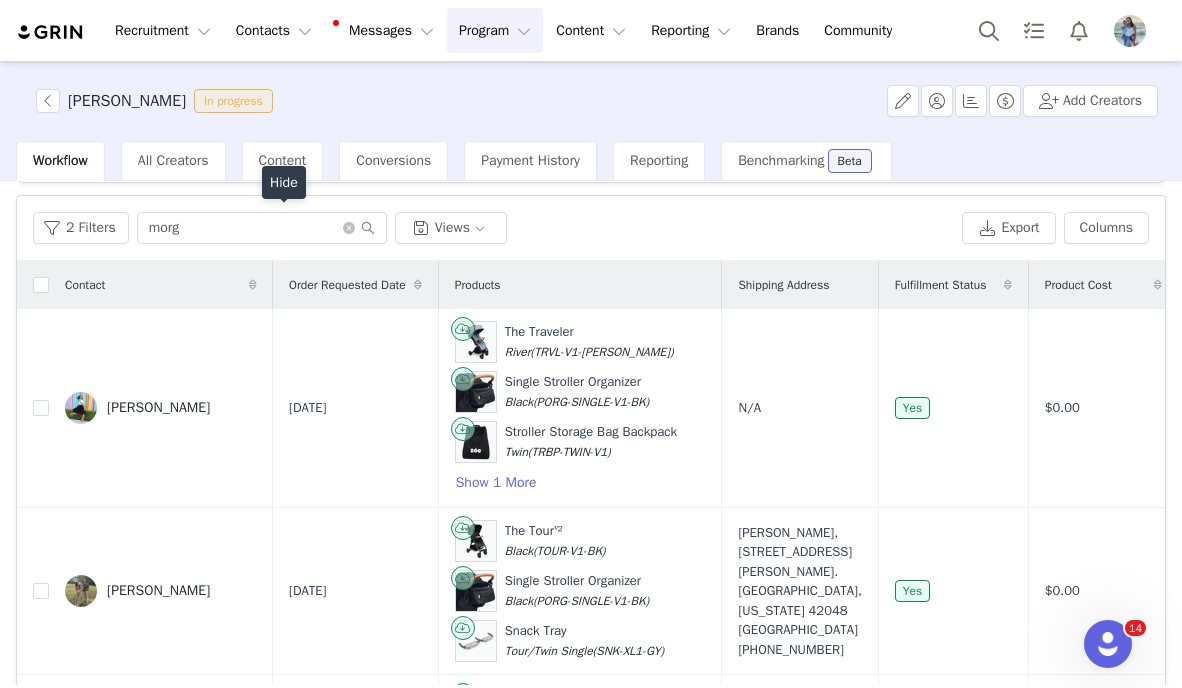 scroll, scrollTop: 250, scrollLeft: 0, axis: vertical 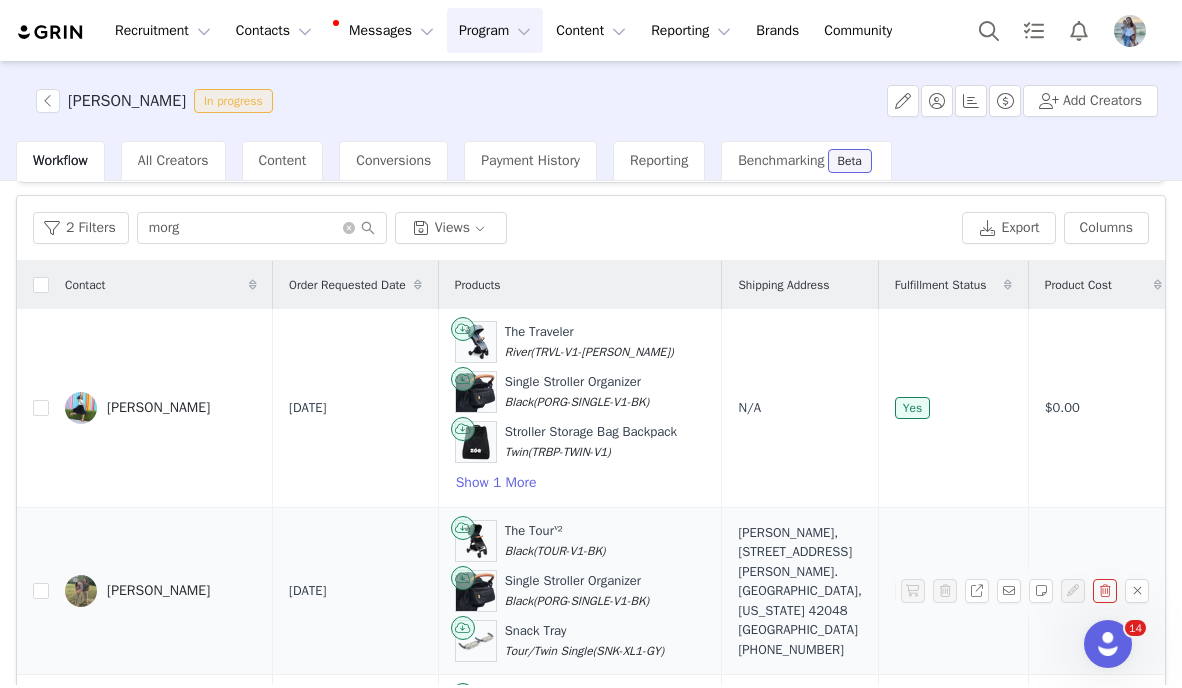 click on "[PERSON_NAME]" at bounding box center [158, 591] 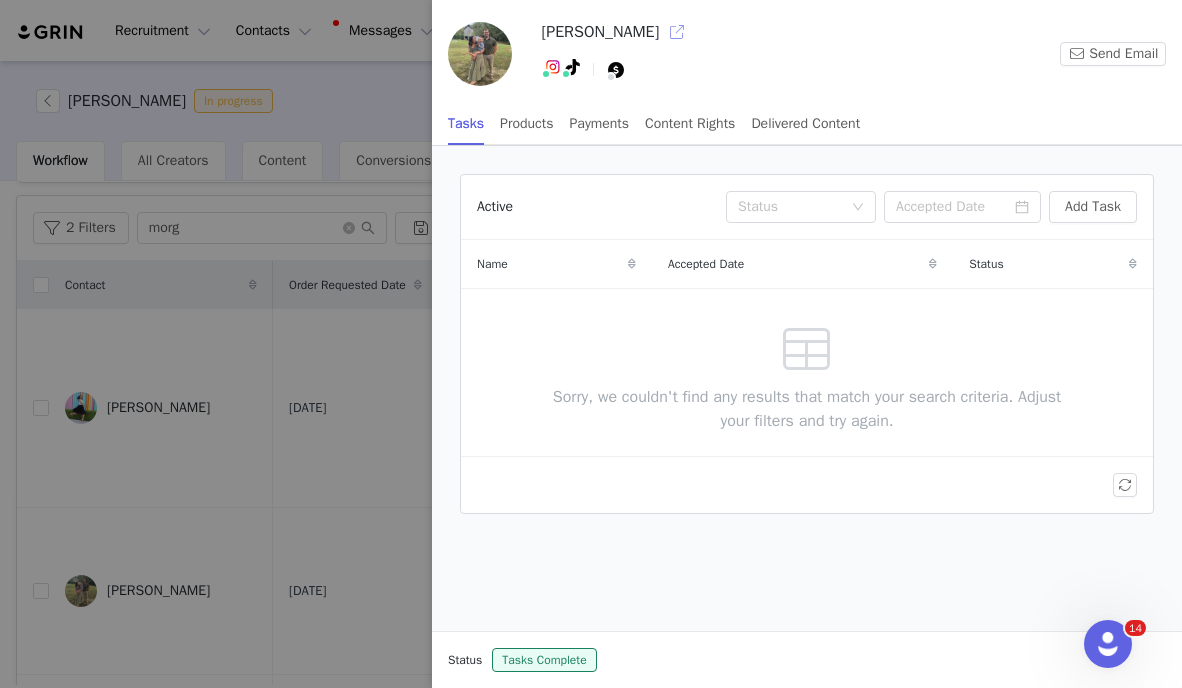 click at bounding box center [677, 32] 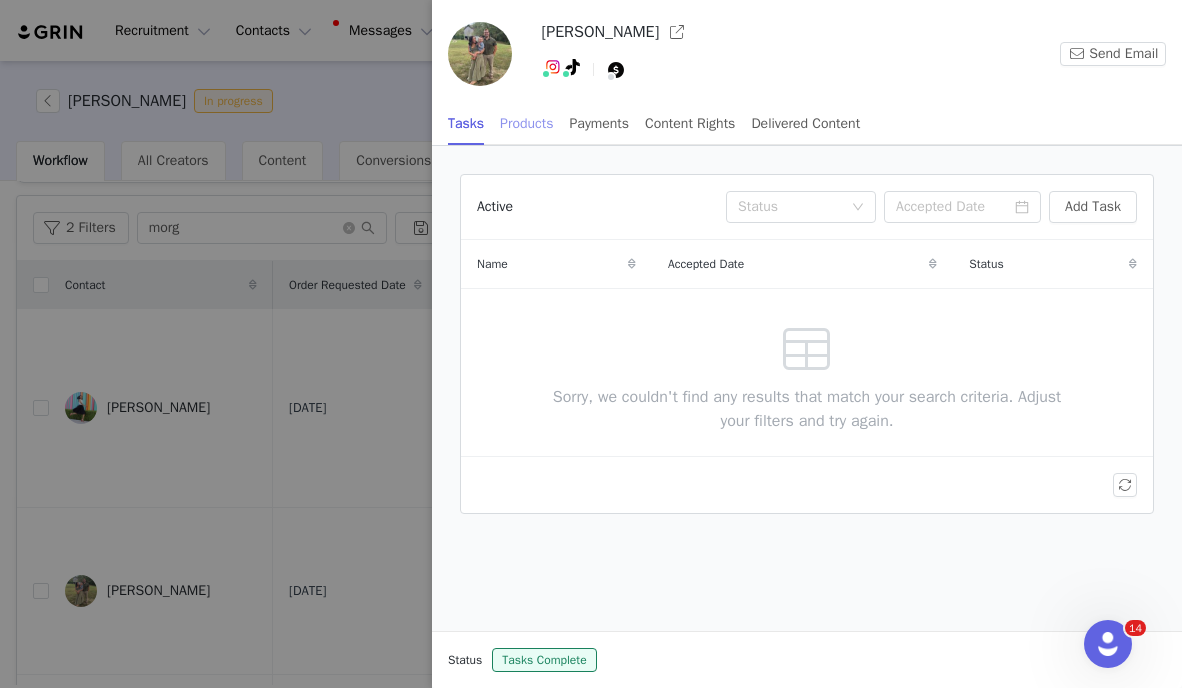 click on "Products" at bounding box center (526, 123) 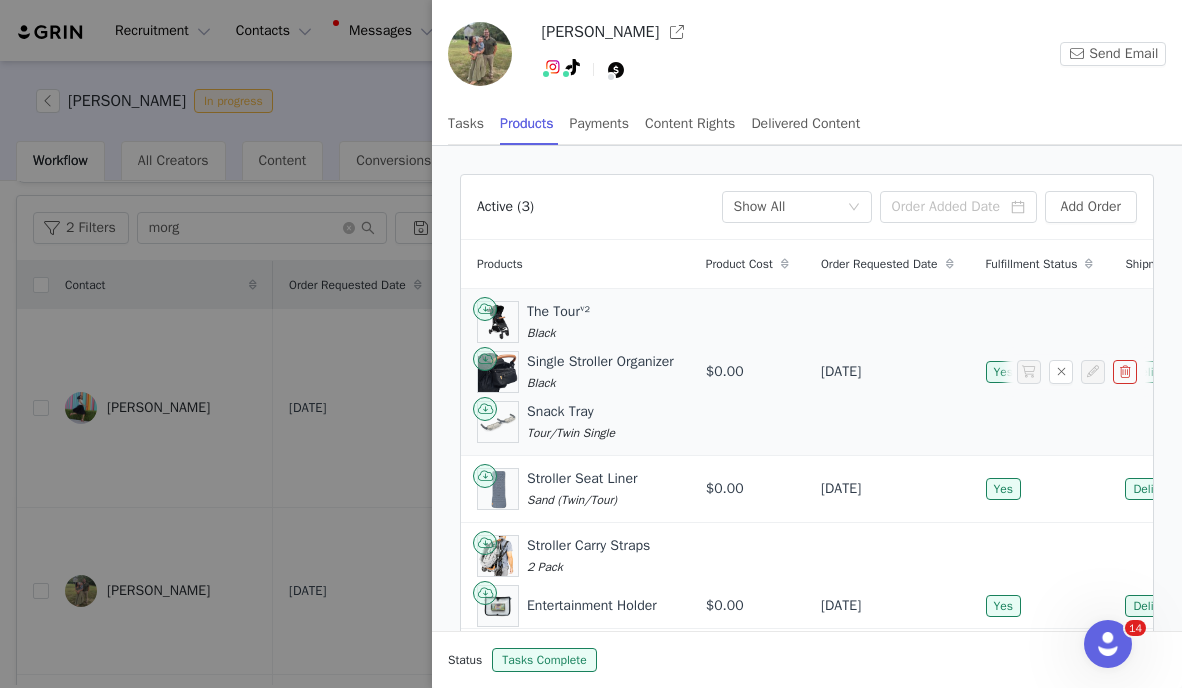 scroll, scrollTop: 61, scrollLeft: 0, axis: vertical 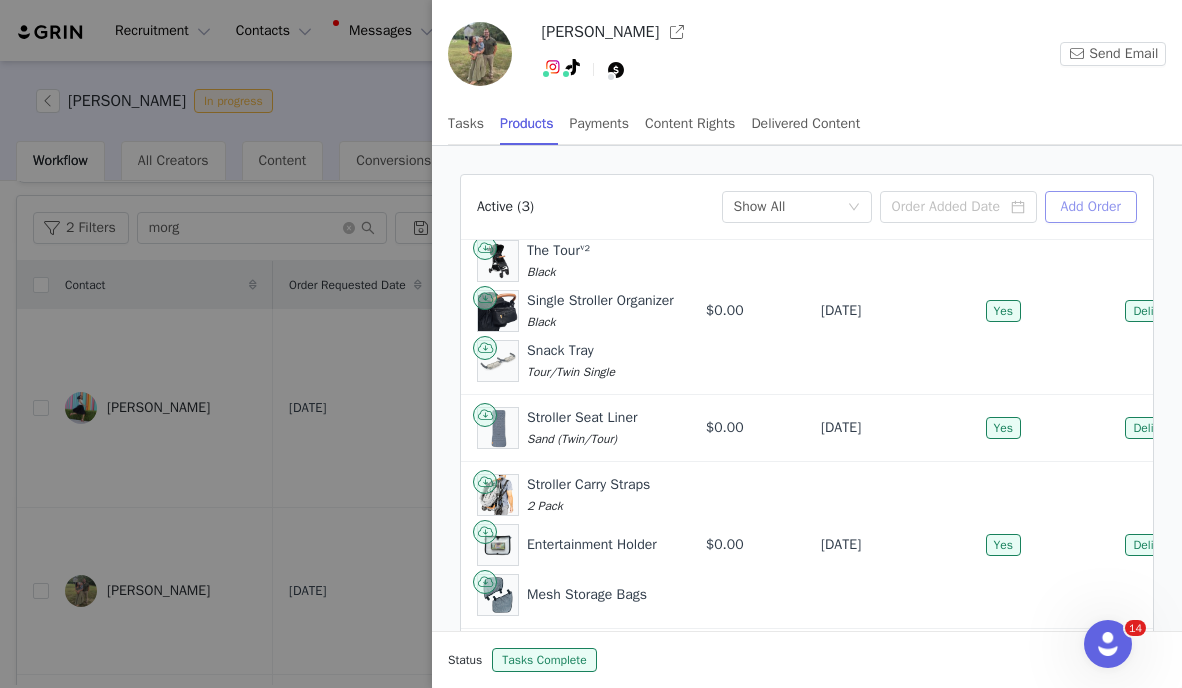 click on "Add Order" at bounding box center (1091, 207) 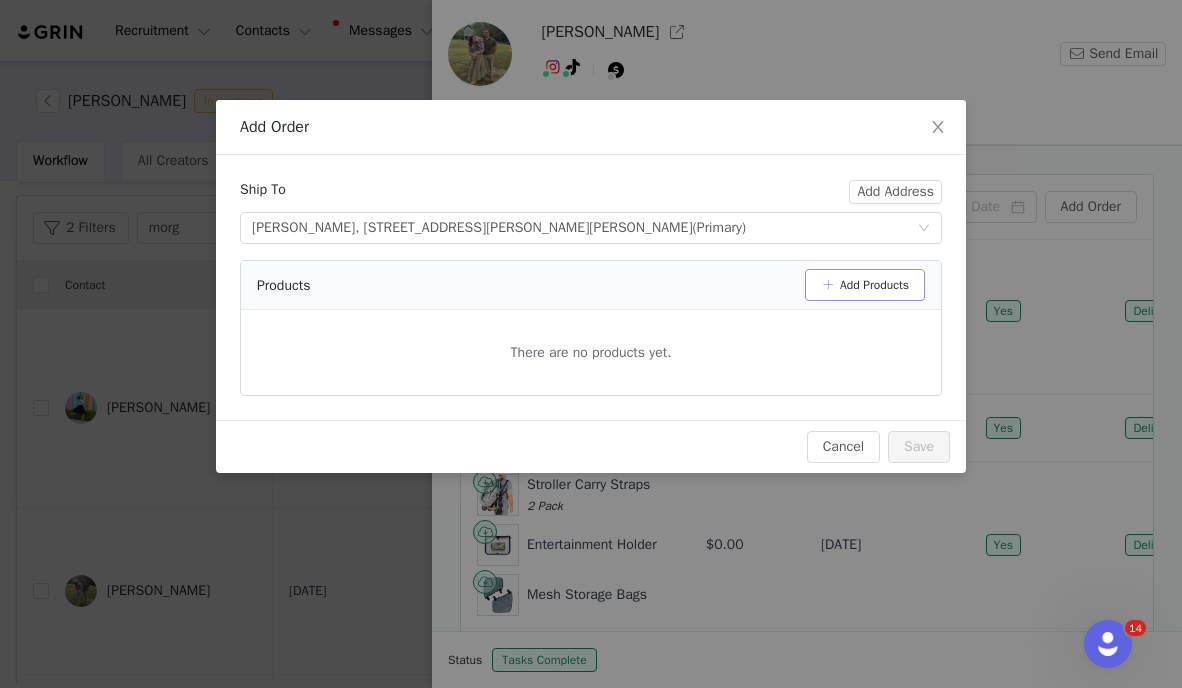 click on "Add Products" at bounding box center [865, 285] 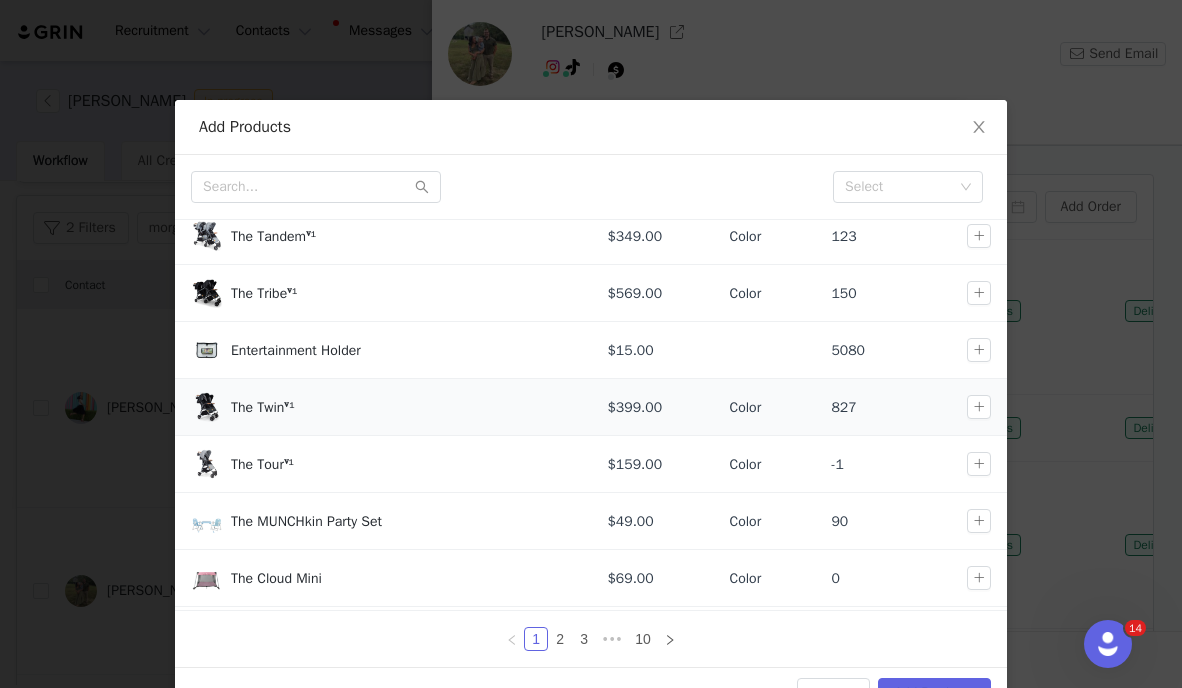 scroll, scrollTop: 222, scrollLeft: 0, axis: vertical 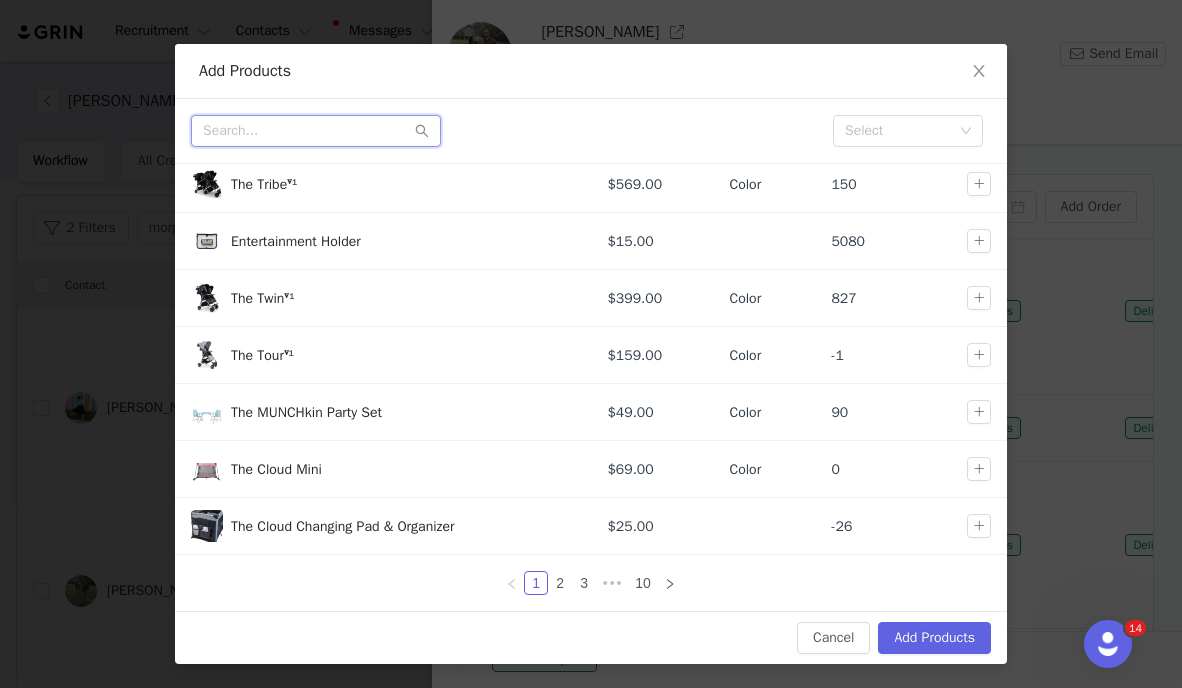 click at bounding box center (316, 131) 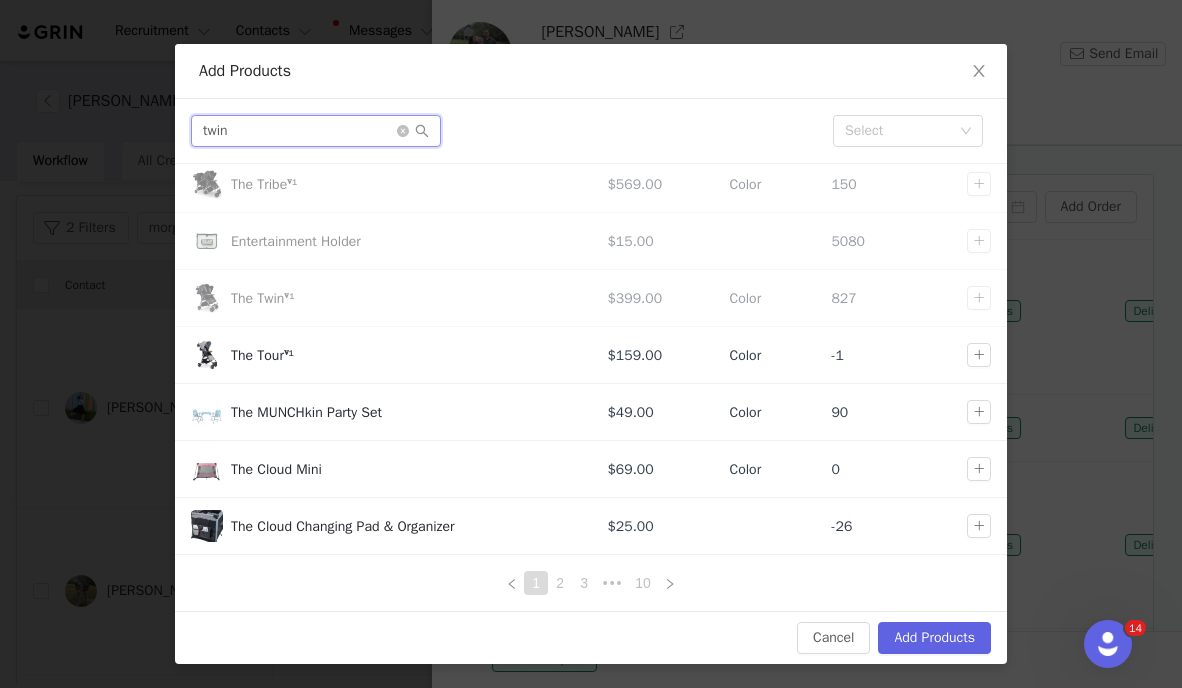 scroll, scrollTop: 0, scrollLeft: 0, axis: both 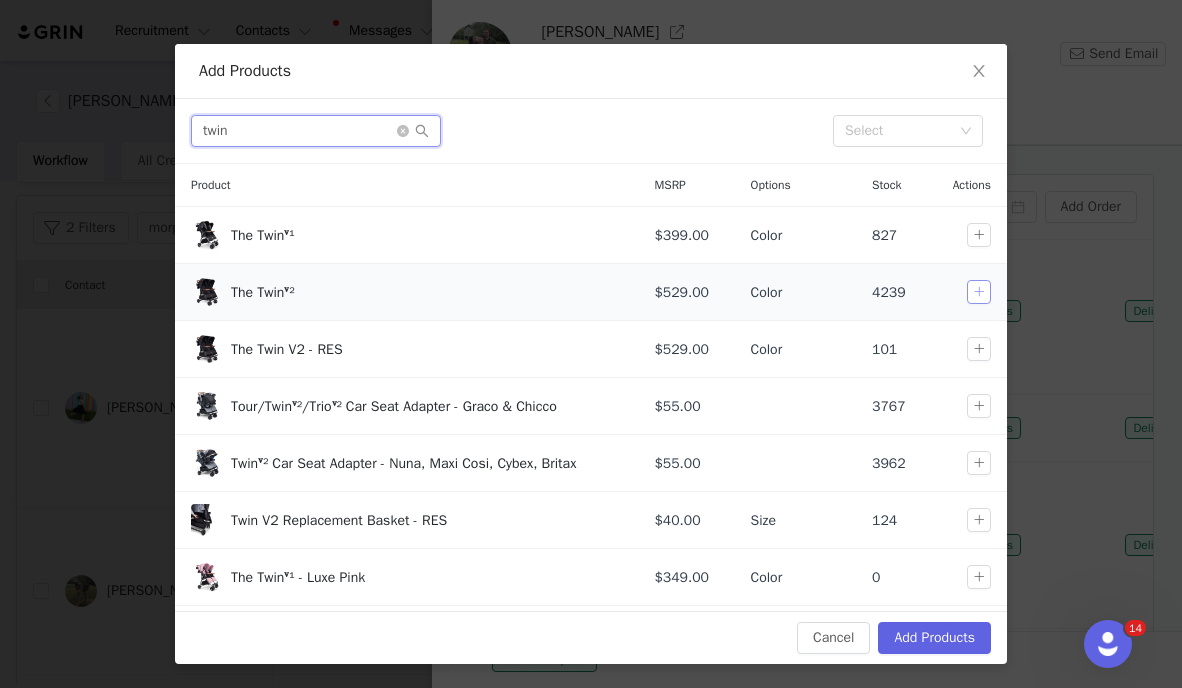 type on "twin" 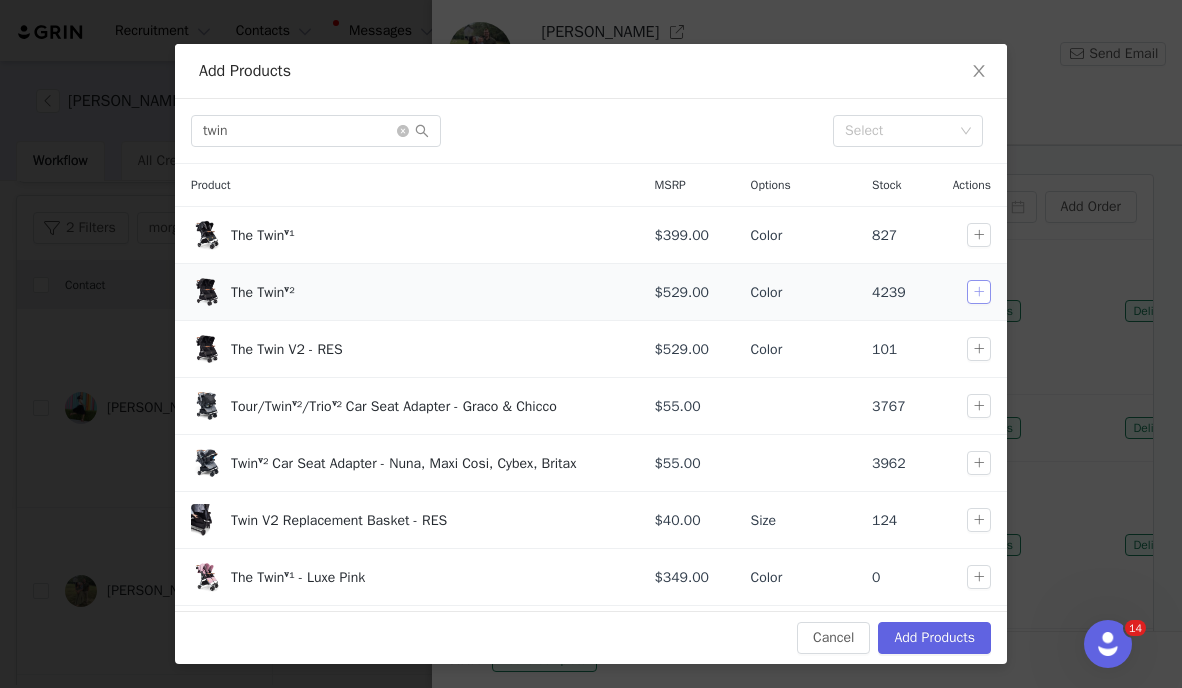 click at bounding box center [979, 292] 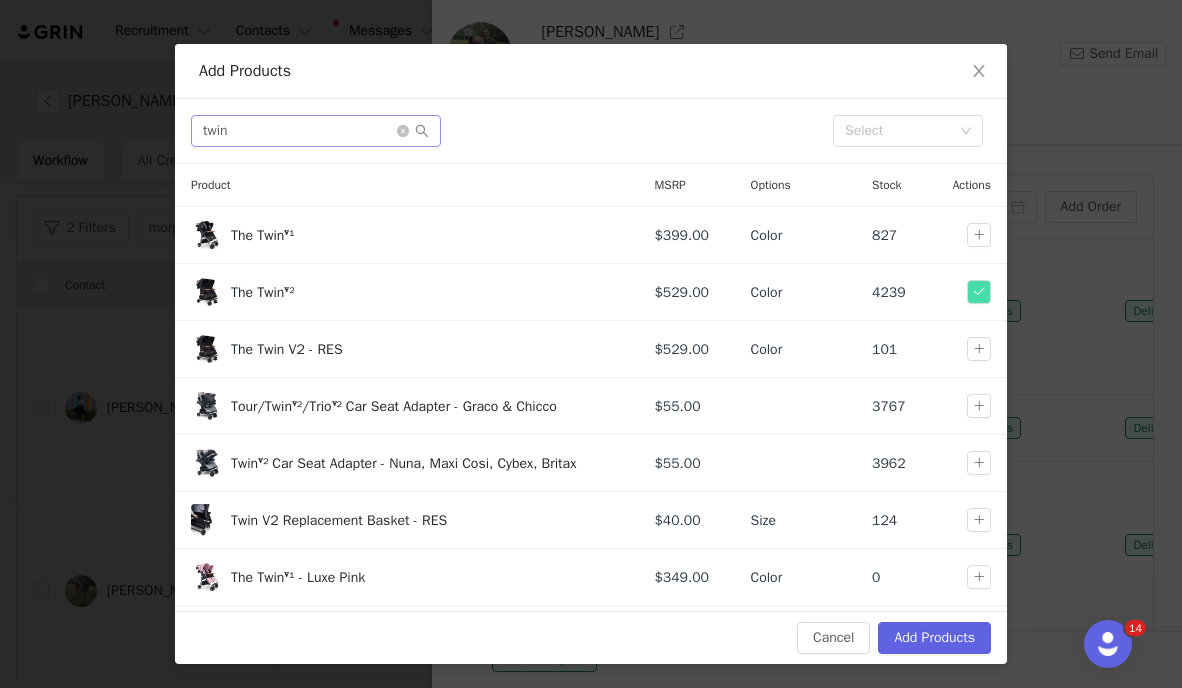 click at bounding box center (413, 131) 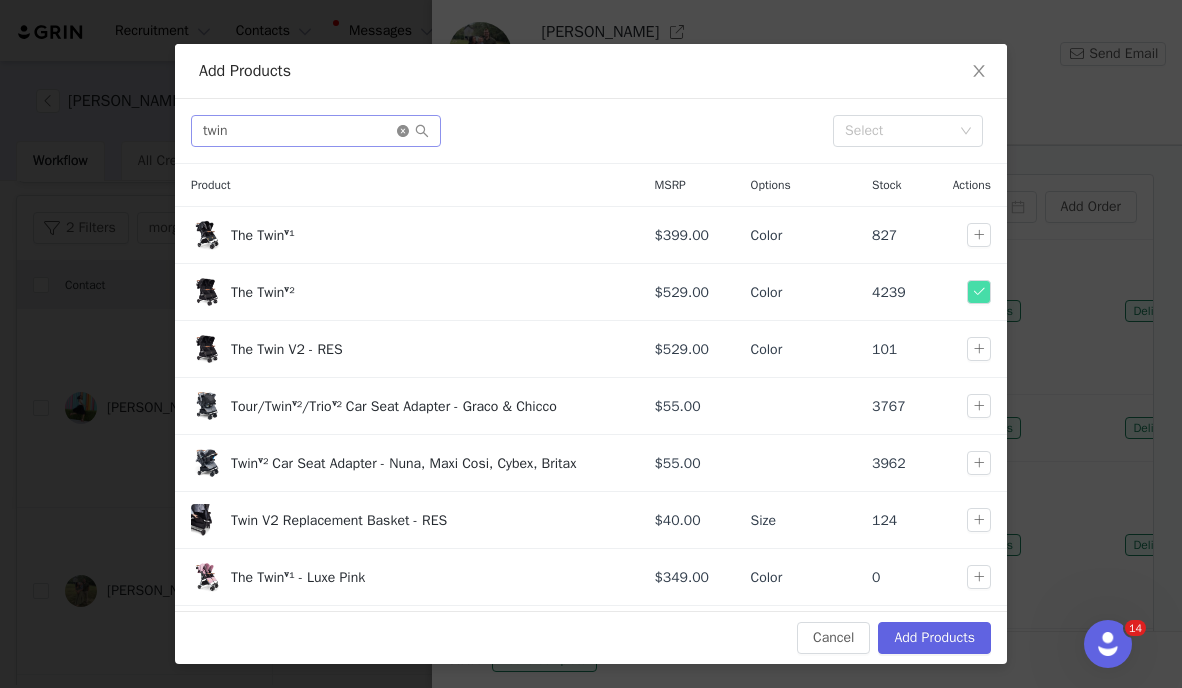 click 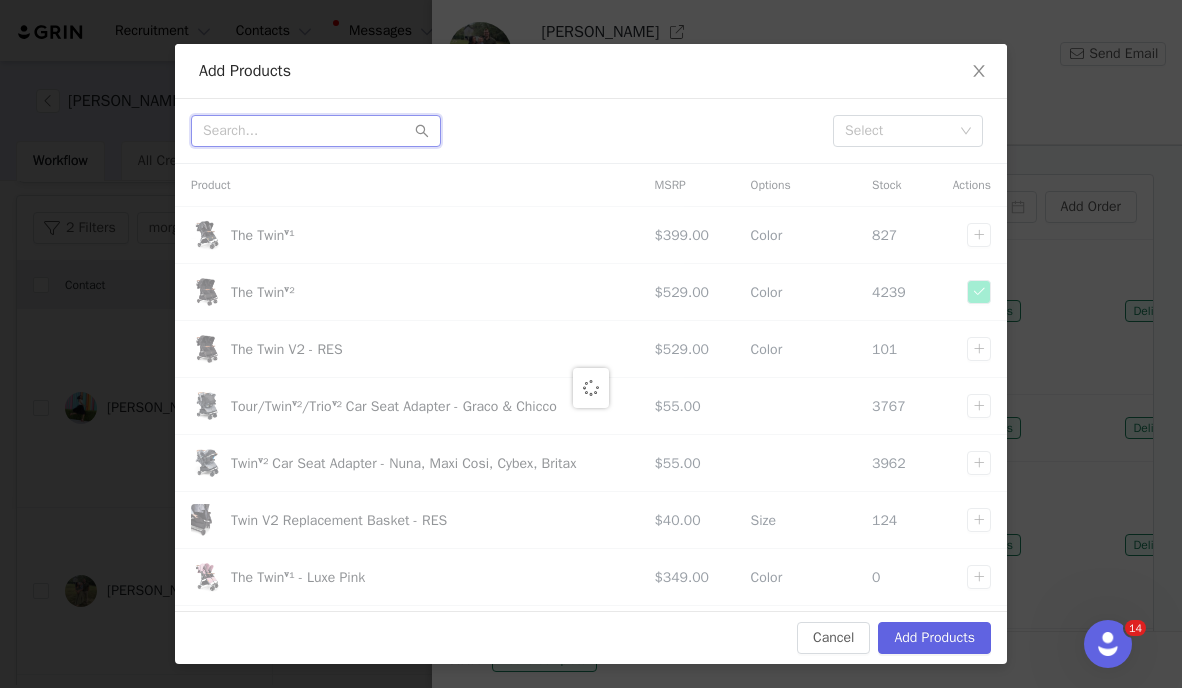 click at bounding box center (316, 131) 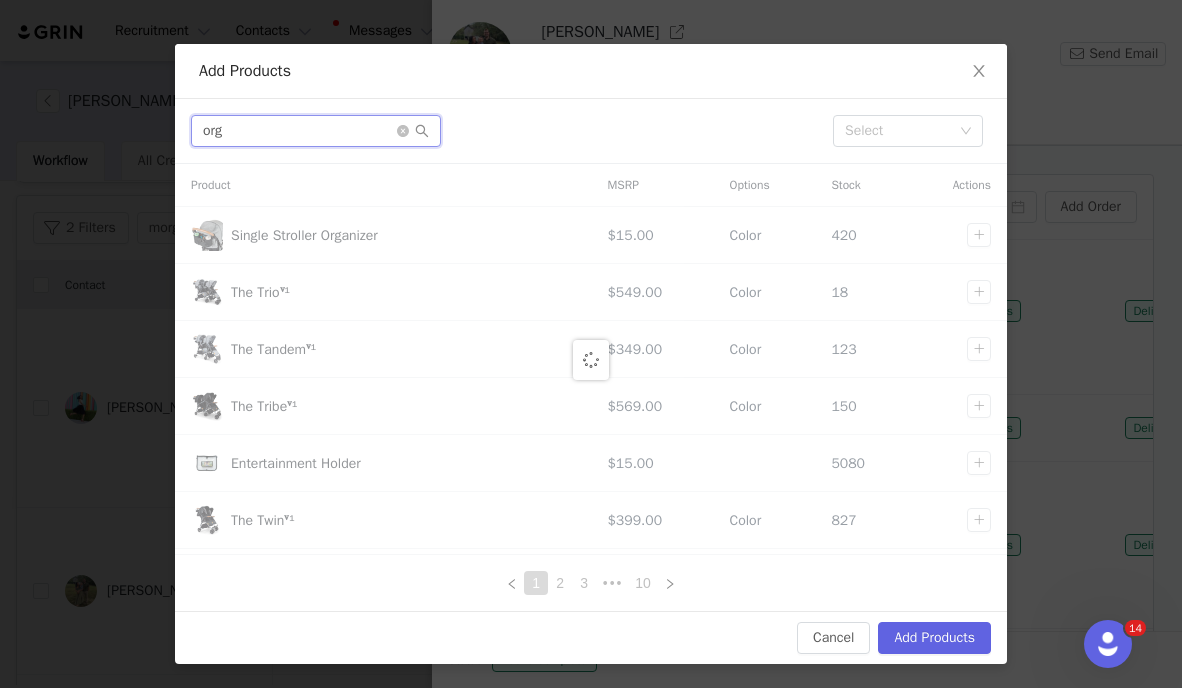 scroll, scrollTop: 51, scrollLeft: 0, axis: vertical 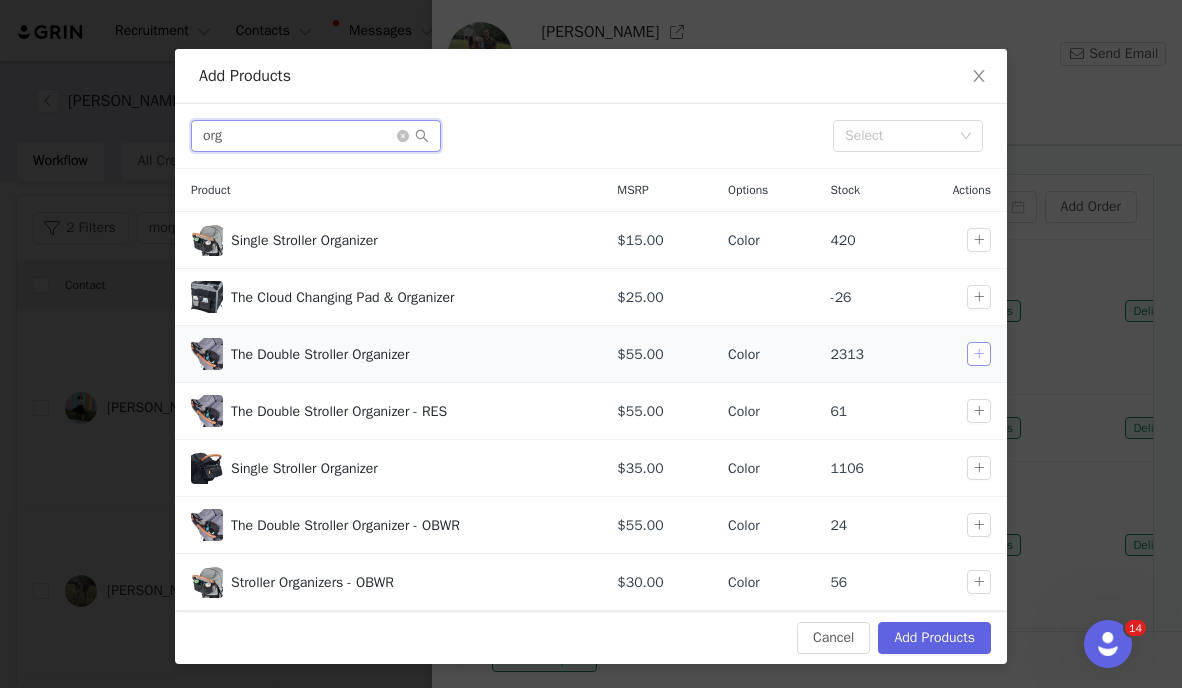 type on "org" 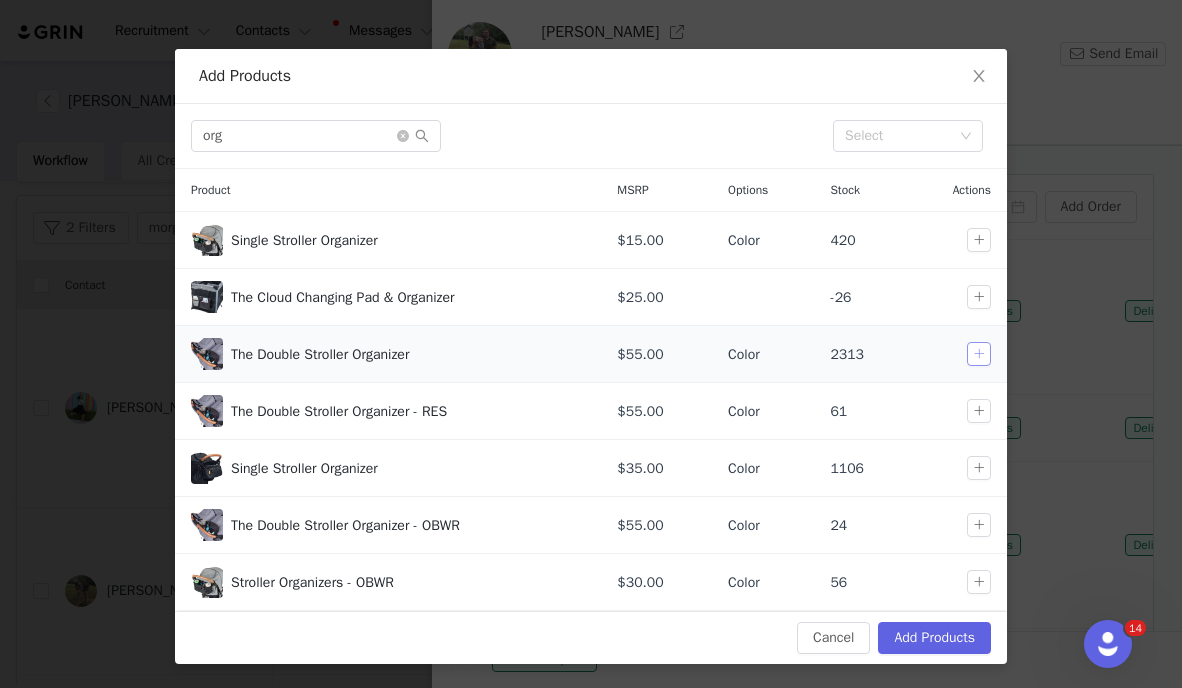 click at bounding box center [979, 354] 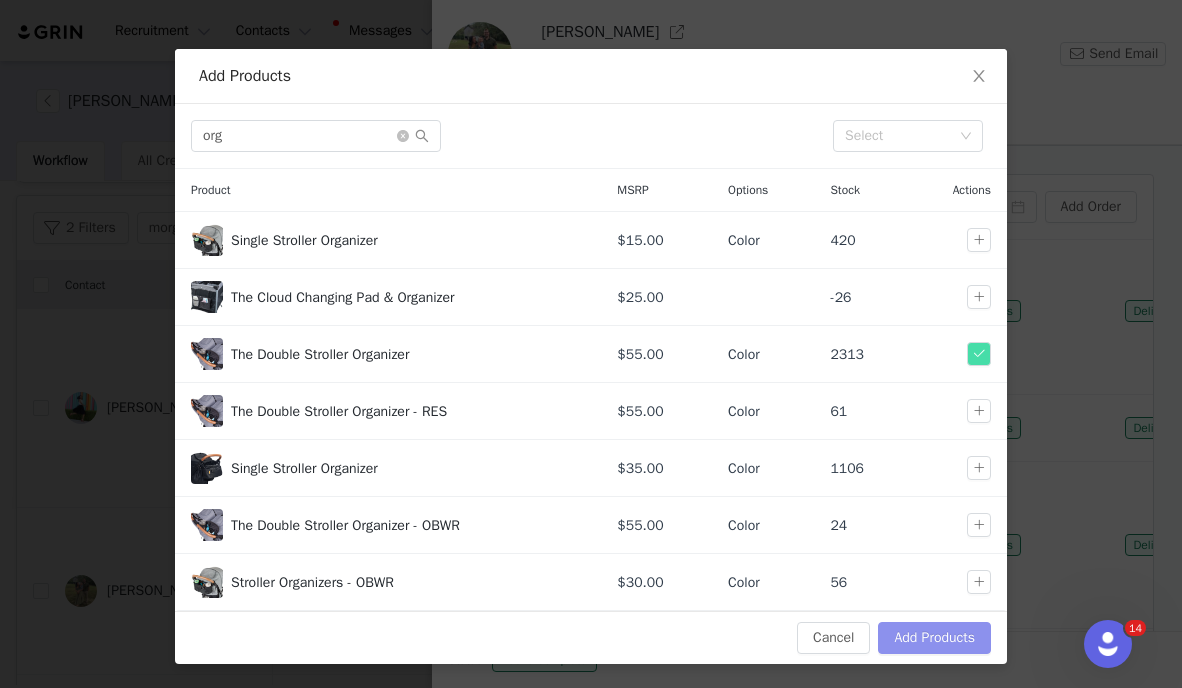 click on "Add Products" at bounding box center [934, 638] 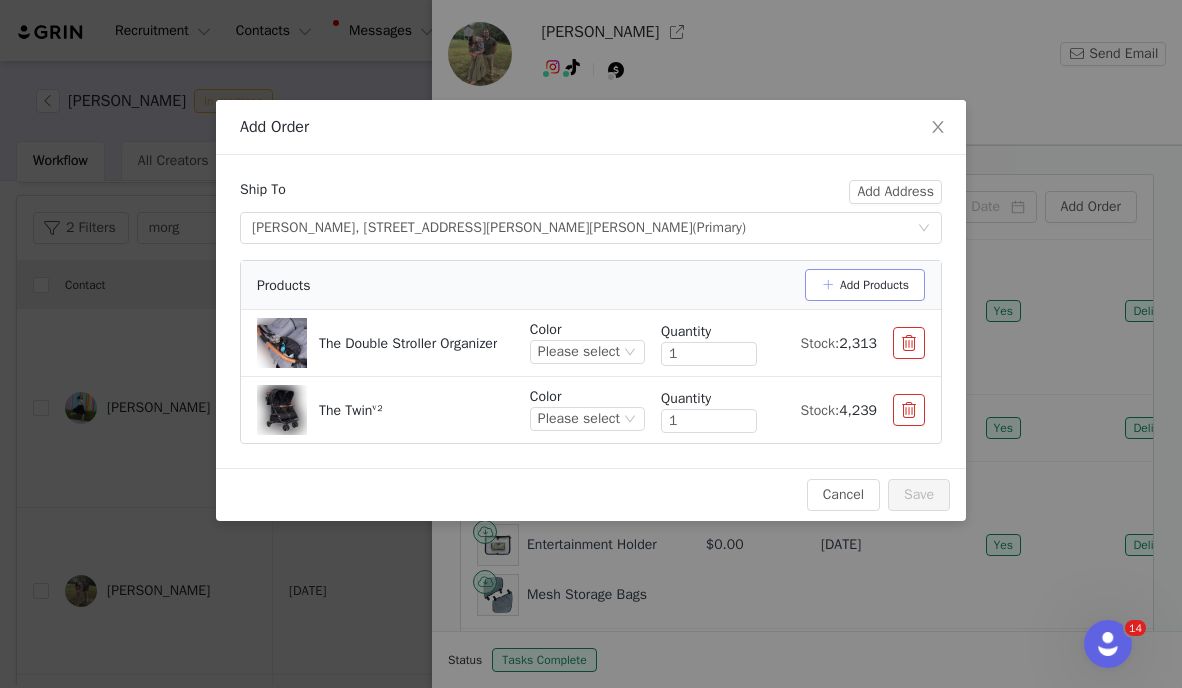 scroll, scrollTop: 0, scrollLeft: 0, axis: both 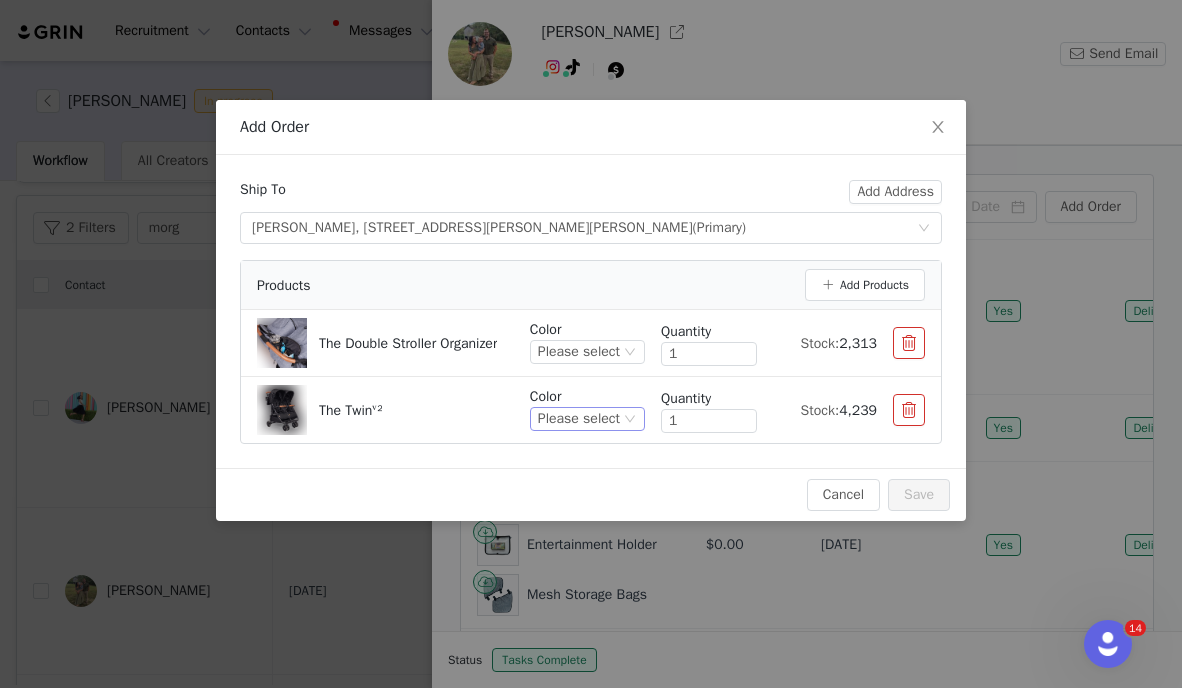 click 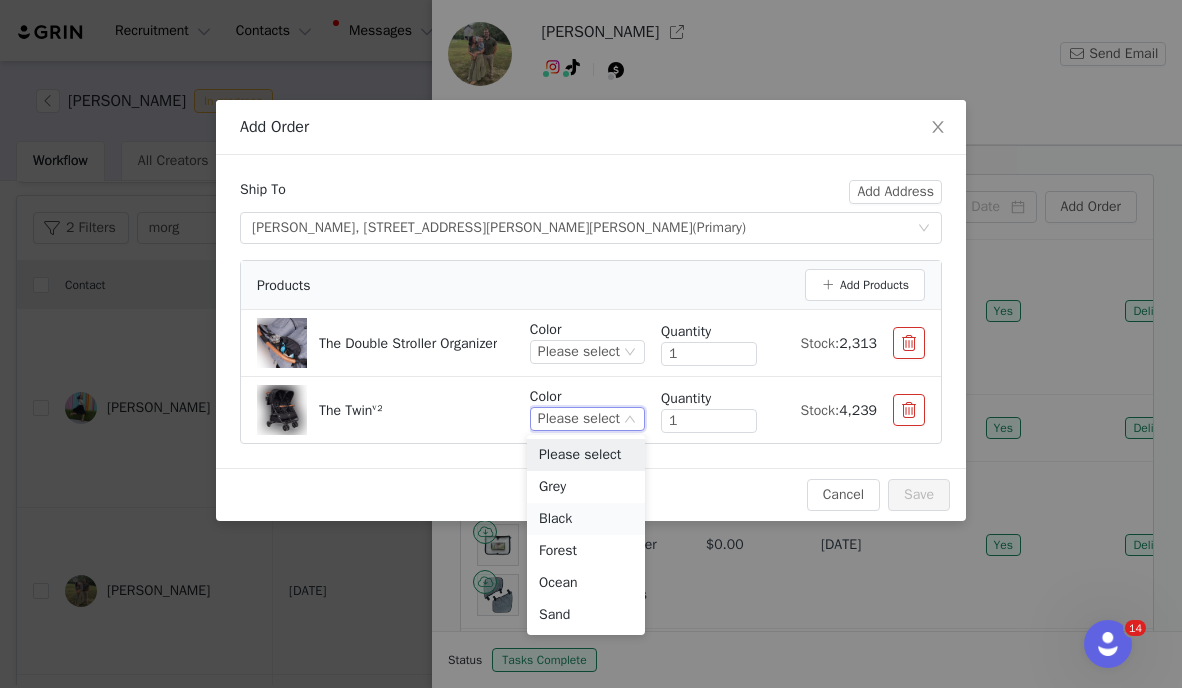 click on "Black" at bounding box center [586, 519] 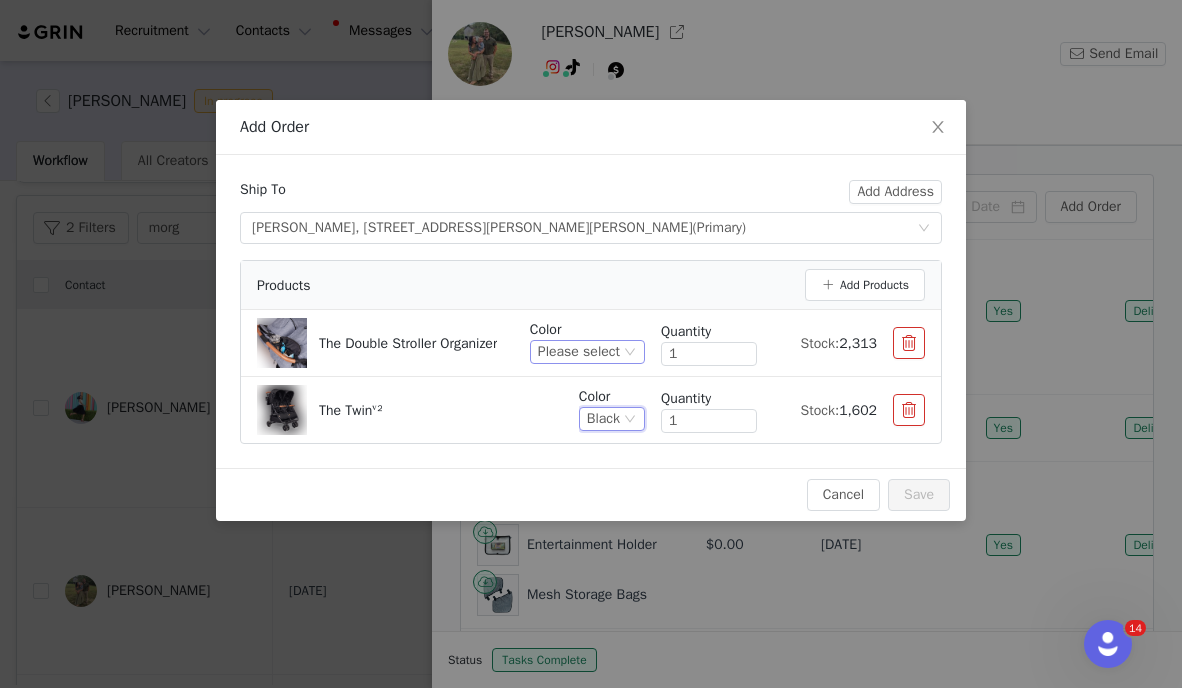 click on "Please select" at bounding box center [579, 352] 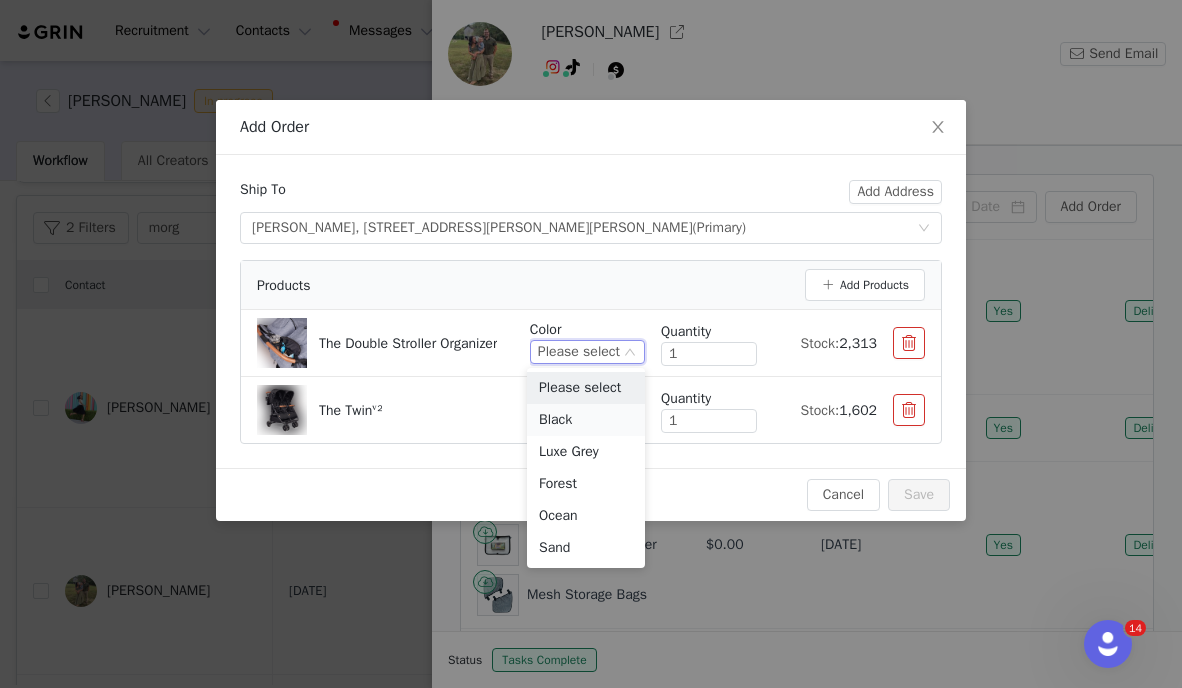 click on "Black" at bounding box center [586, 420] 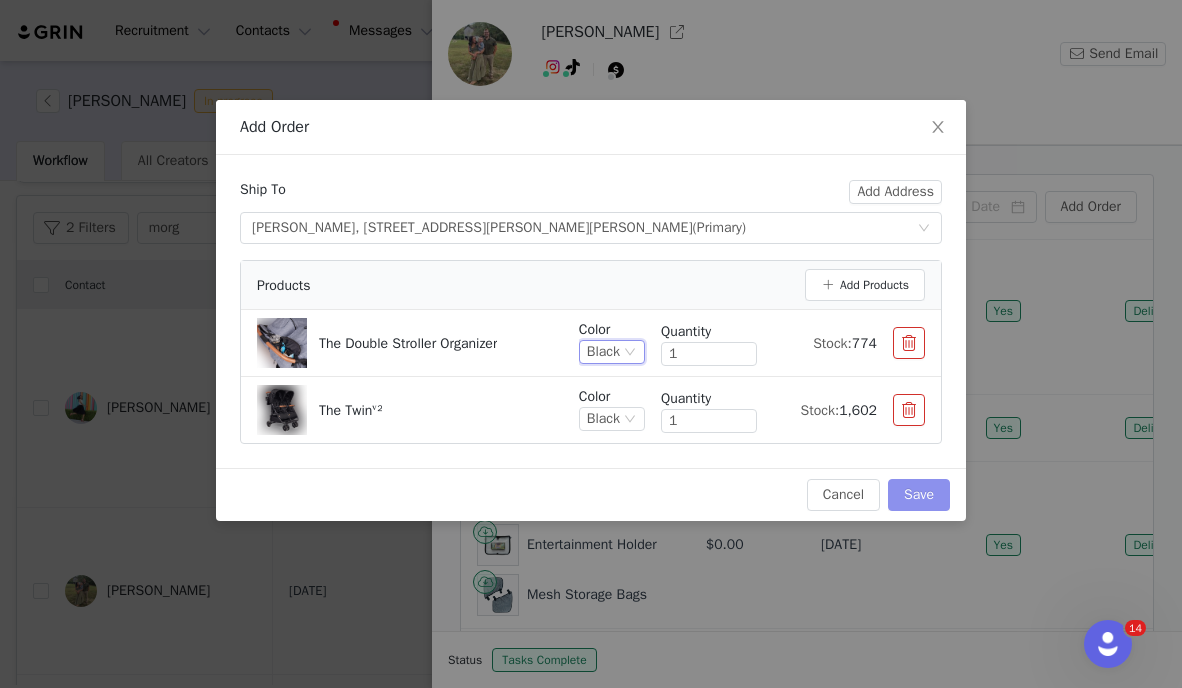 click on "Save" at bounding box center (919, 495) 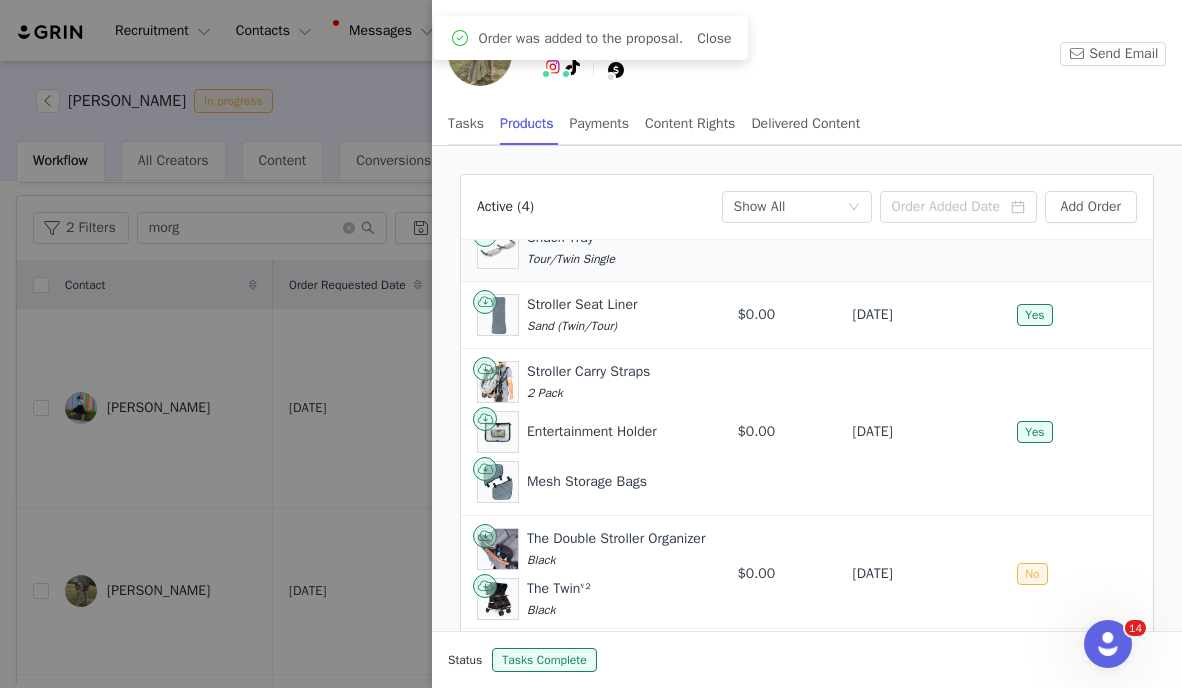 scroll, scrollTop: 178, scrollLeft: 0, axis: vertical 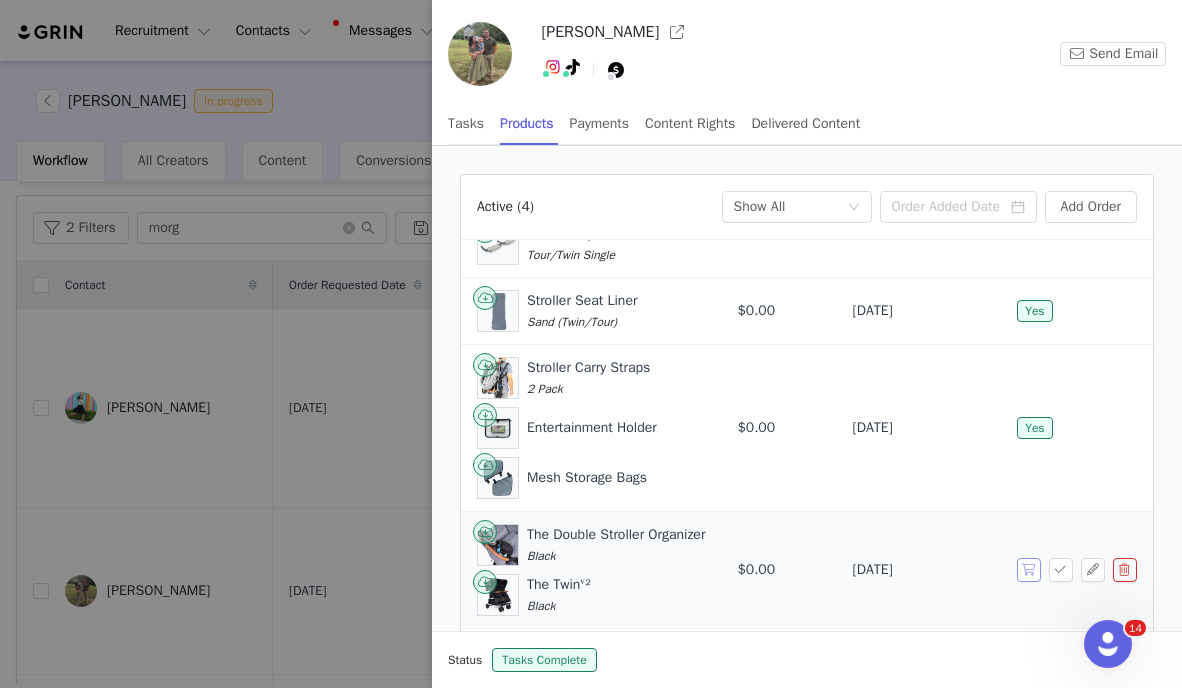 click at bounding box center (1029, 570) 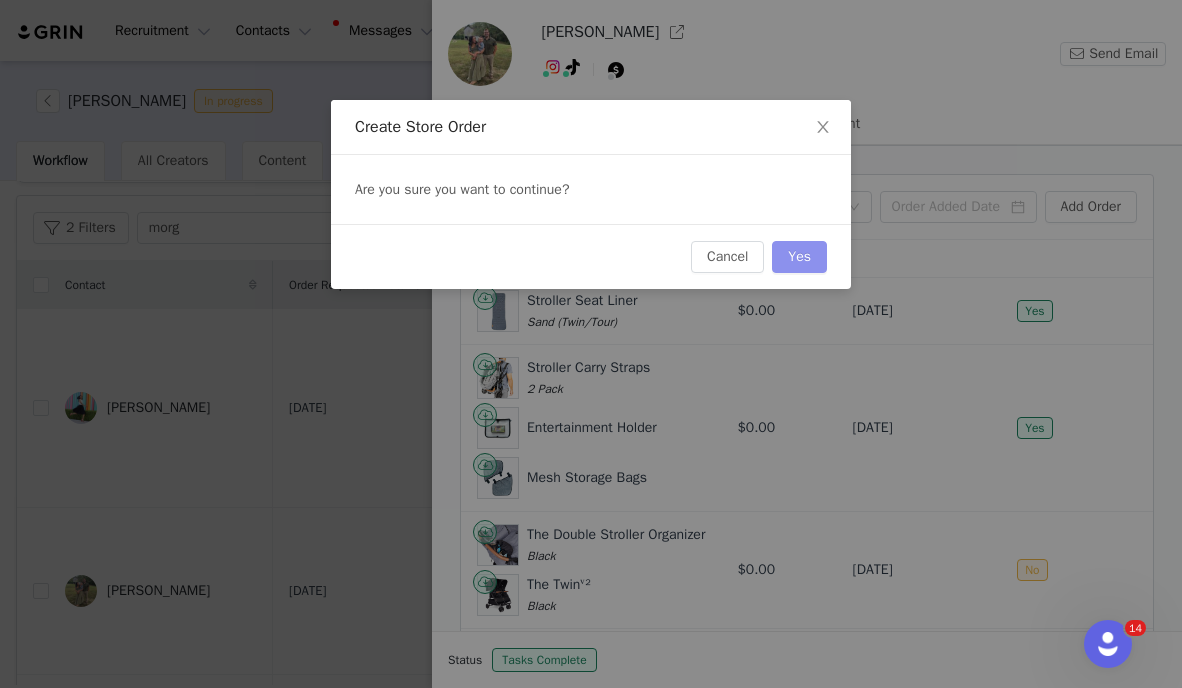 click on "Yes" at bounding box center (799, 257) 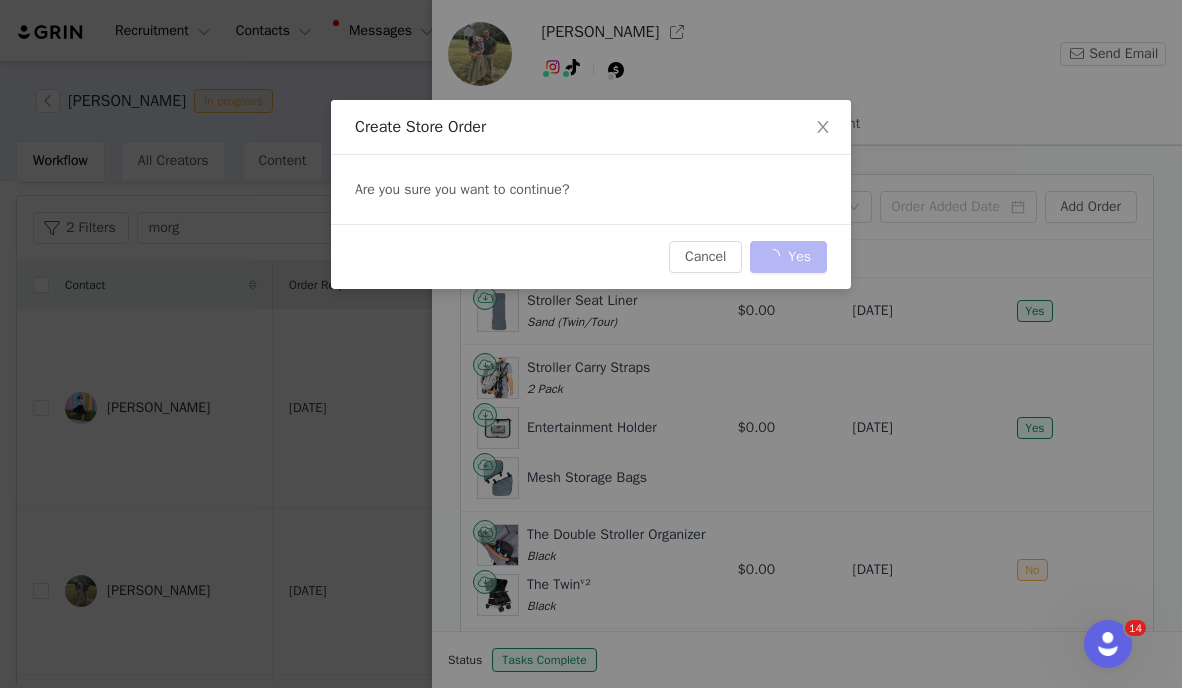scroll, scrollTop: 0, scrollLeft: 0, axis: both 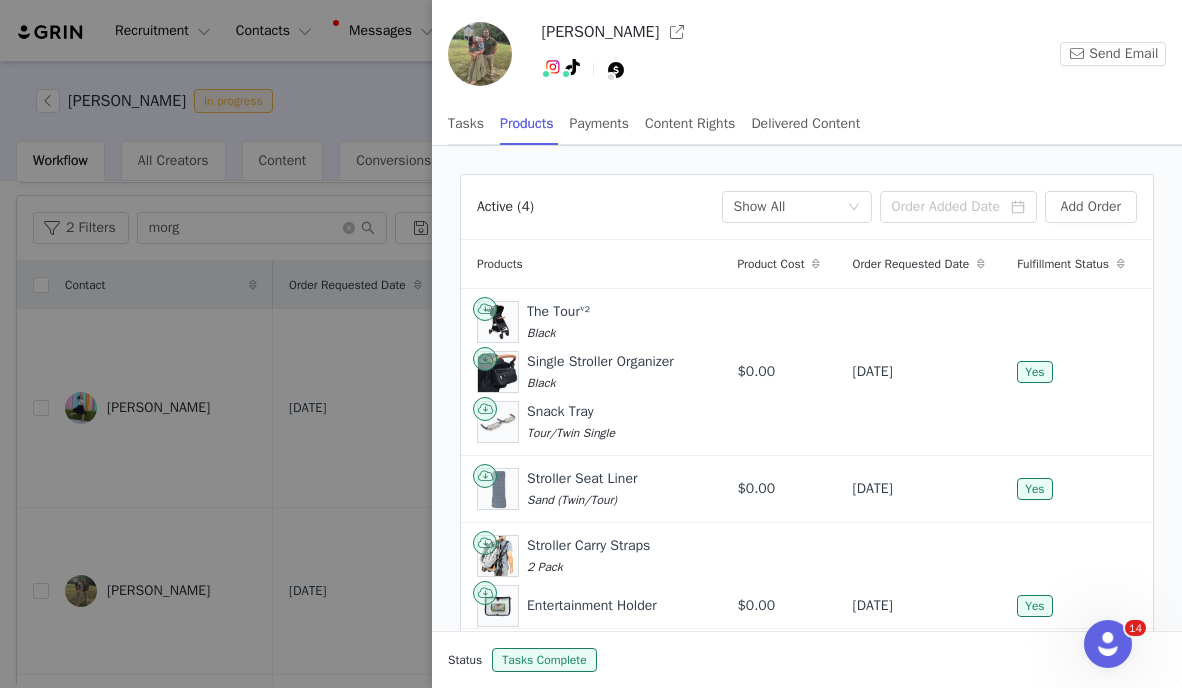 click at bounding box center [591, 344] 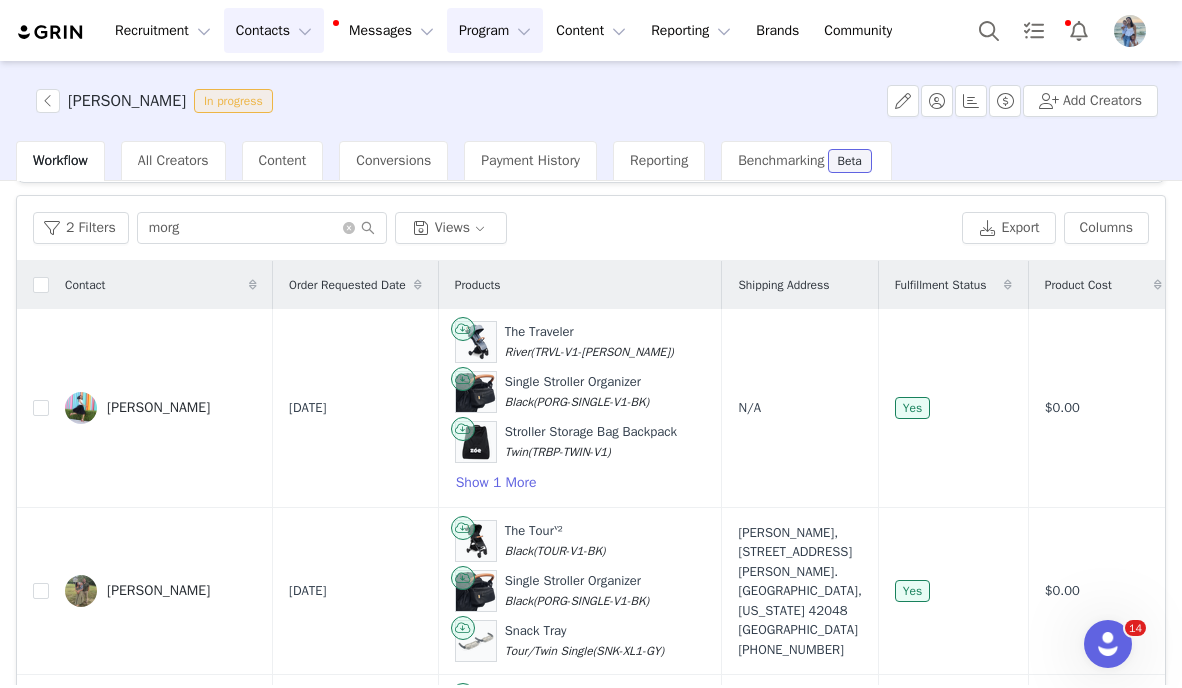 click on "Contacts Contacts" at bounding box center [274, 30] 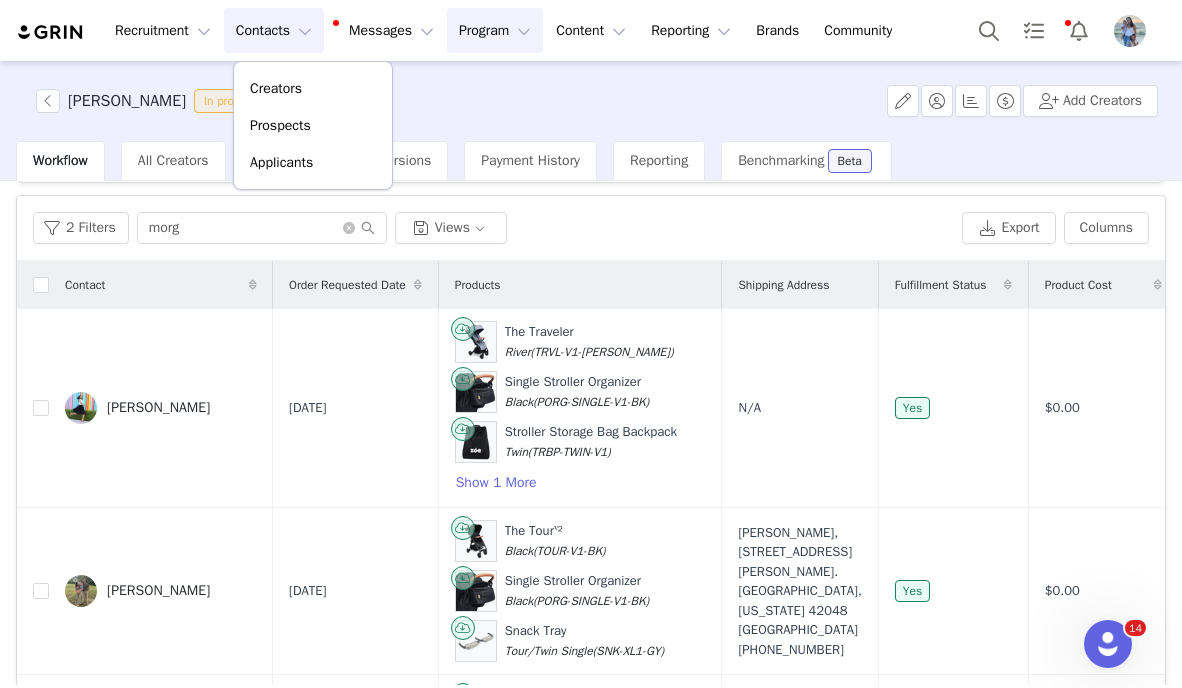 click on "Program Program" at bounding box center [495, 30] 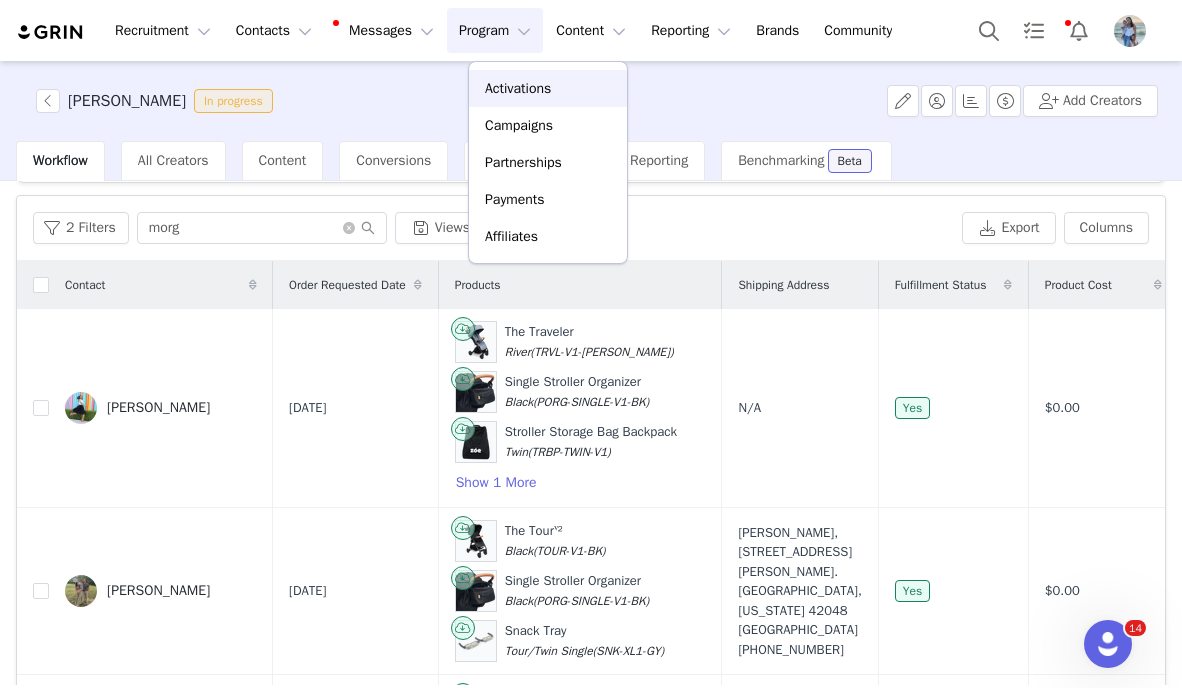 click on "Activations" at bounding box center (518, 88) 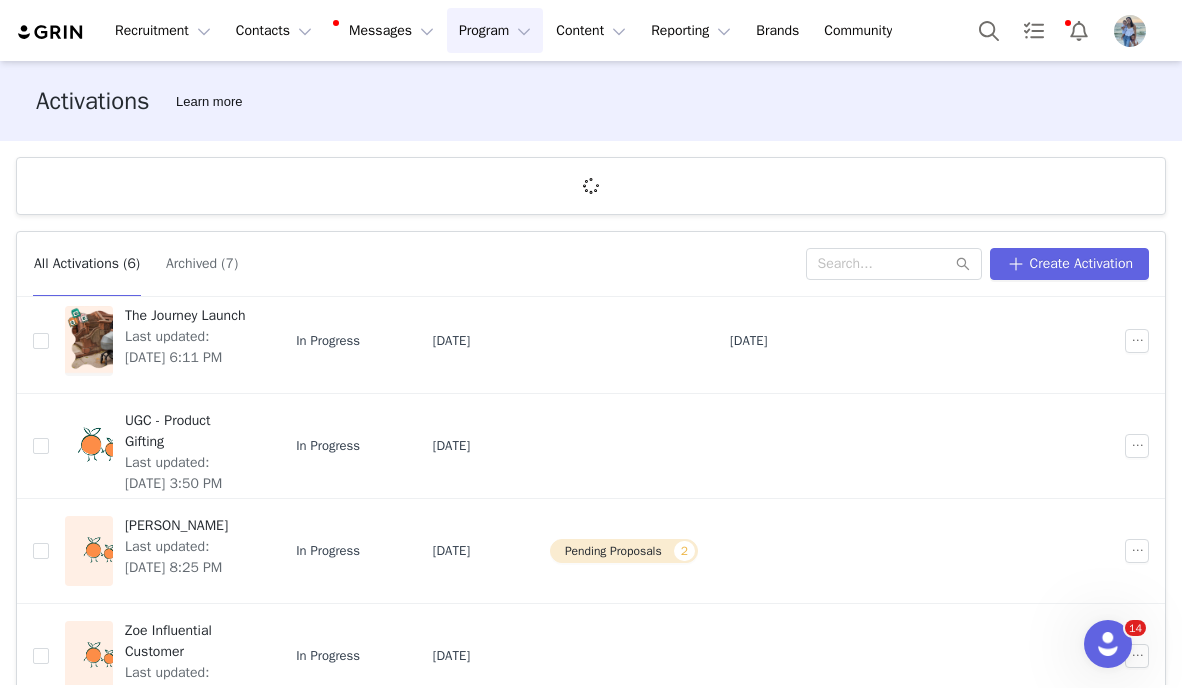 scroll, scrollTop: 164, scrollLeft: 0, axis: vertical 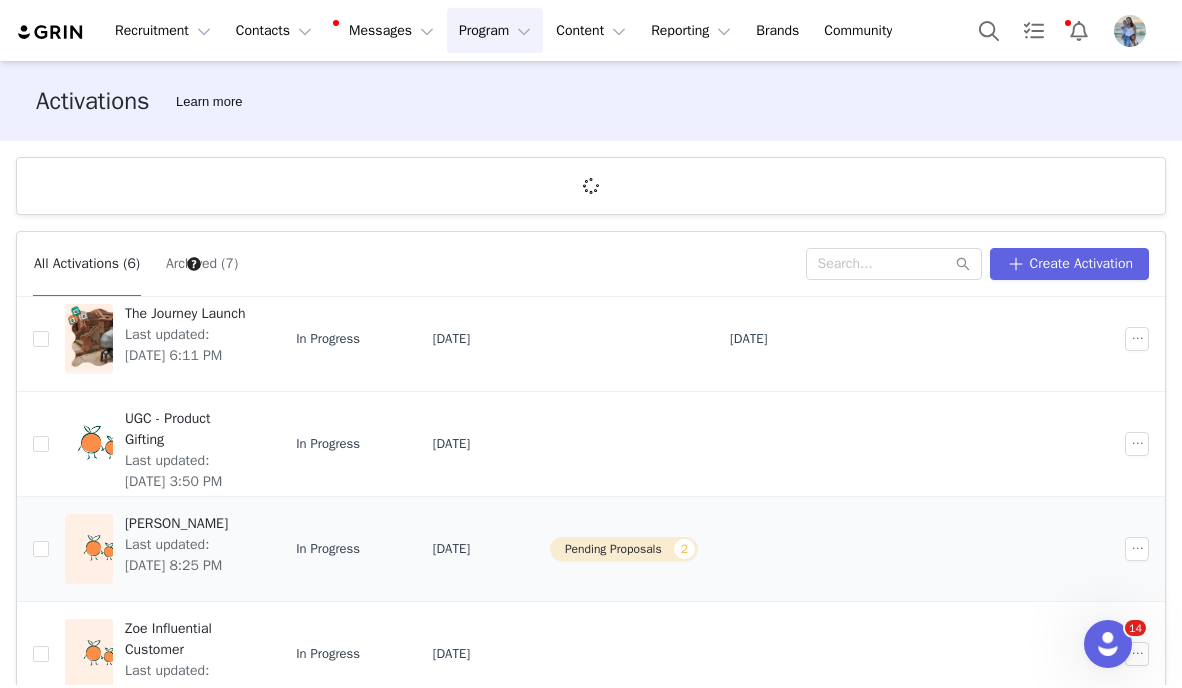 click on "Last updated: [DATE] 8:25 PM" at bounding box center (188, 555) 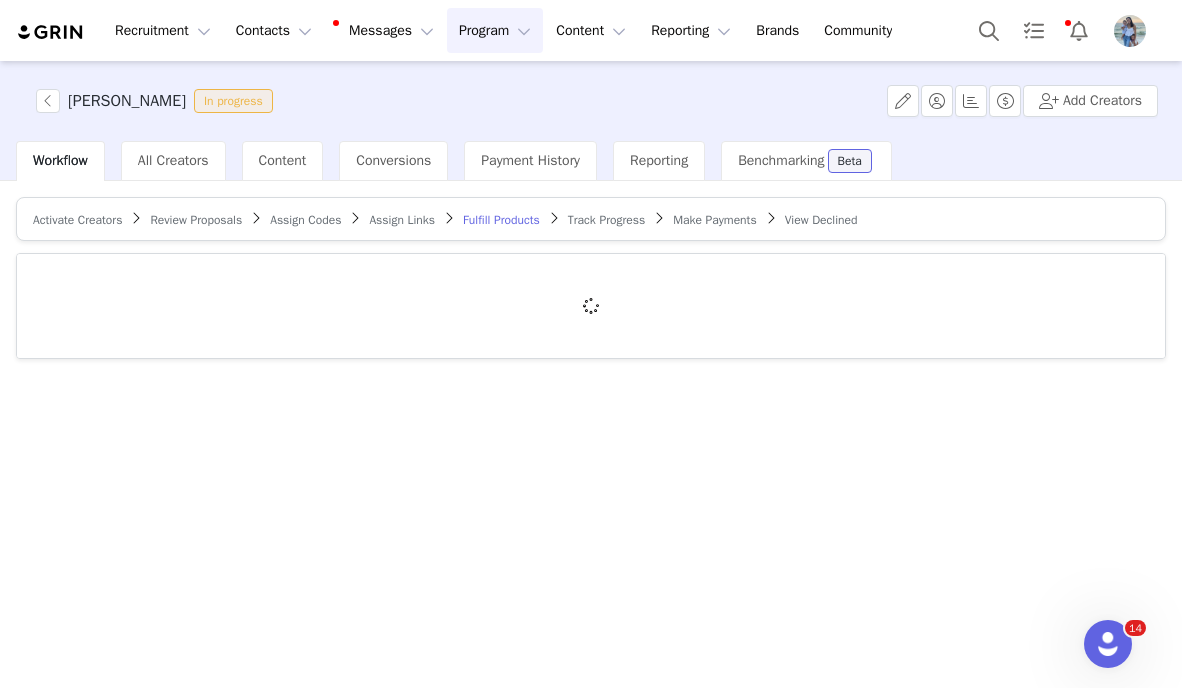 click on "Activate Creators Review Proposals Assign Codes Assign Links Fulfill Products Track Progress Make Payments View Declined" at bounding box center [591, 219] 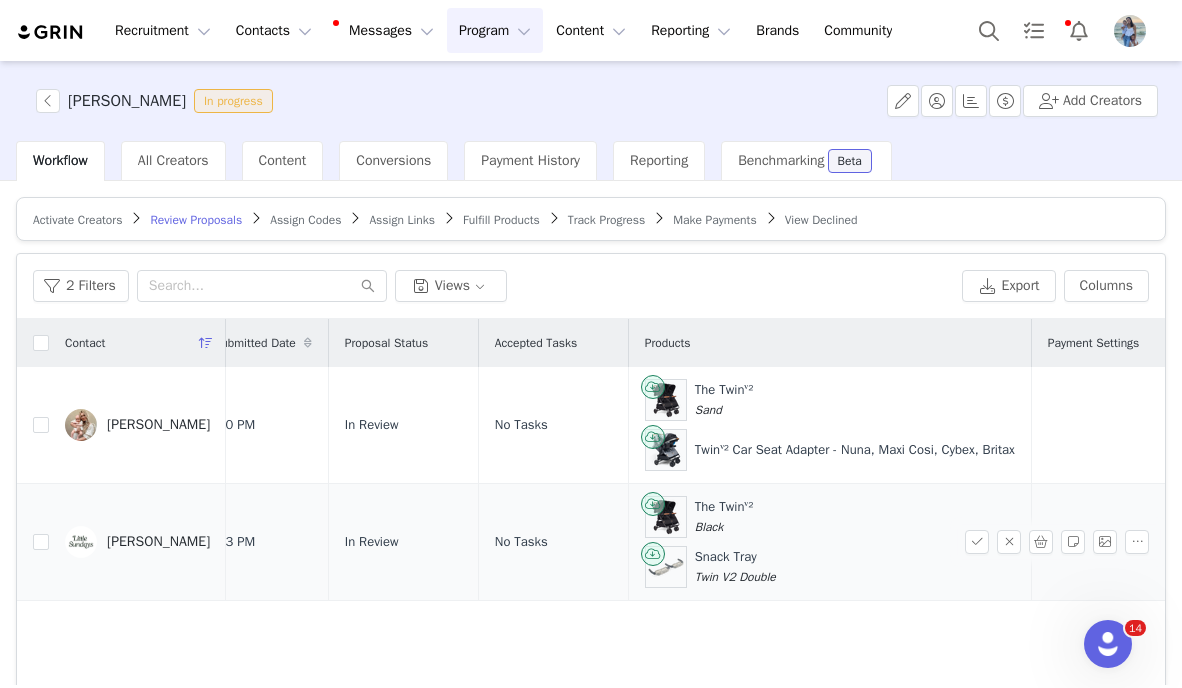 scroll, scrollTop: 0, scrollLeft: 232, axis: horizontal 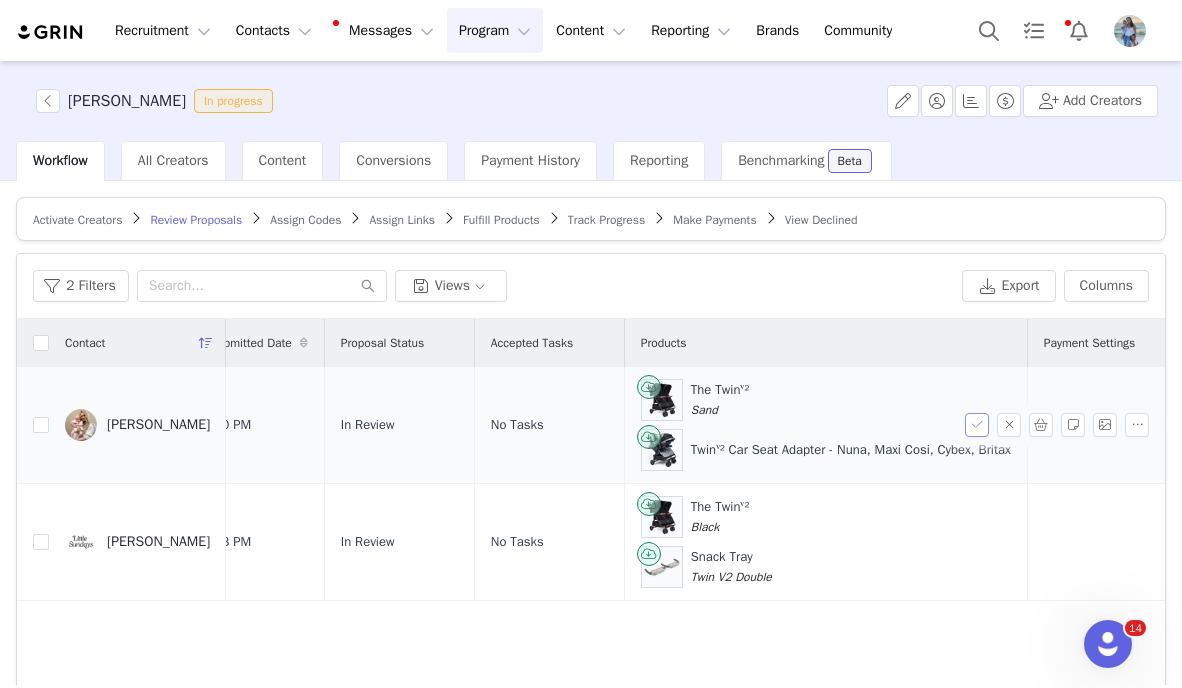 click at bounding box center [977, 425] 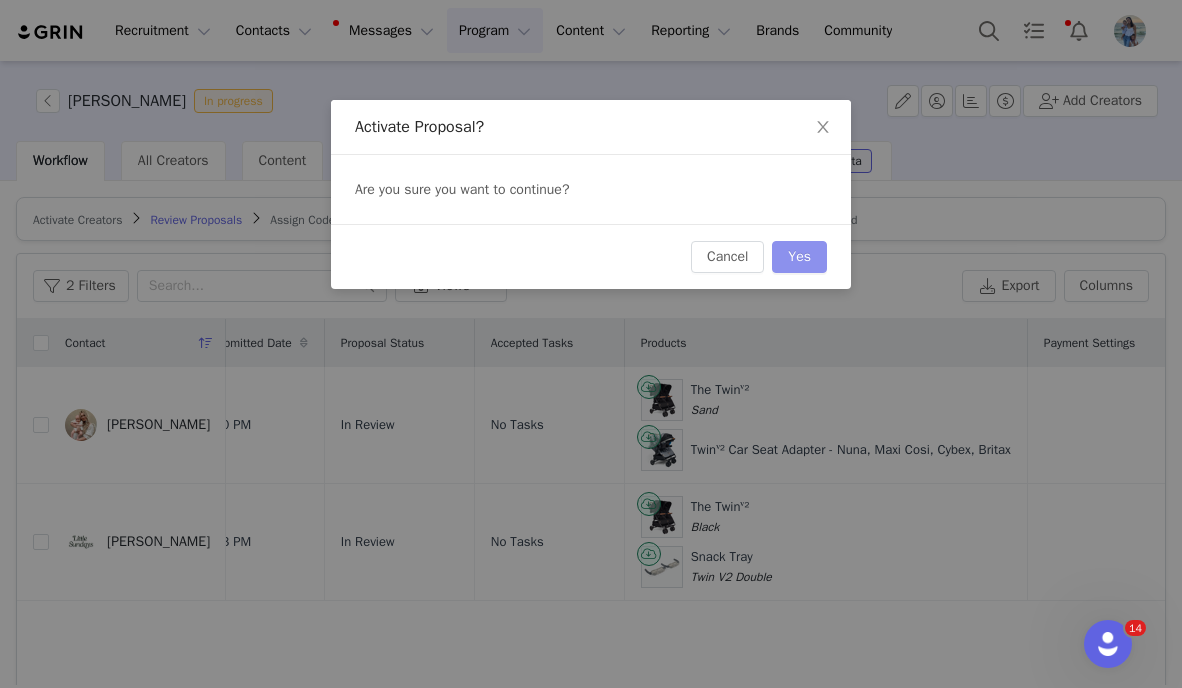 click on "Yes" at bounding box center (799, 257) 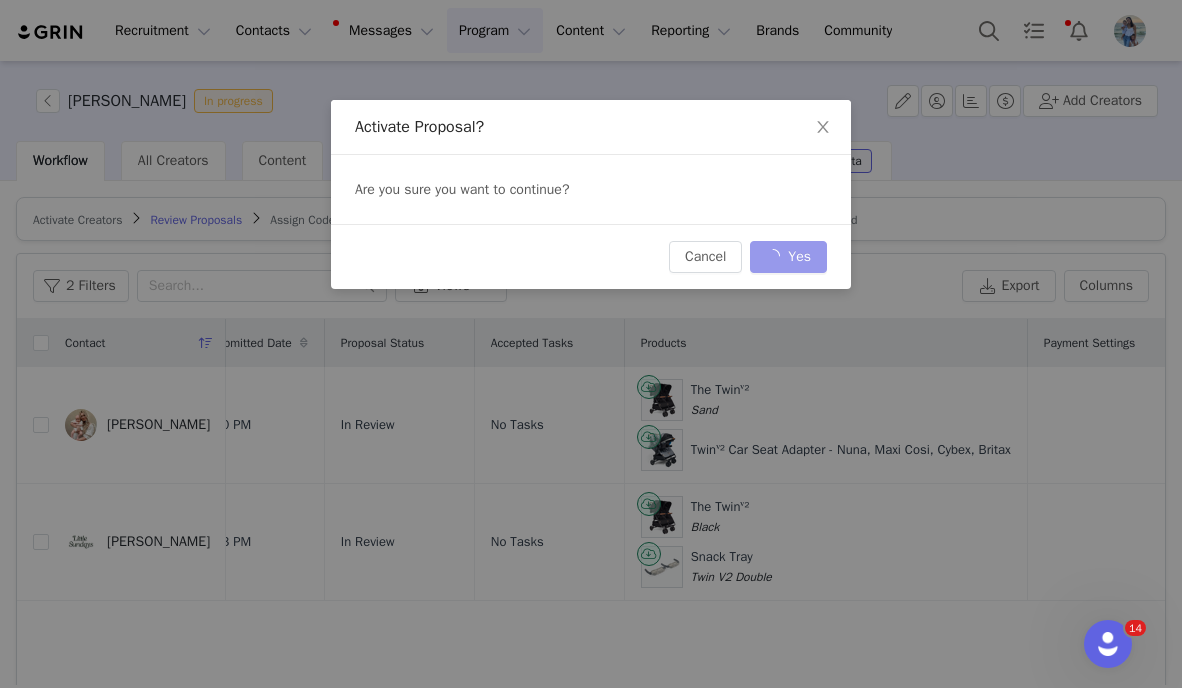 scroll, scrollTop: 0, scrollLeft: 0, axis: both 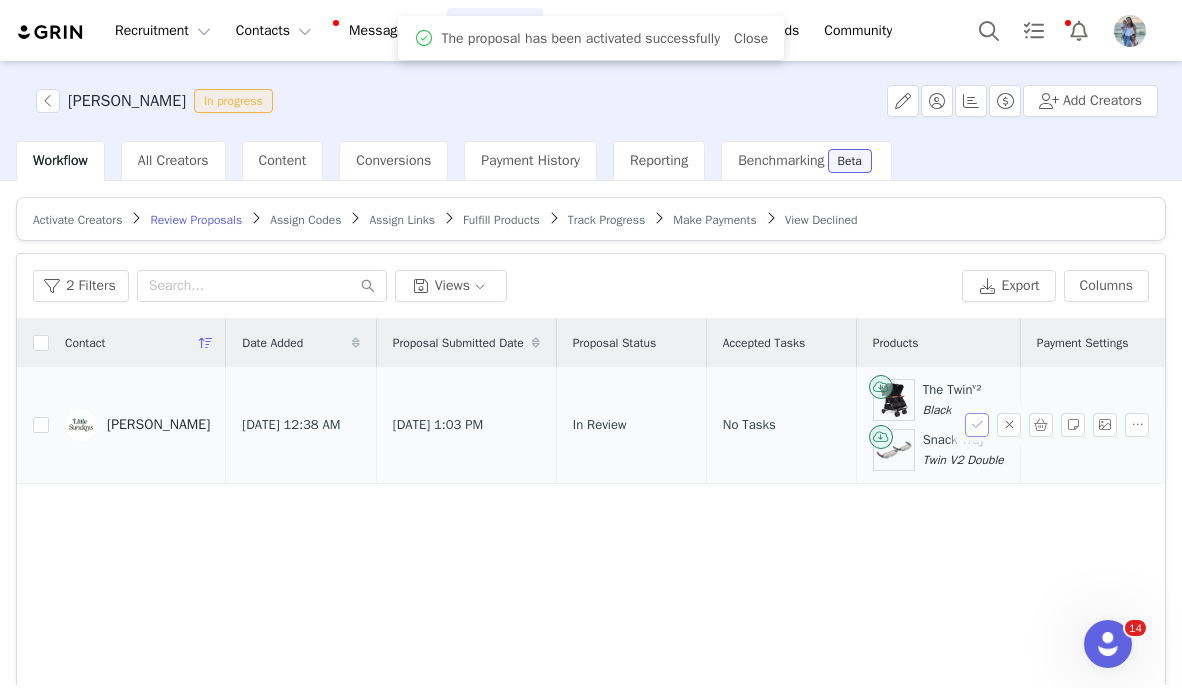 click at bounding box center [977, 425] 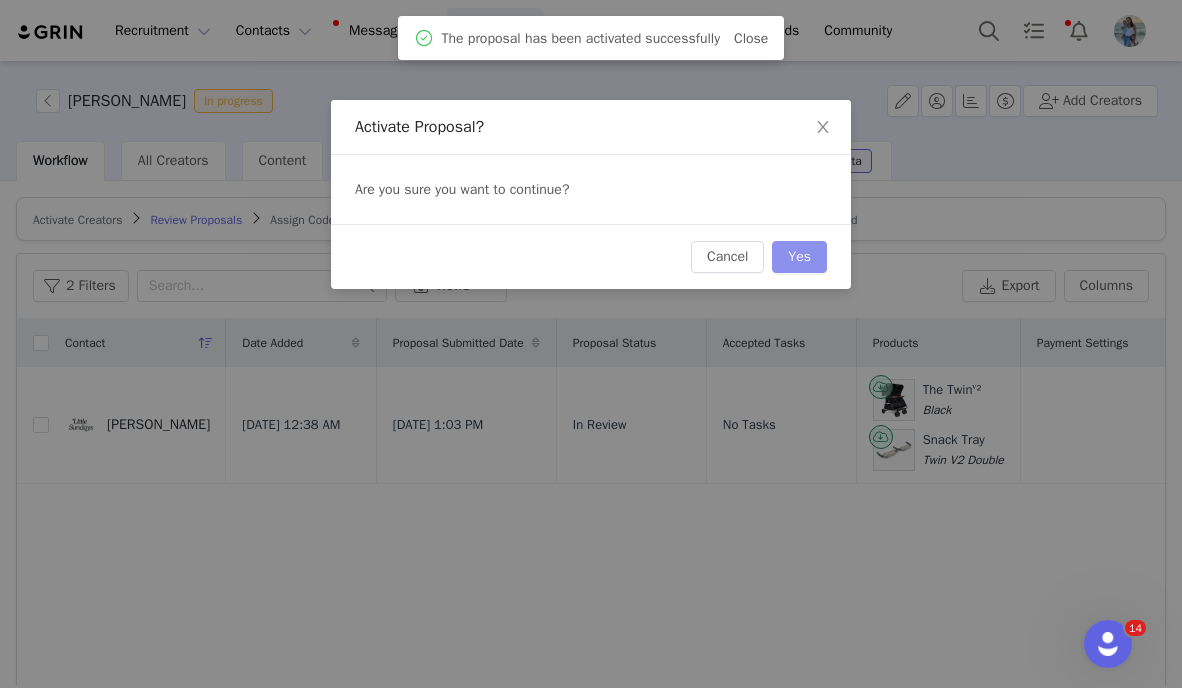 click on "Yes" at bounding box center [799, 257] 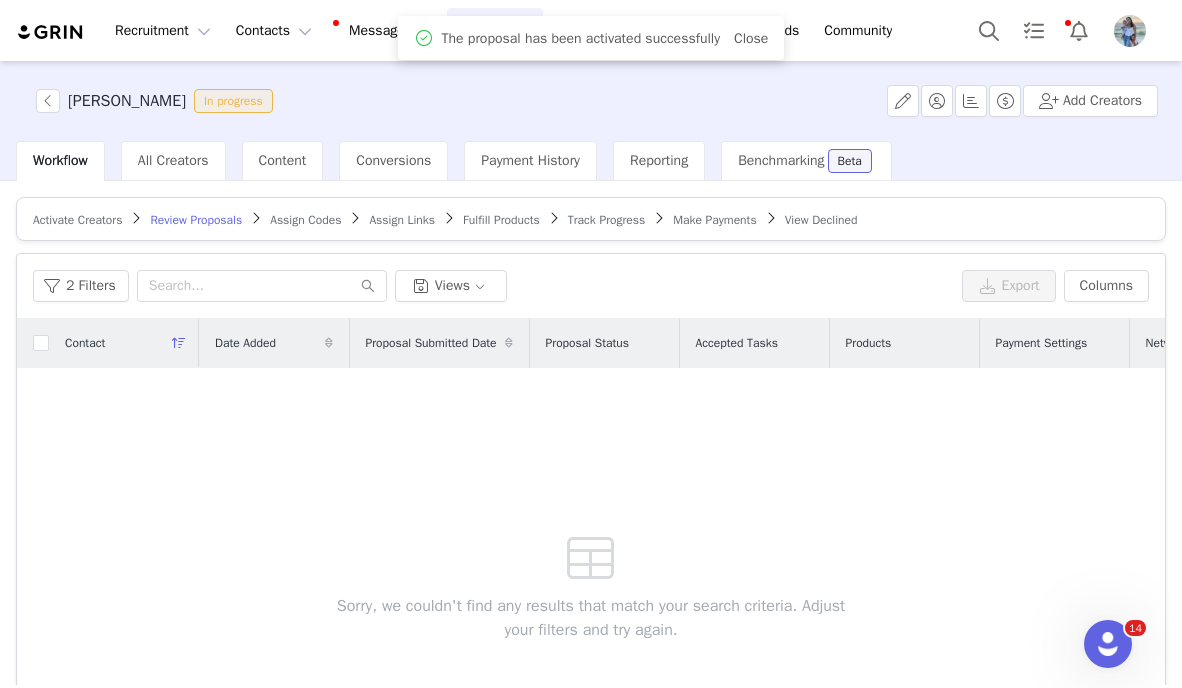 click on "Assign Codes" at bounding box center [305, 220] 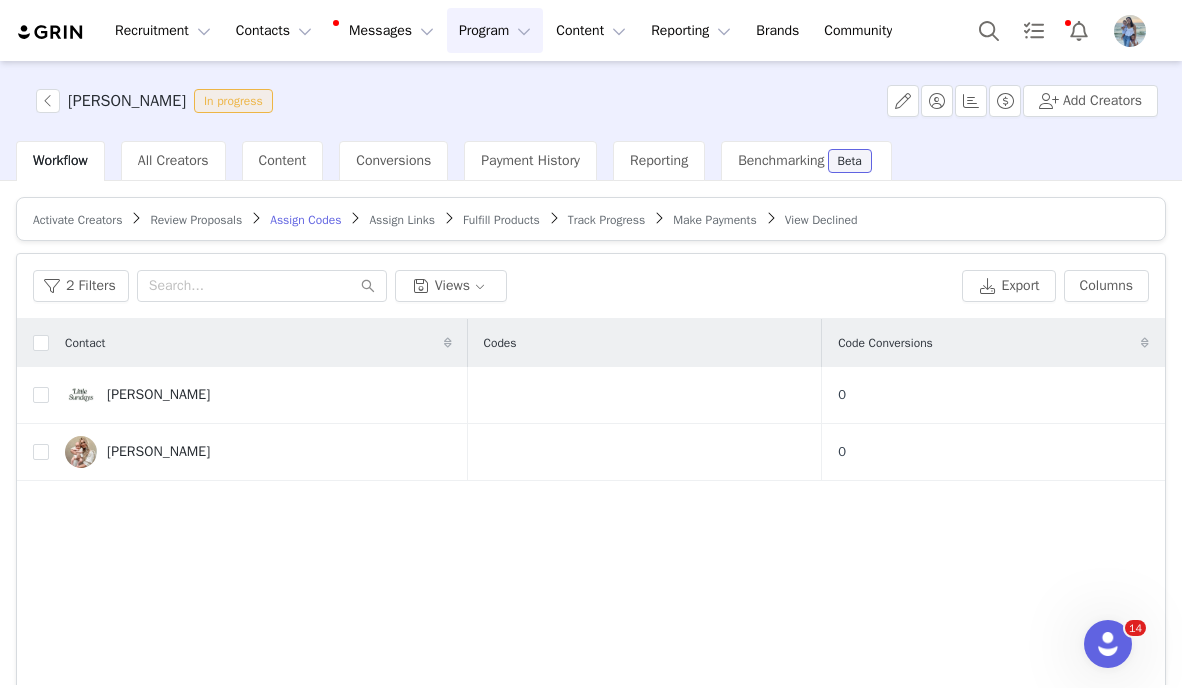 click on "Contact" at bounding box center (258, 343) 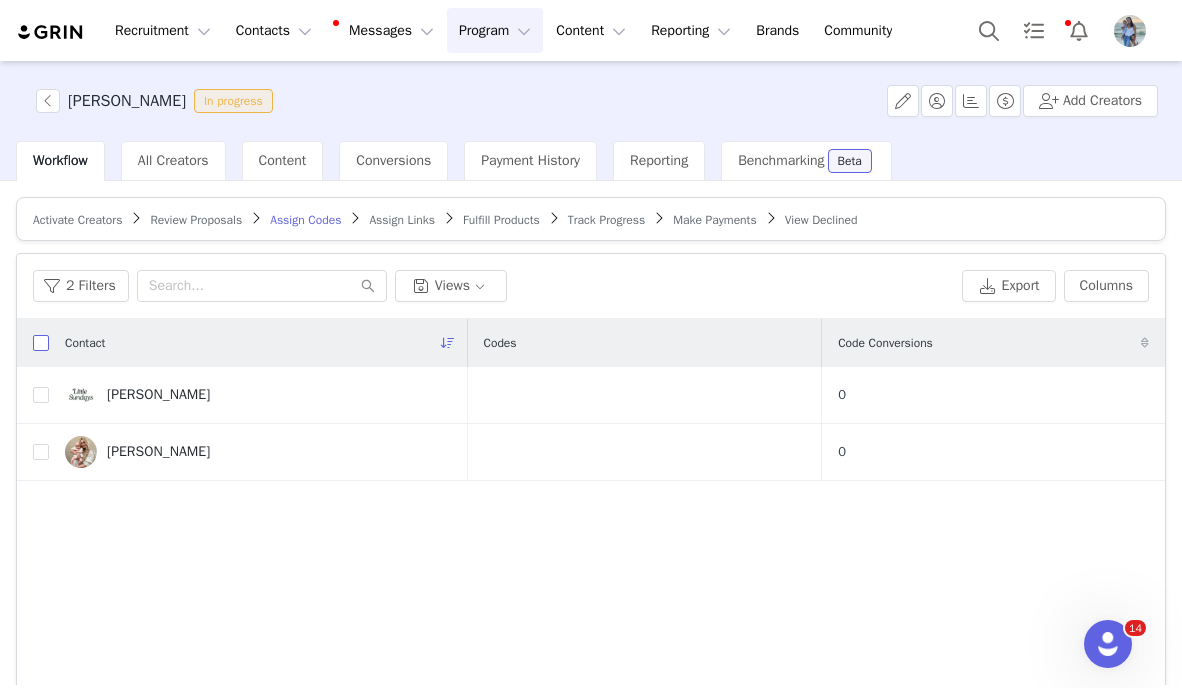 click at bounding box center [41, 343] 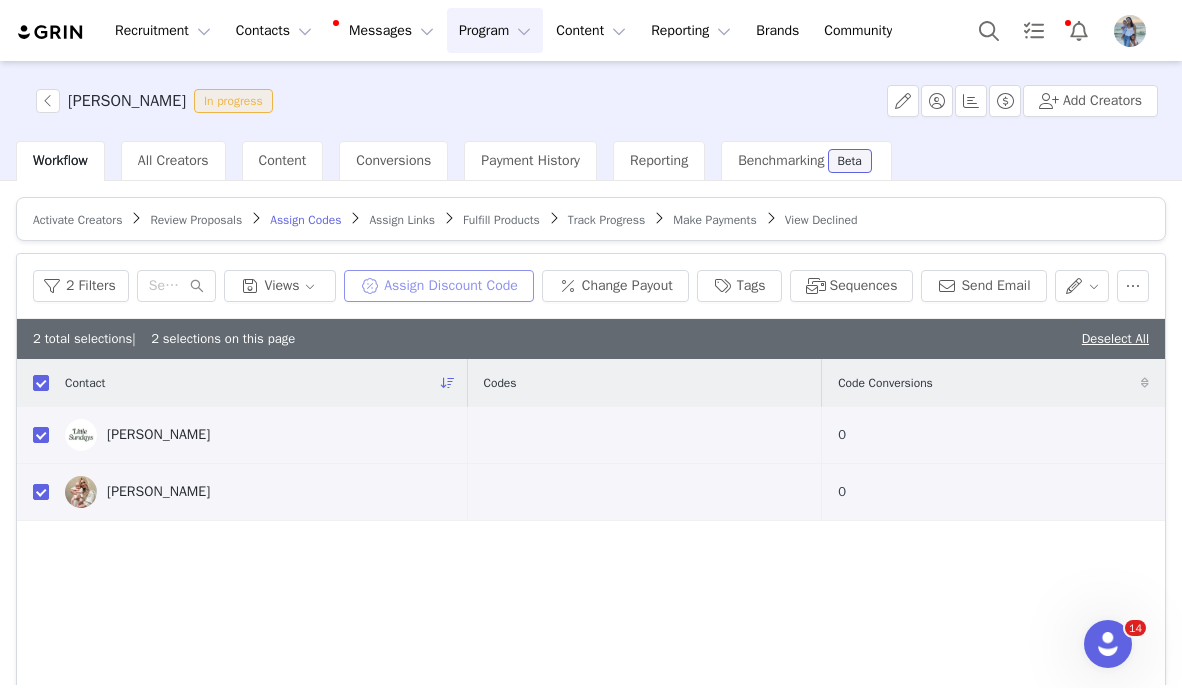click on "Assign Discount Code" at bounding box center (439, 286) 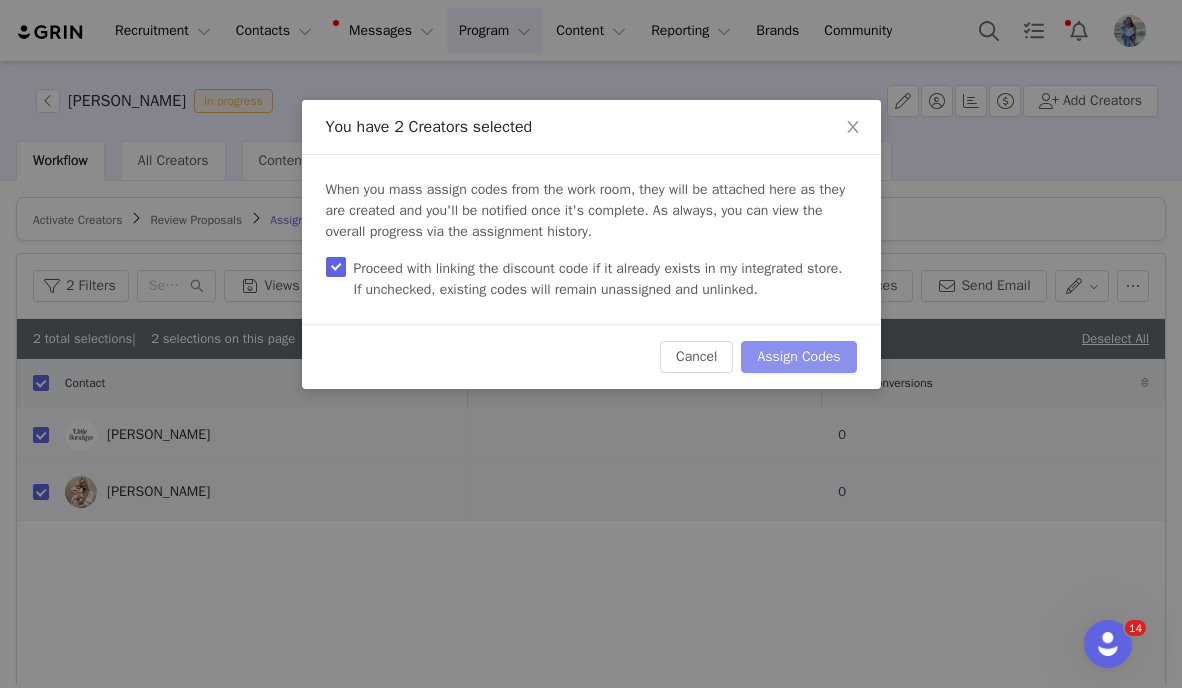 click on "Assign Codes" at bounding box center (798, 357) 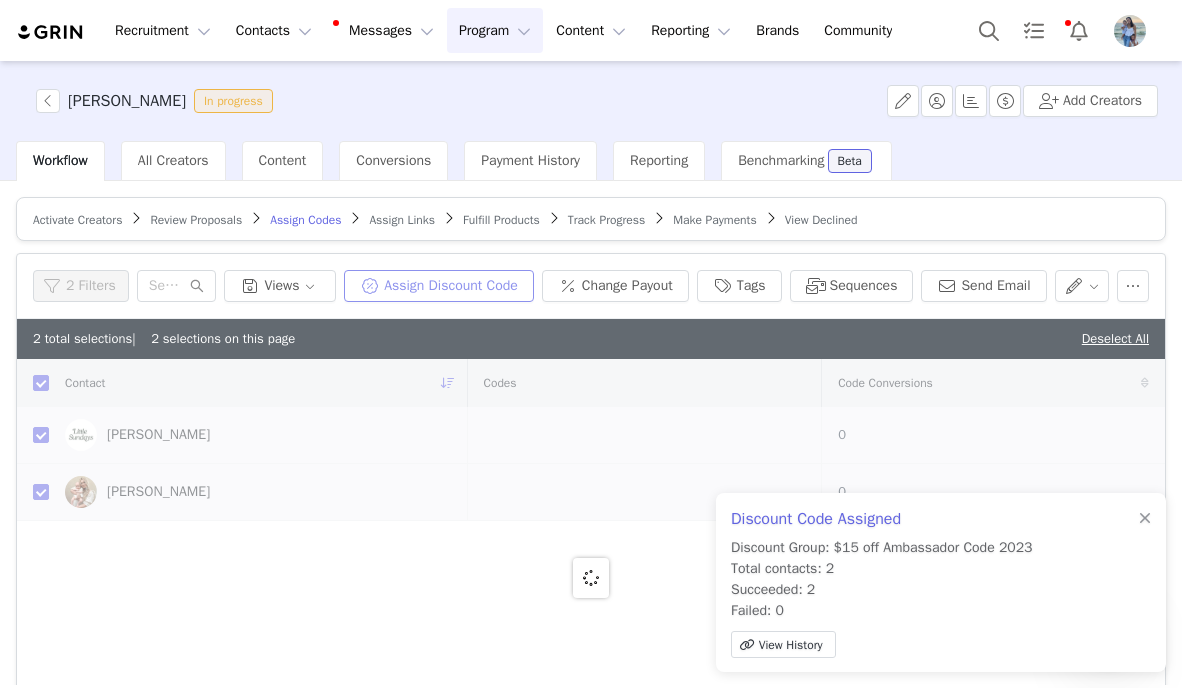 checkbox on "false" 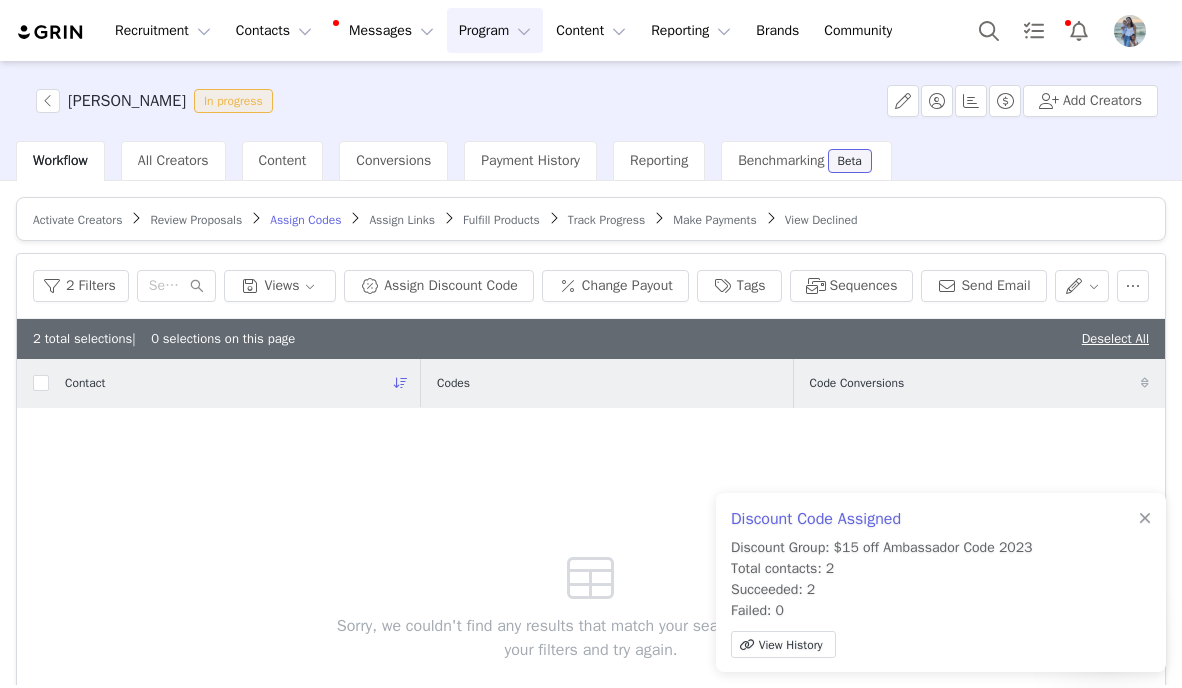 click on "Assign Links" at bounding box center [402, 220] 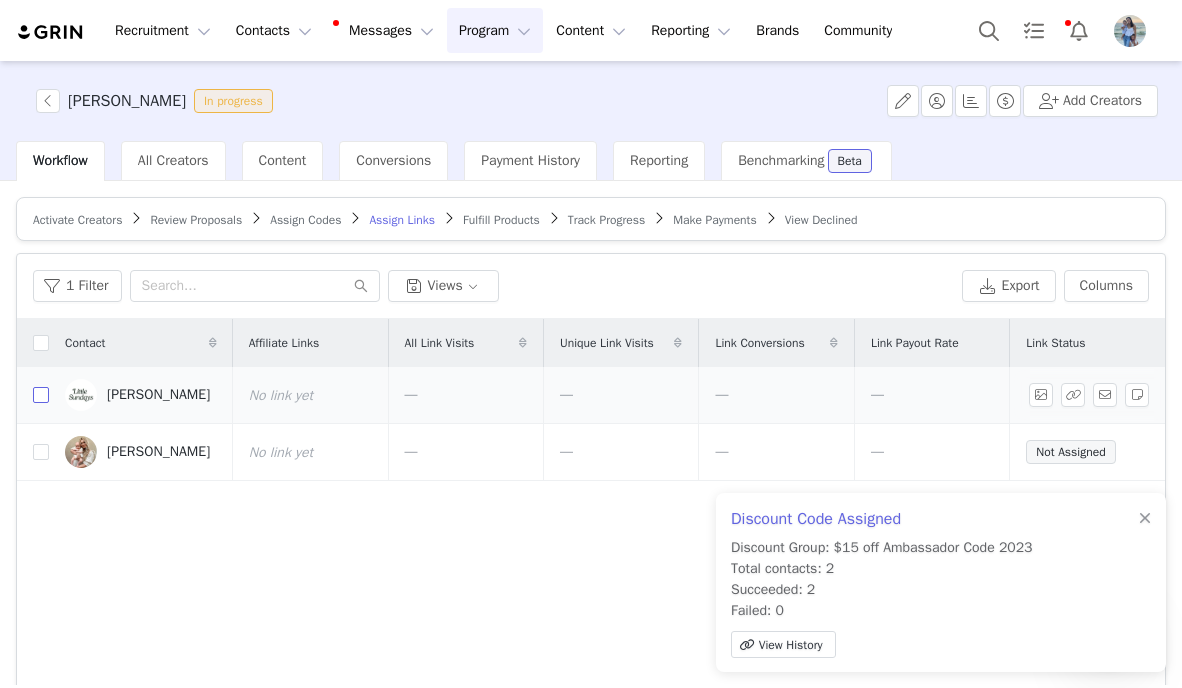 click at bounding box center (41, 395) 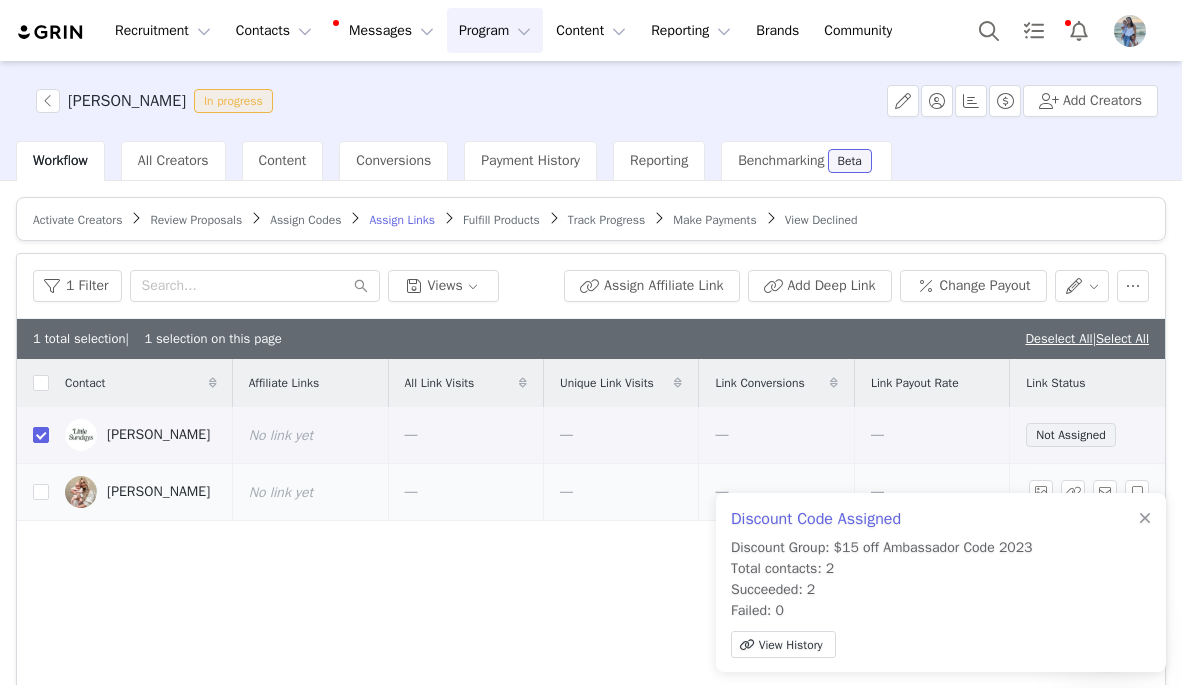 click at bounding box center [33, 492] 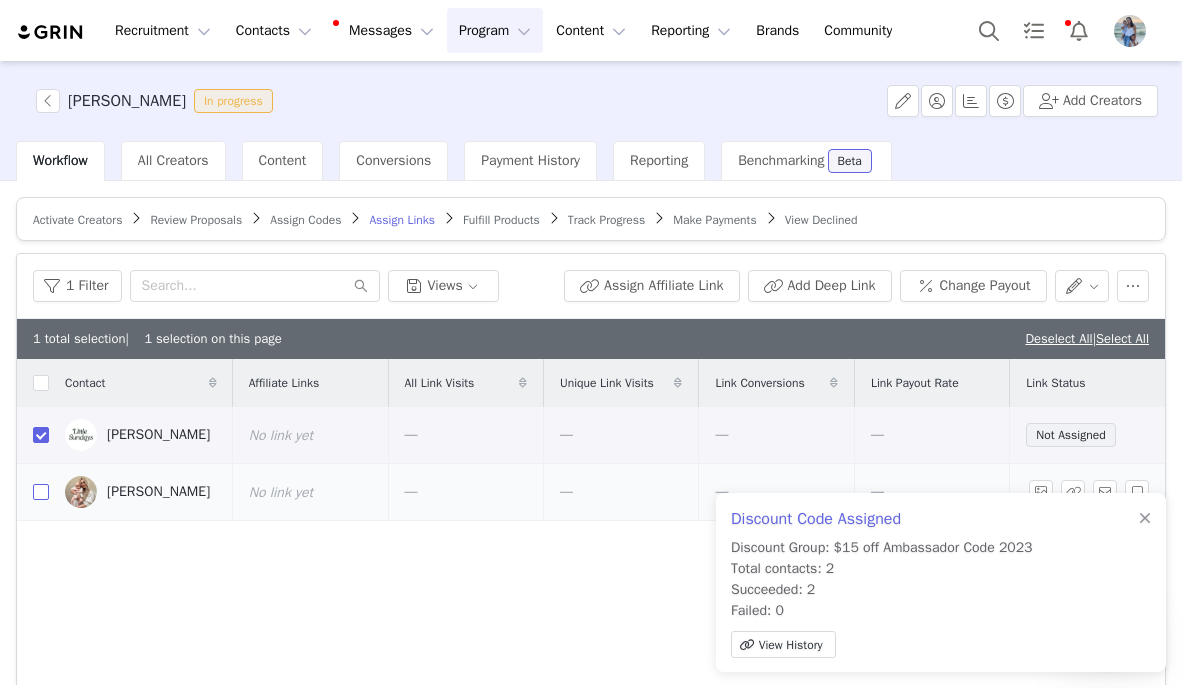 click at bounding box center [41, 492] 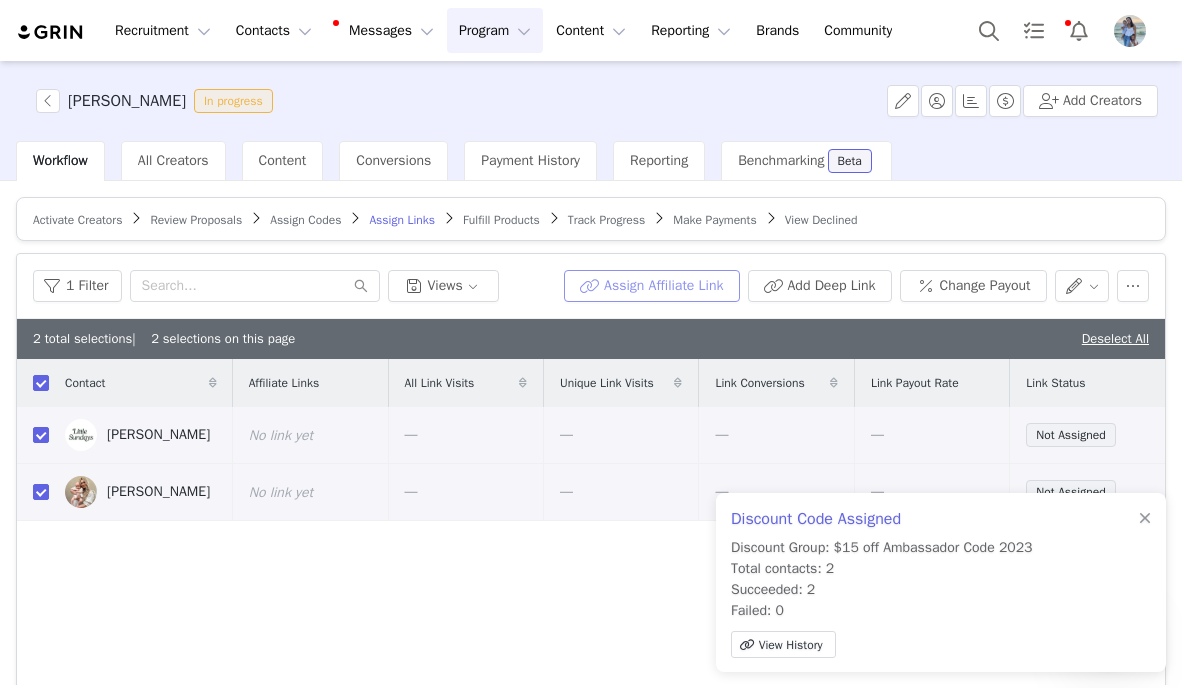 click on "Assign Affiliate Link" at bounding box center (651, 286) 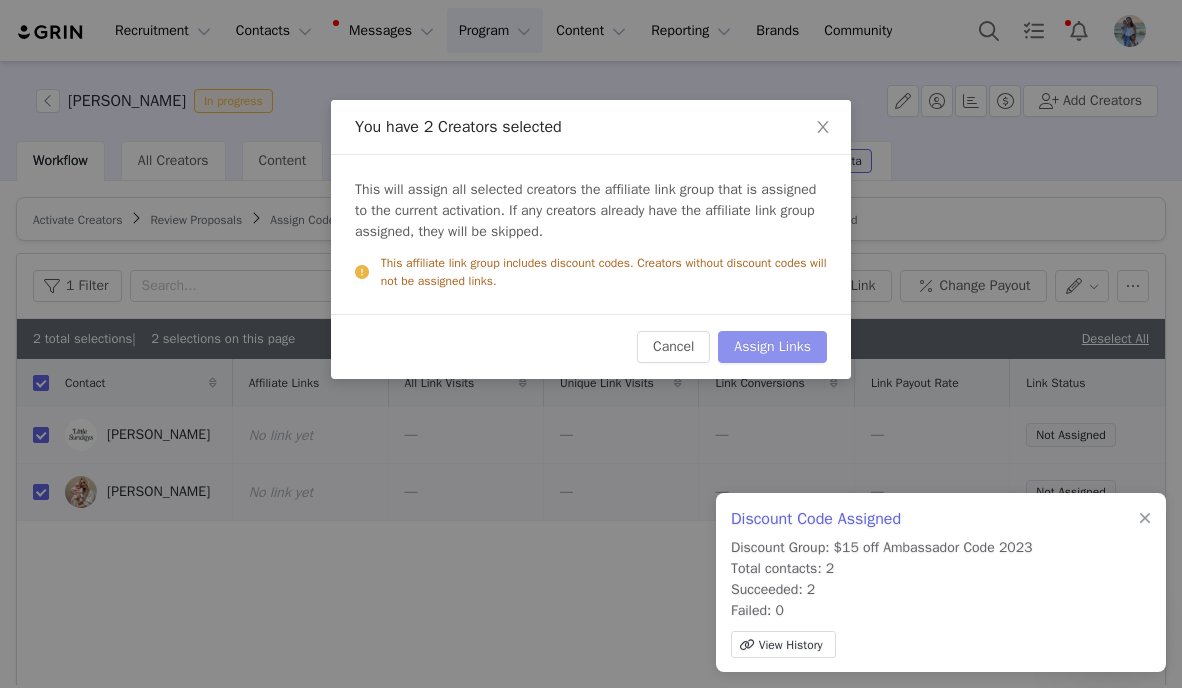 click on "Assign Links" at bounding box center (772, 347) 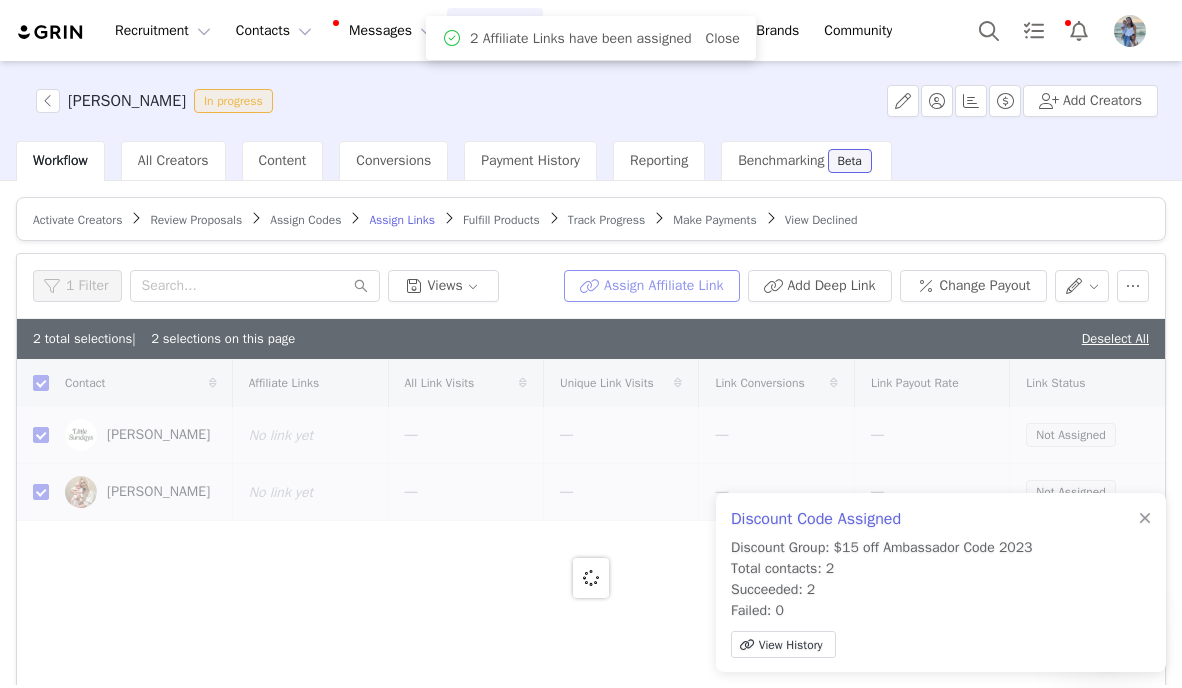 checkbox on "false" 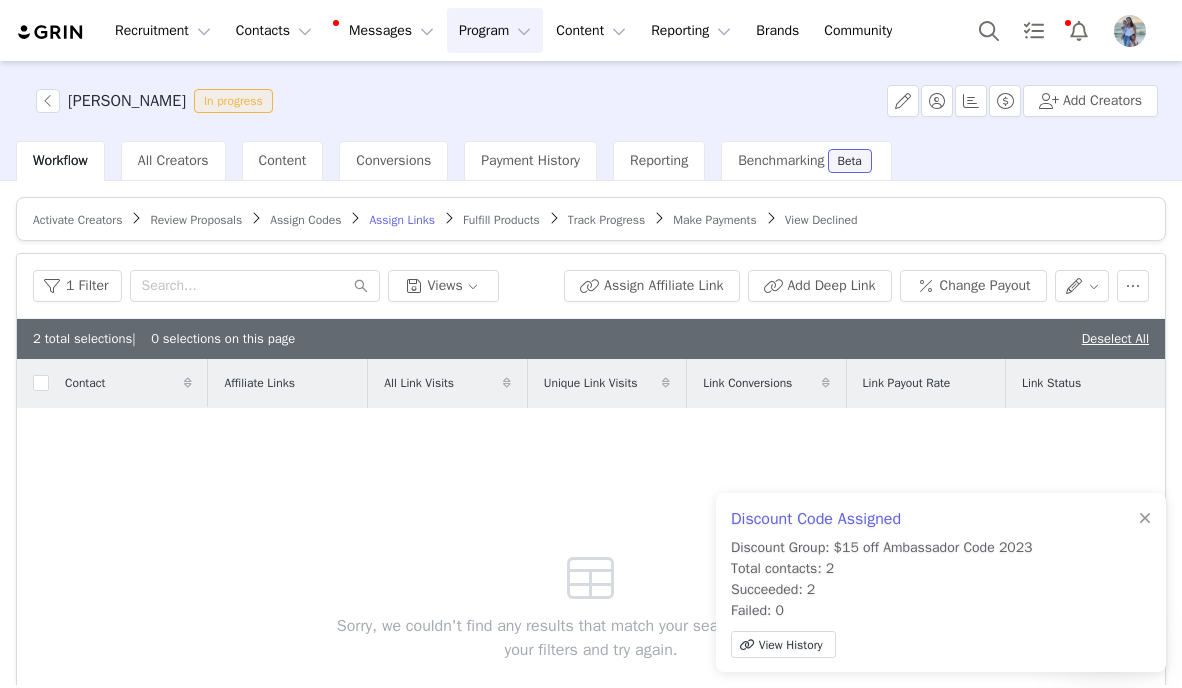 click on "Fulfill Products" at bounding box center (501, 220) 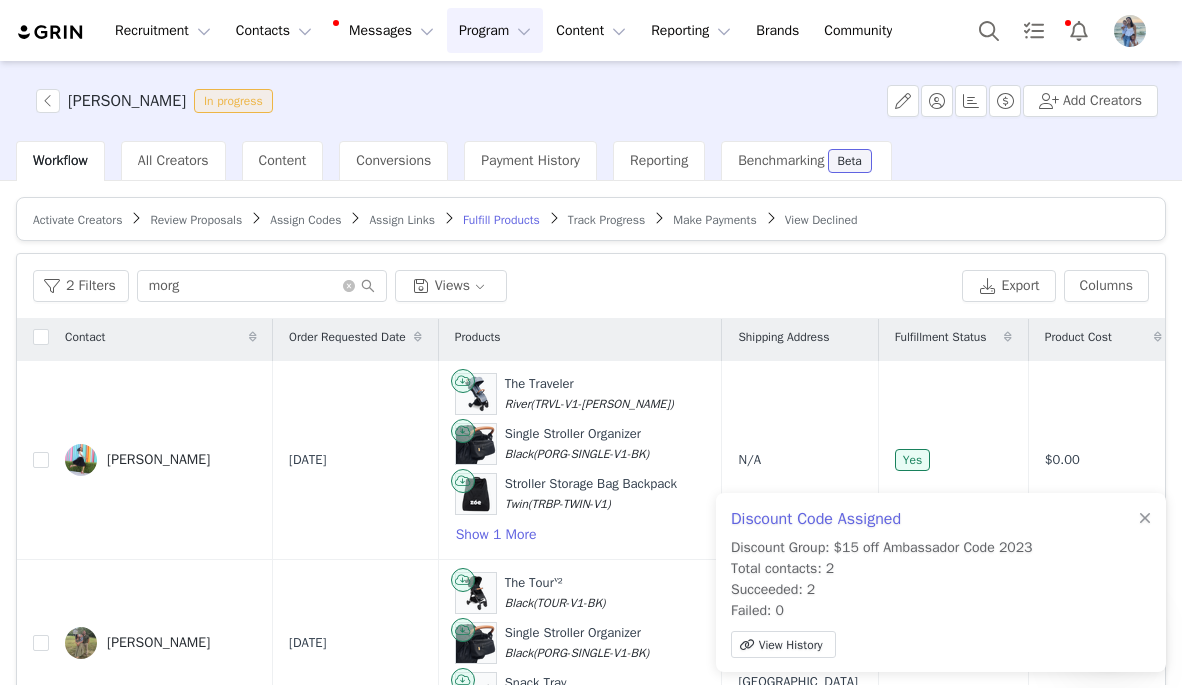 scroll, scrollTop: 0, scrollLeft: 0, axis: both 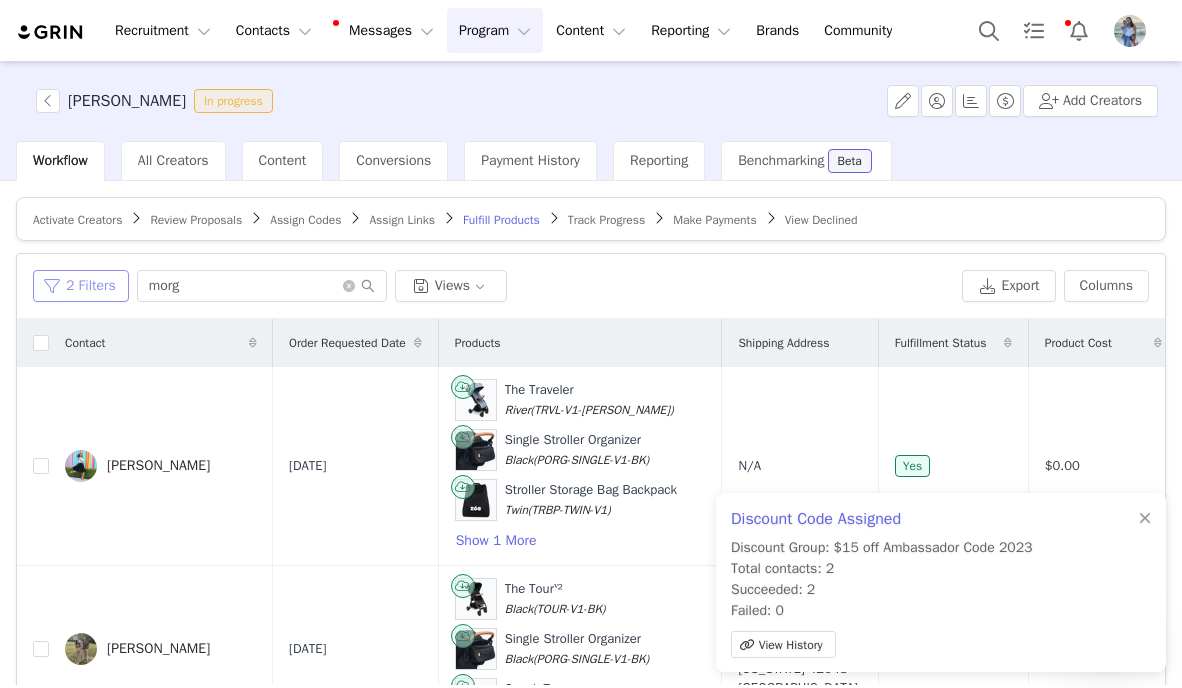 click on "2 Filters" at bounding box center [81, 286] 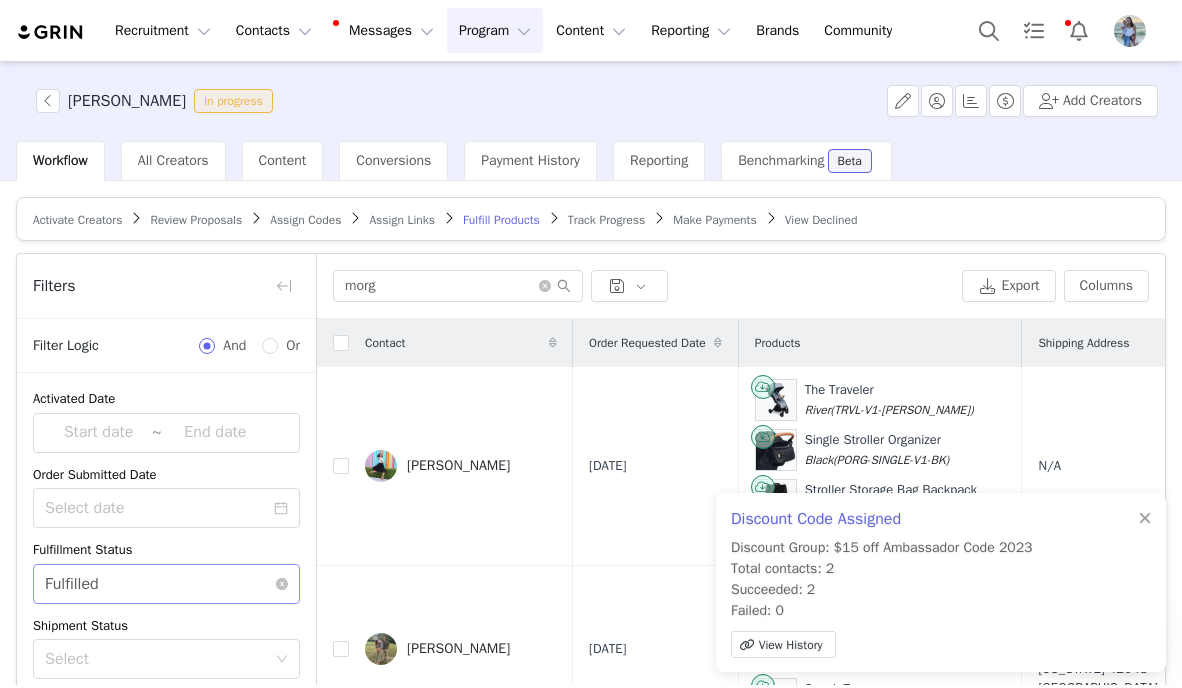 click on "Fulfilled" at bounding box center (72, 584) 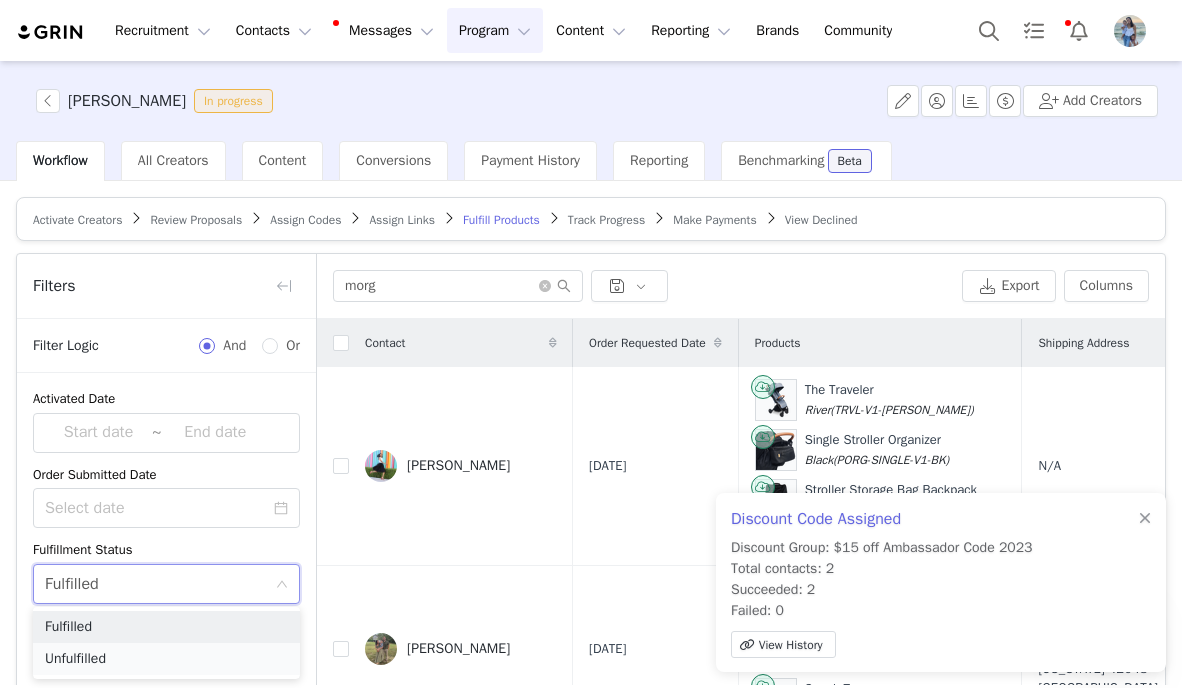click on "Unfulfilled" at bounding box center [166, 659] 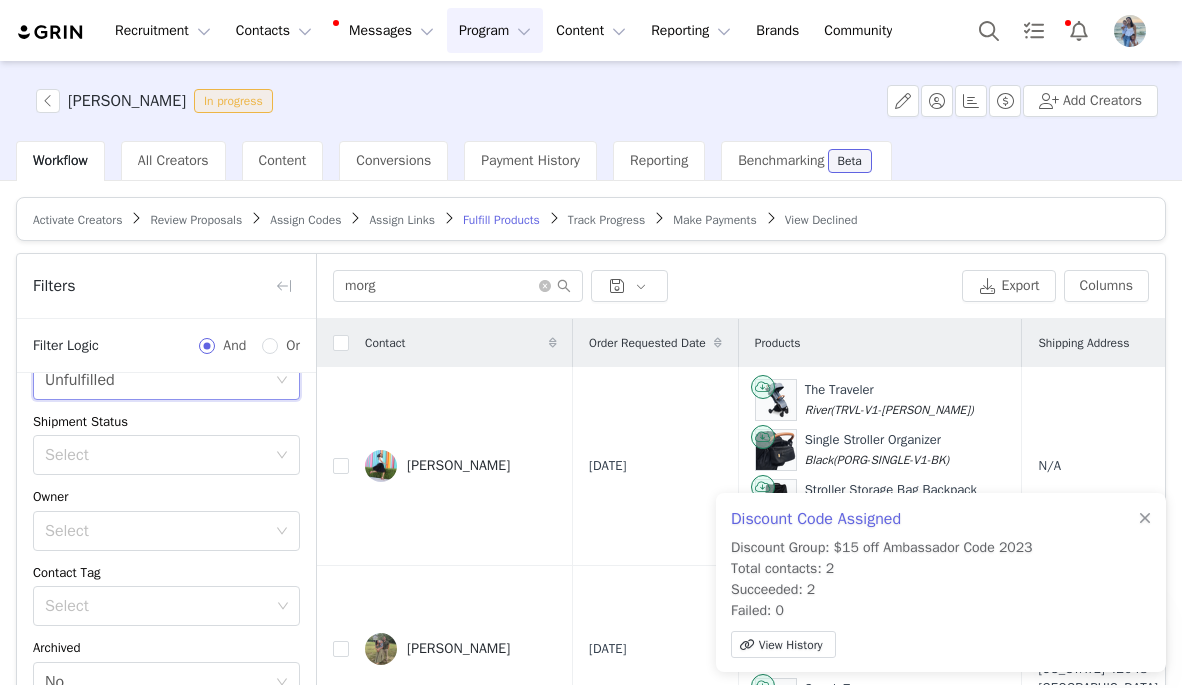 scroll, scrollTop: 207, scrollLeft: 0, axis: vertical 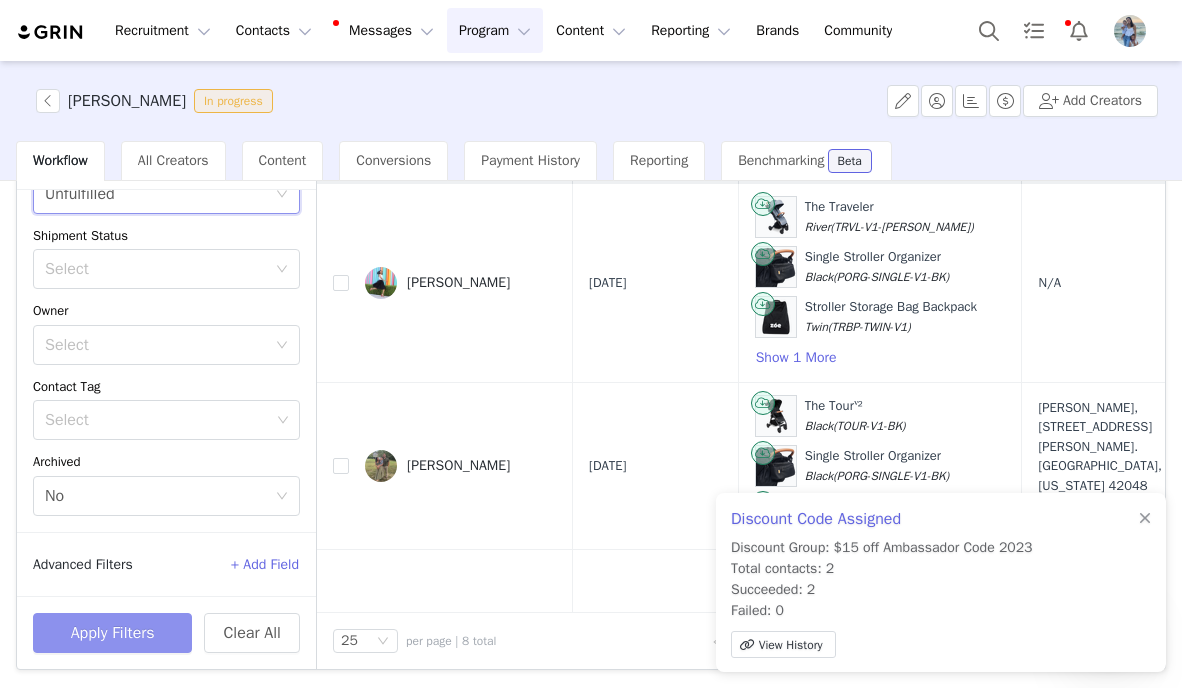 click on "Apply Filters" at bounding box center (112, 633) 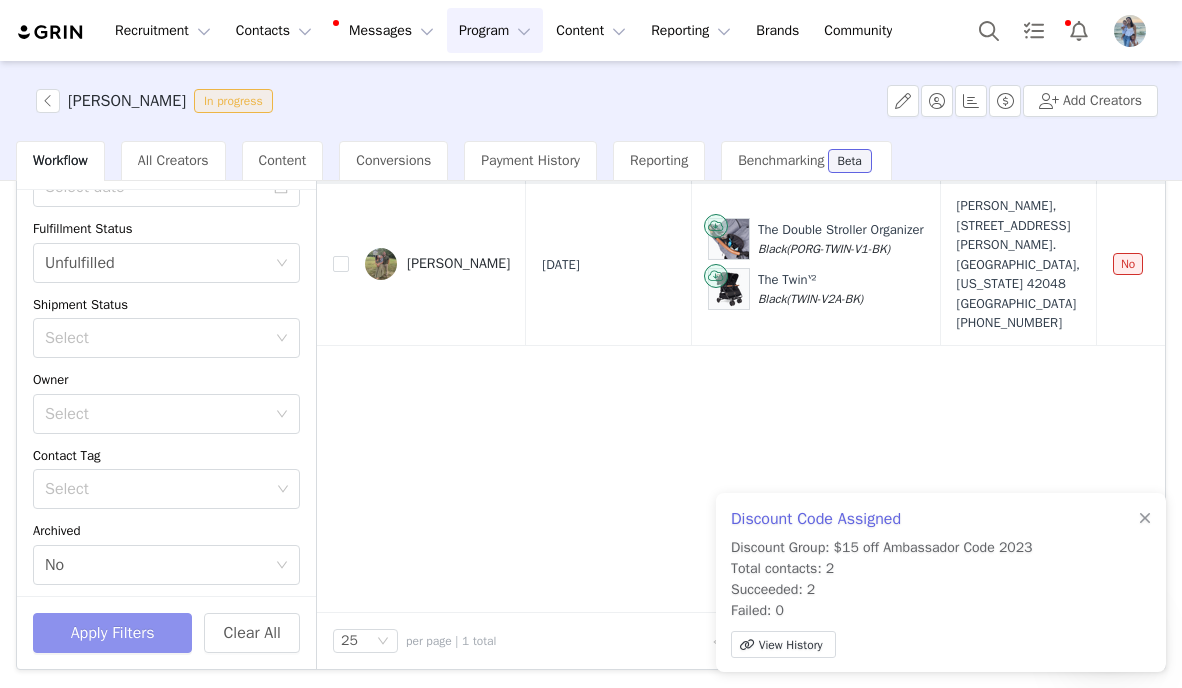 scroll, scrollTop: 0, scrollLeft: 0, axis: both 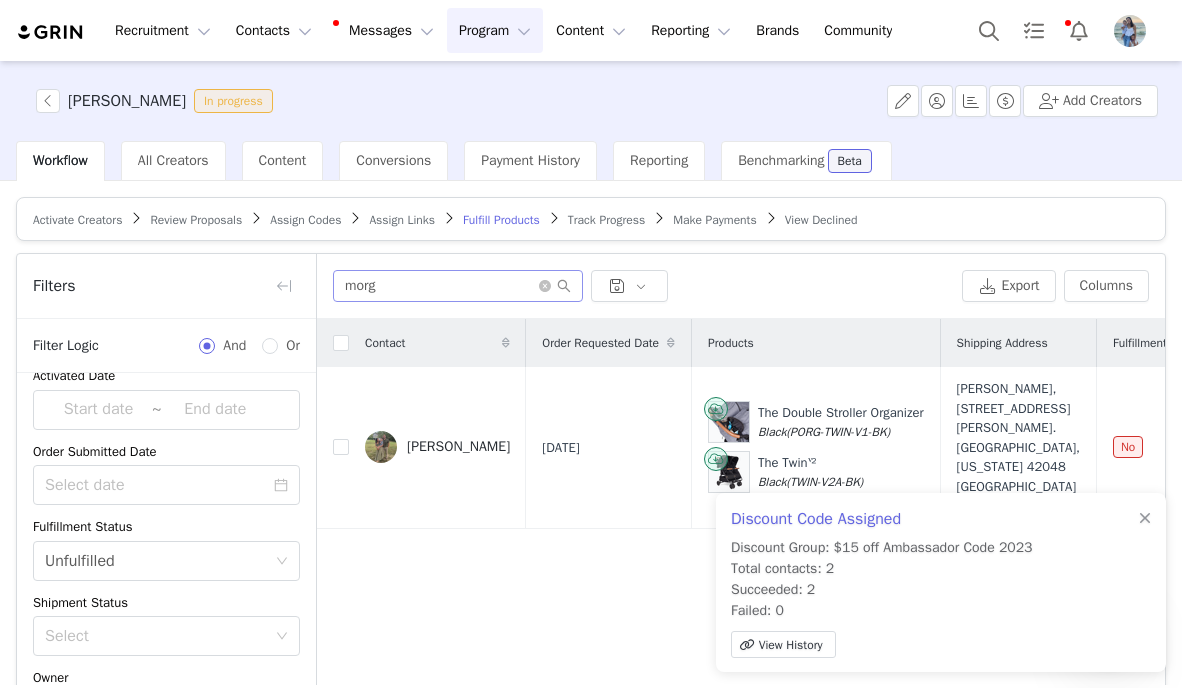 click at bounding box center [555, 286] 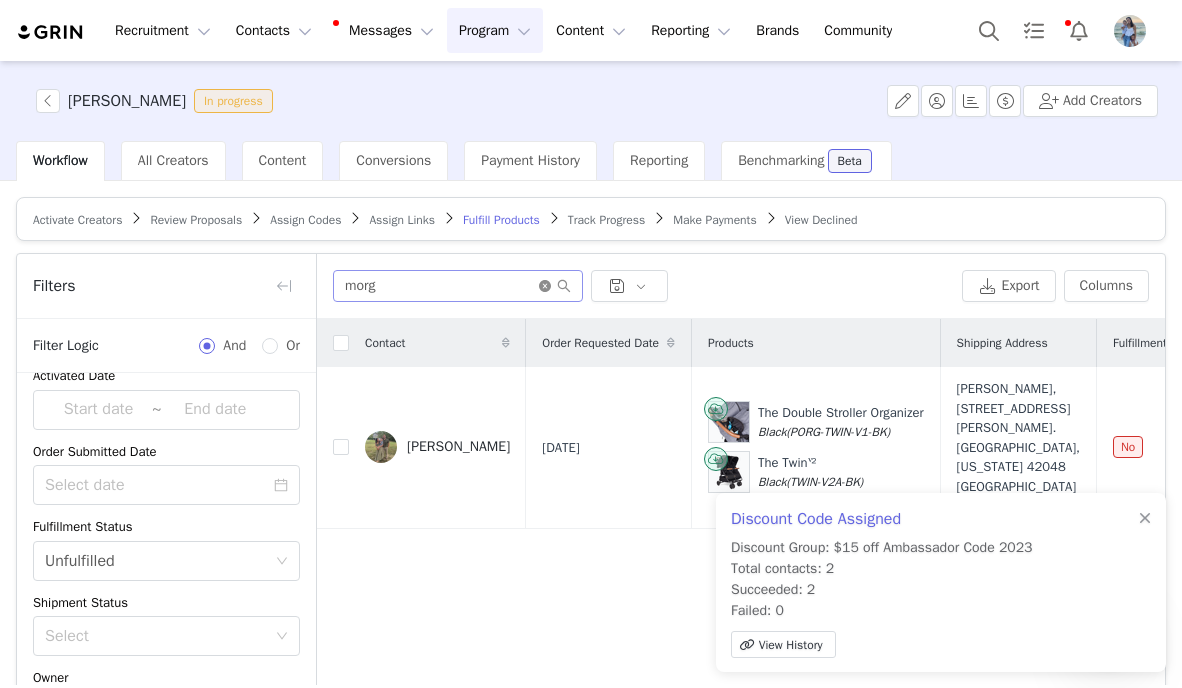 click 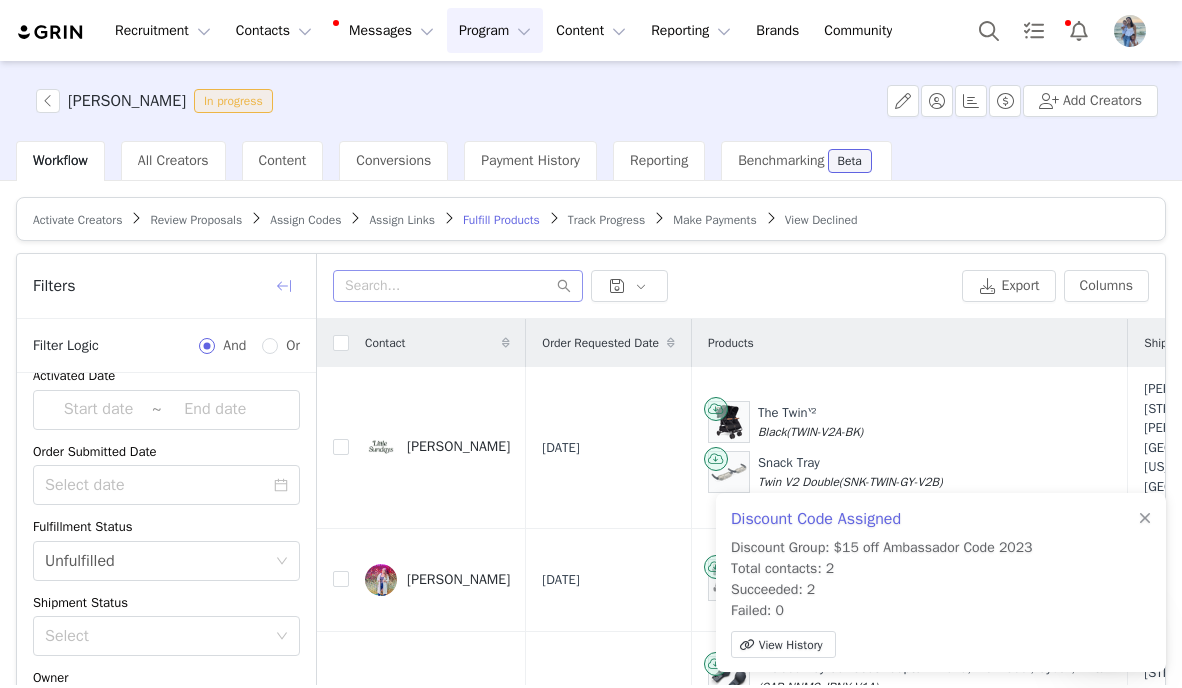 click at bounding box center (284, 286) 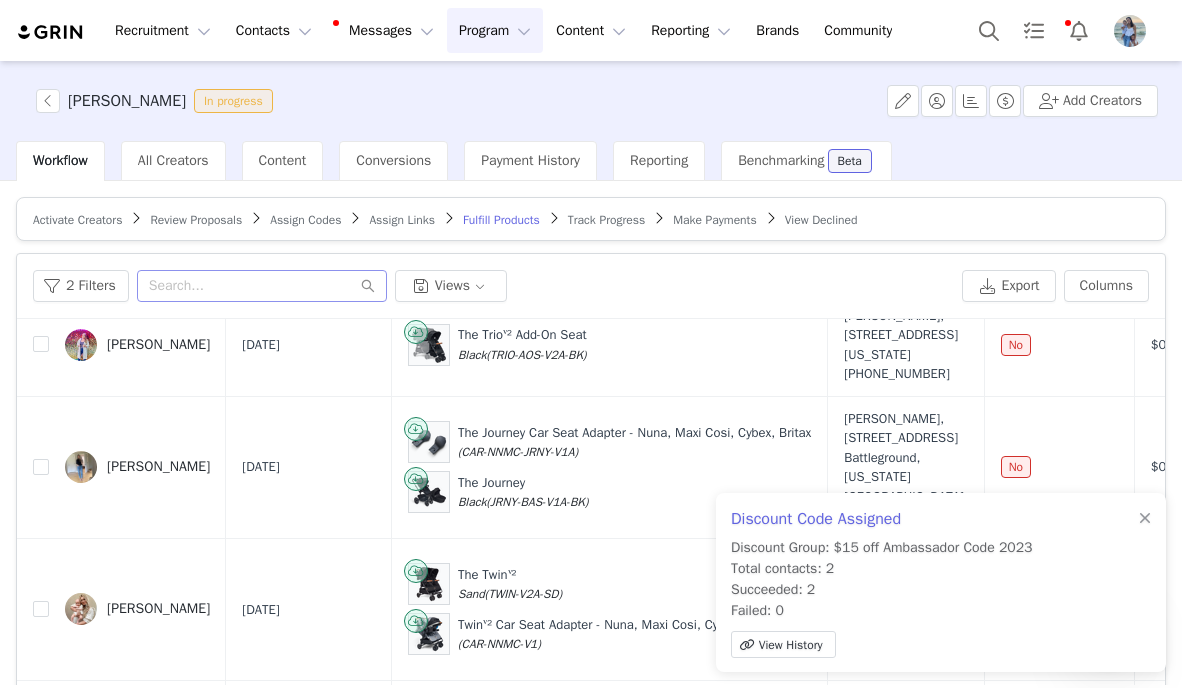 scroll, scrollTop: 281, scrollLeft: 0, axis: vertical 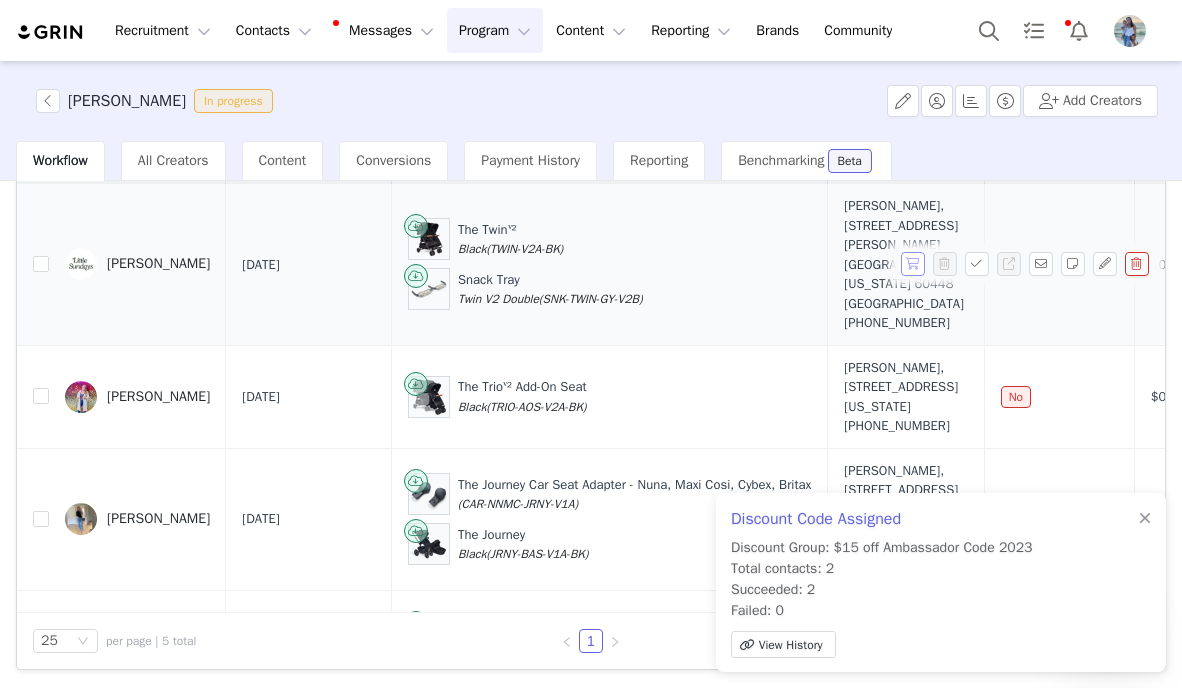 click at bounding box center (913, 264) 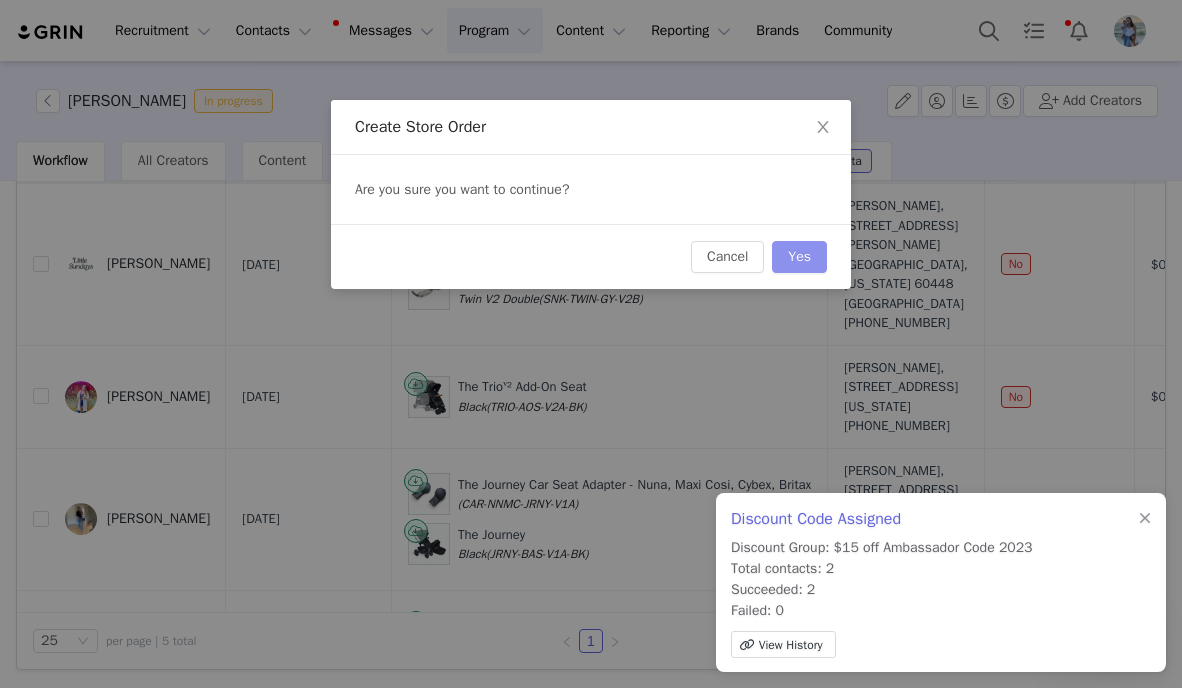 click on "Yes" at bounding box center (799, 257) 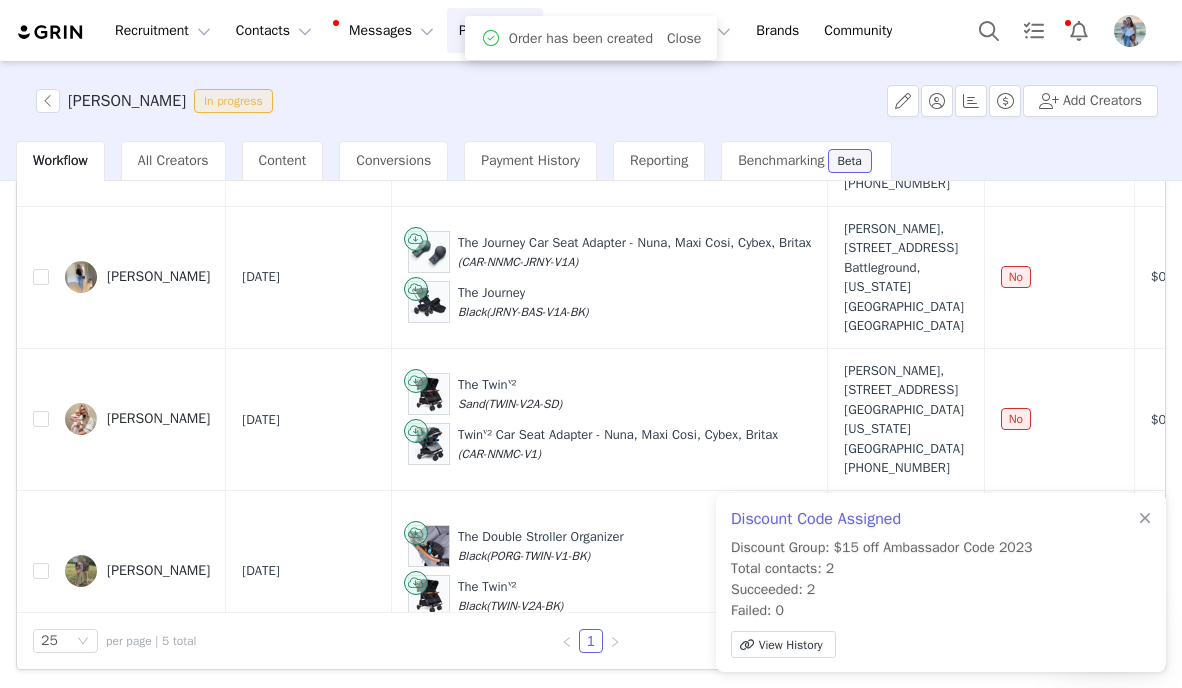 scroll, scrollTop: 281, scrollLeft: 0, axis: vertical 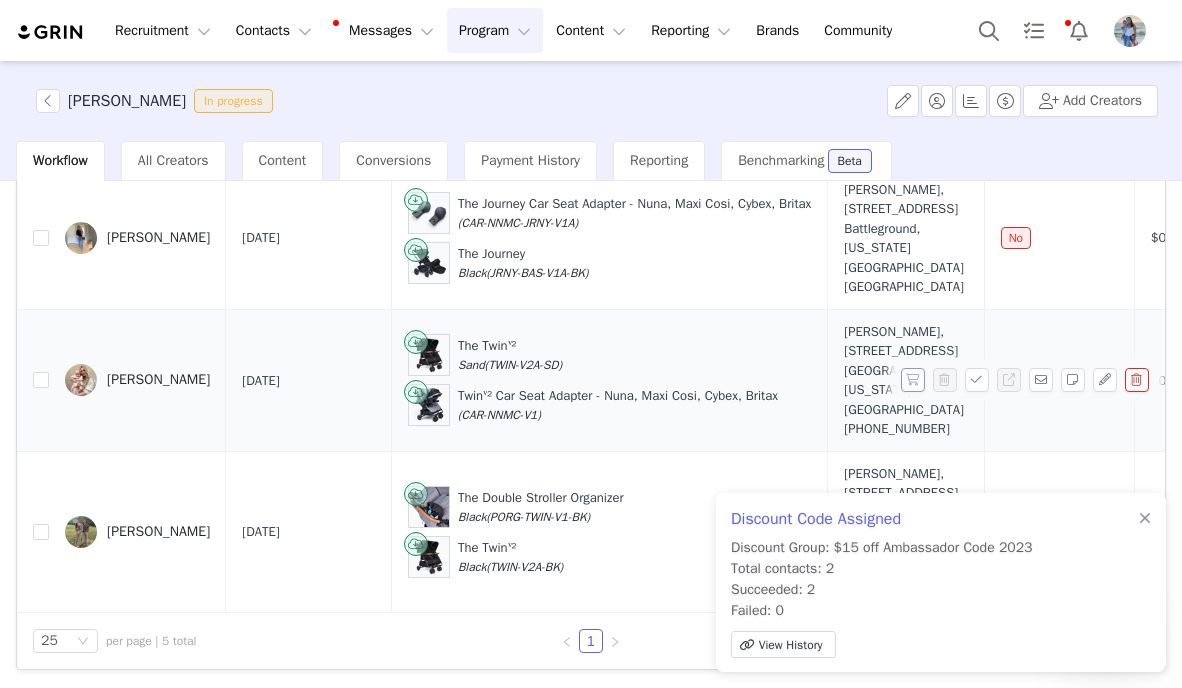 click at bounding box center [913, 380] 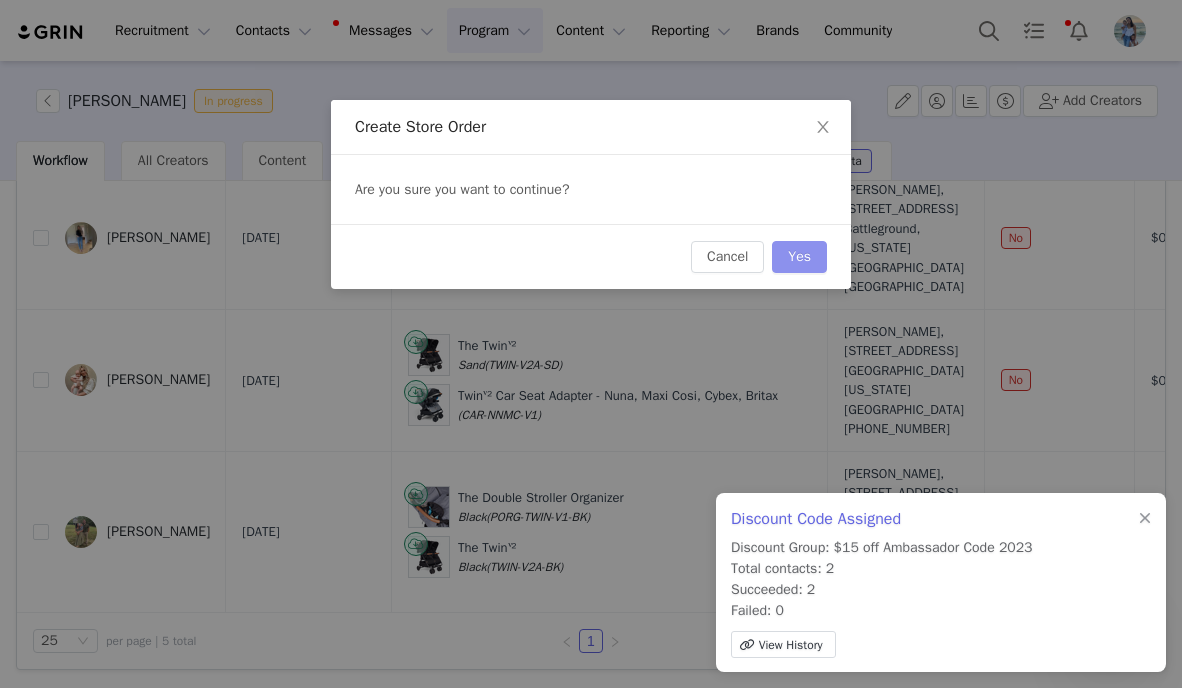 click on "Yes" at bounding box center (799, 257) 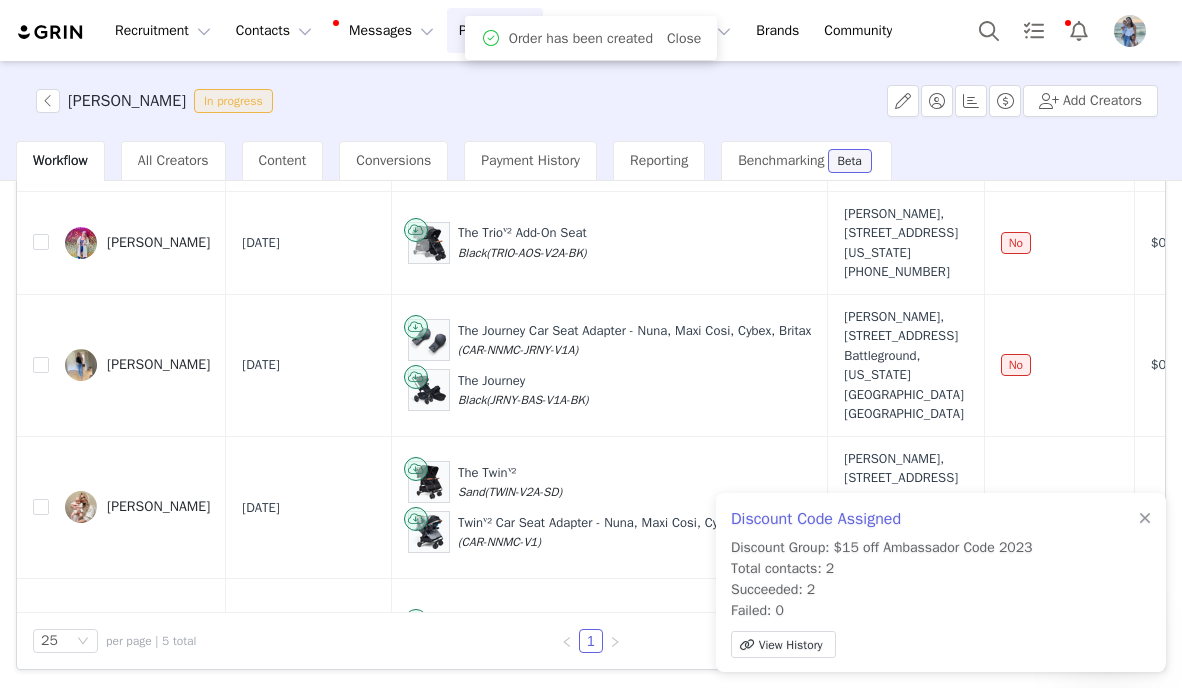 scroll, scrollTop: 281, scrollLeft: 0, axis: vertical 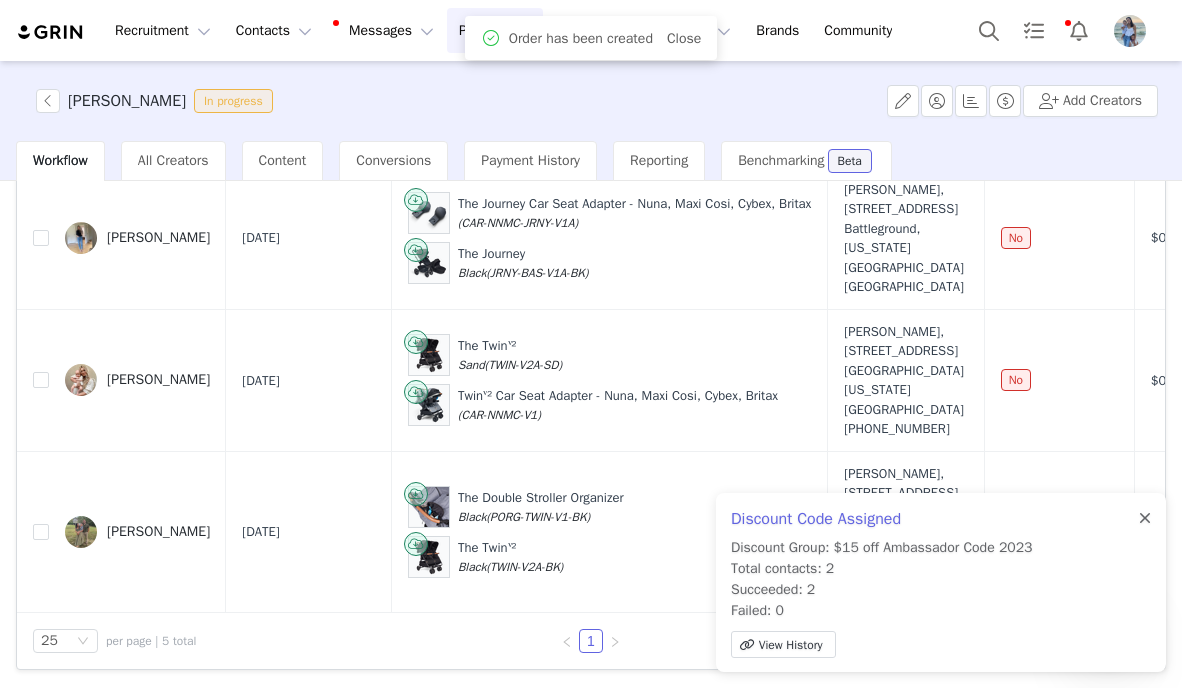 click at bounding box center (1145, 519) 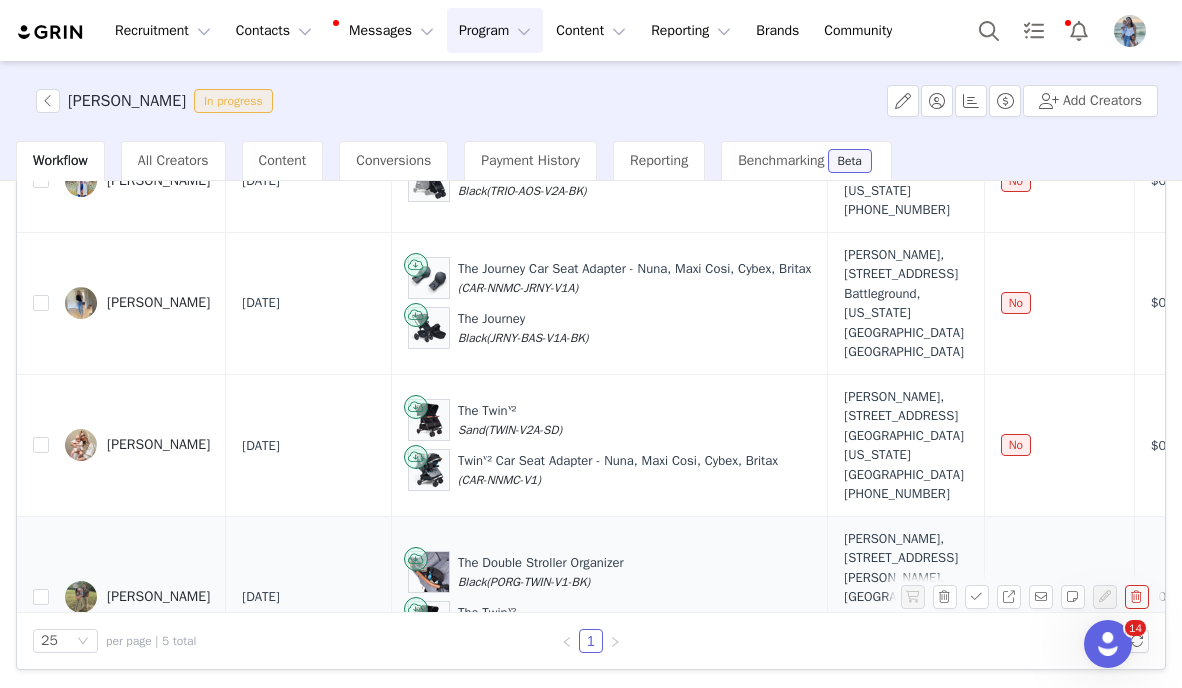 scroll, scrollTop: 210, scrollLeft: 0, axis: vertical 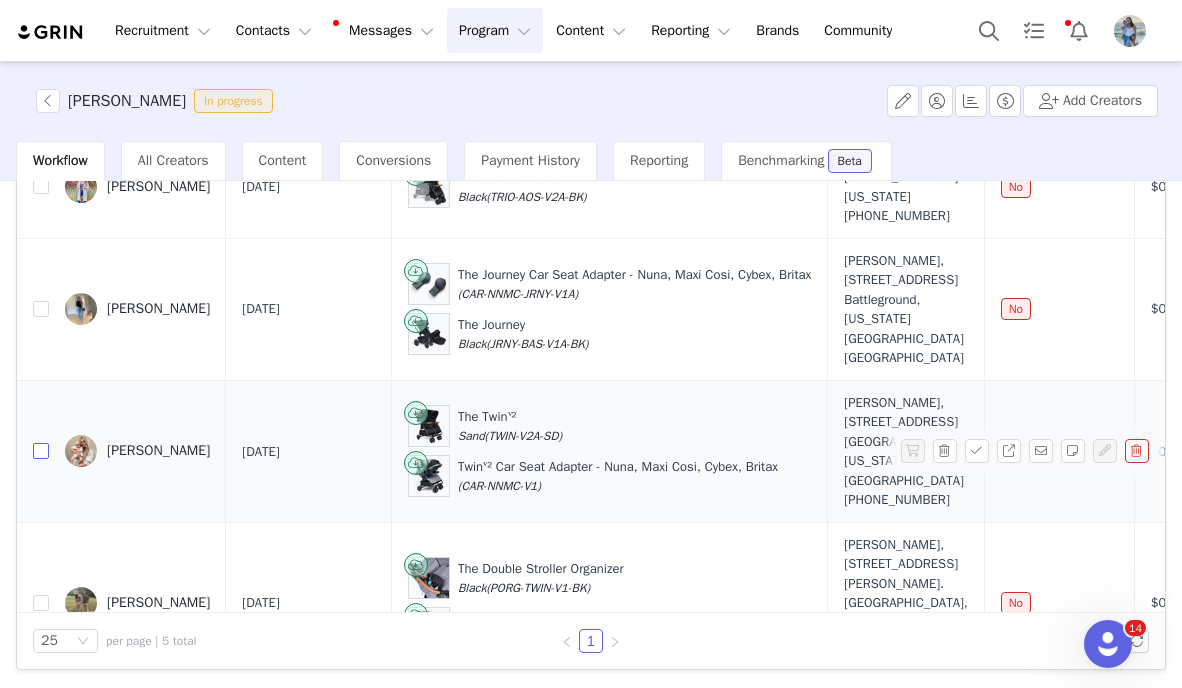 click at bounding box center [41, 451] 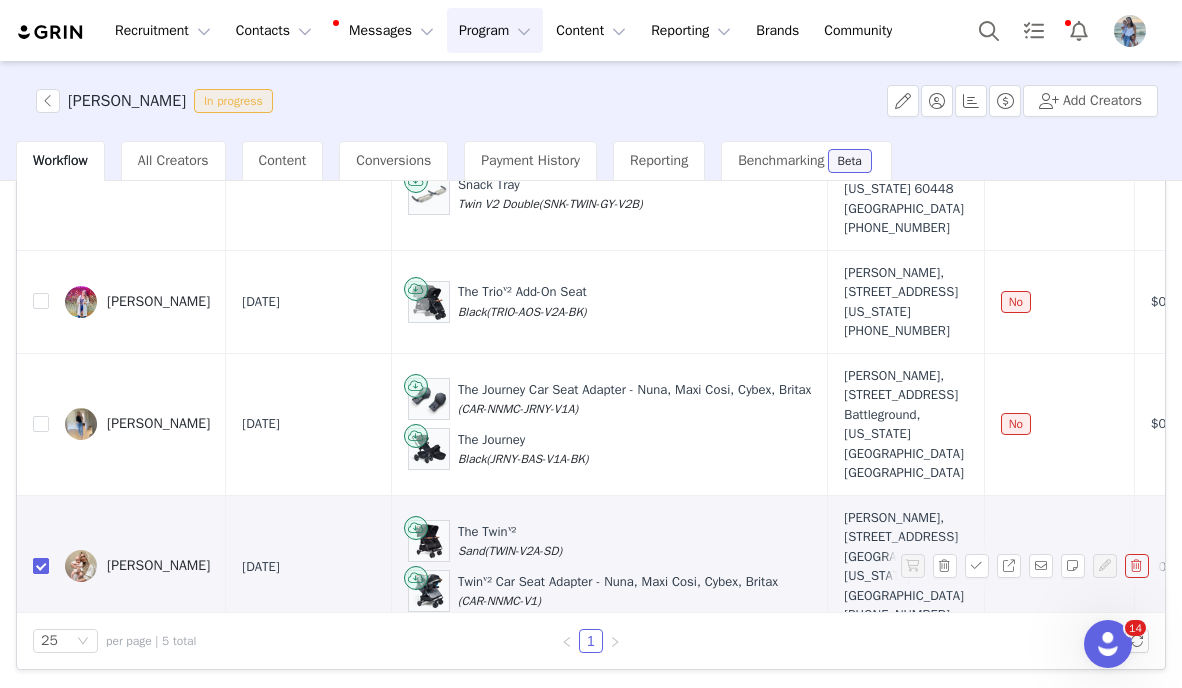 scroll, scrollTop: 0, scrollLeft: 0, axis: both 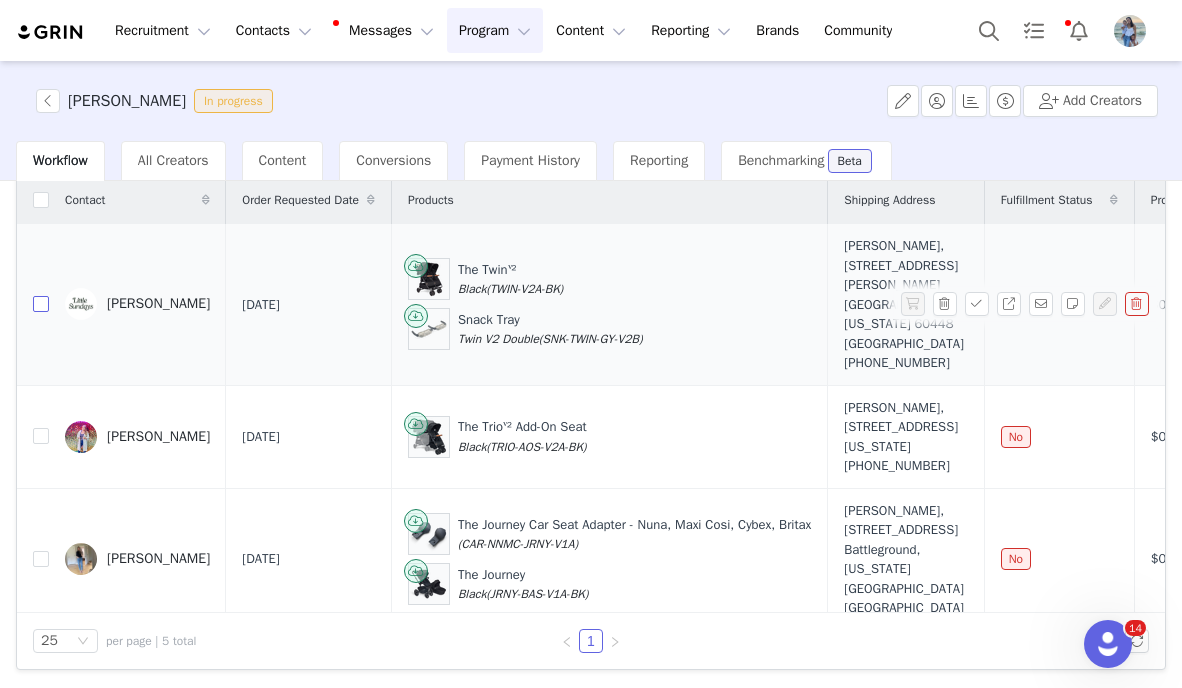 click at bounding box center [41, 304] 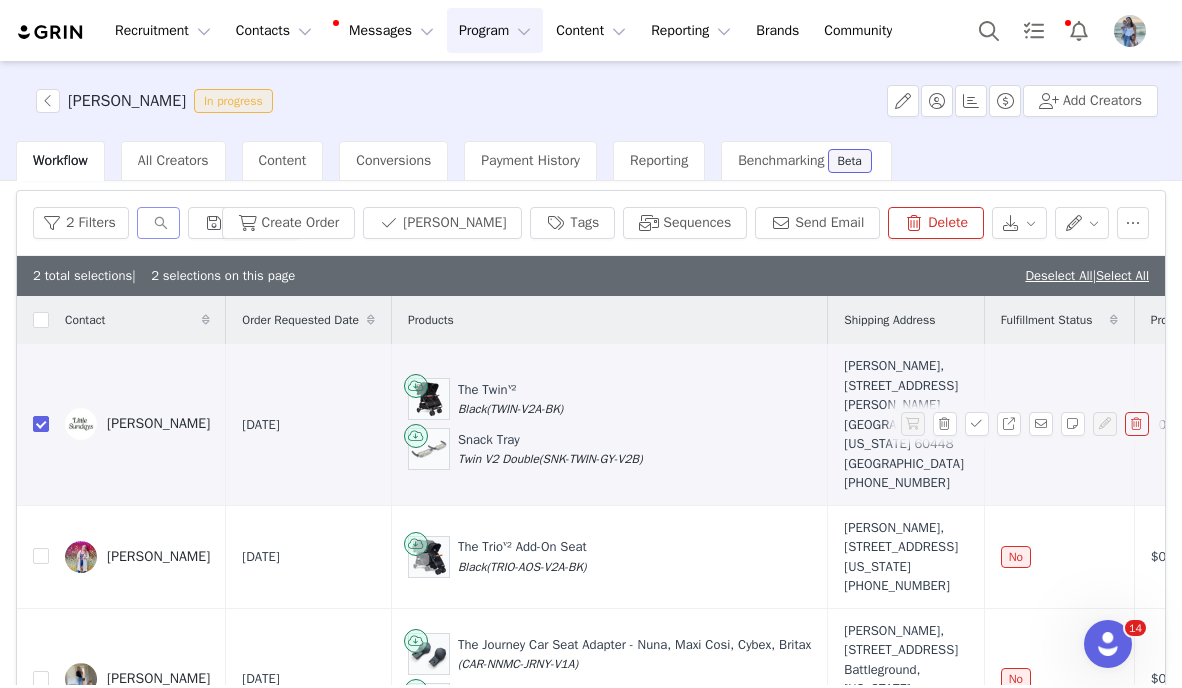 scroll, scrollTop: 0, scrollLeft: 0, axis: both 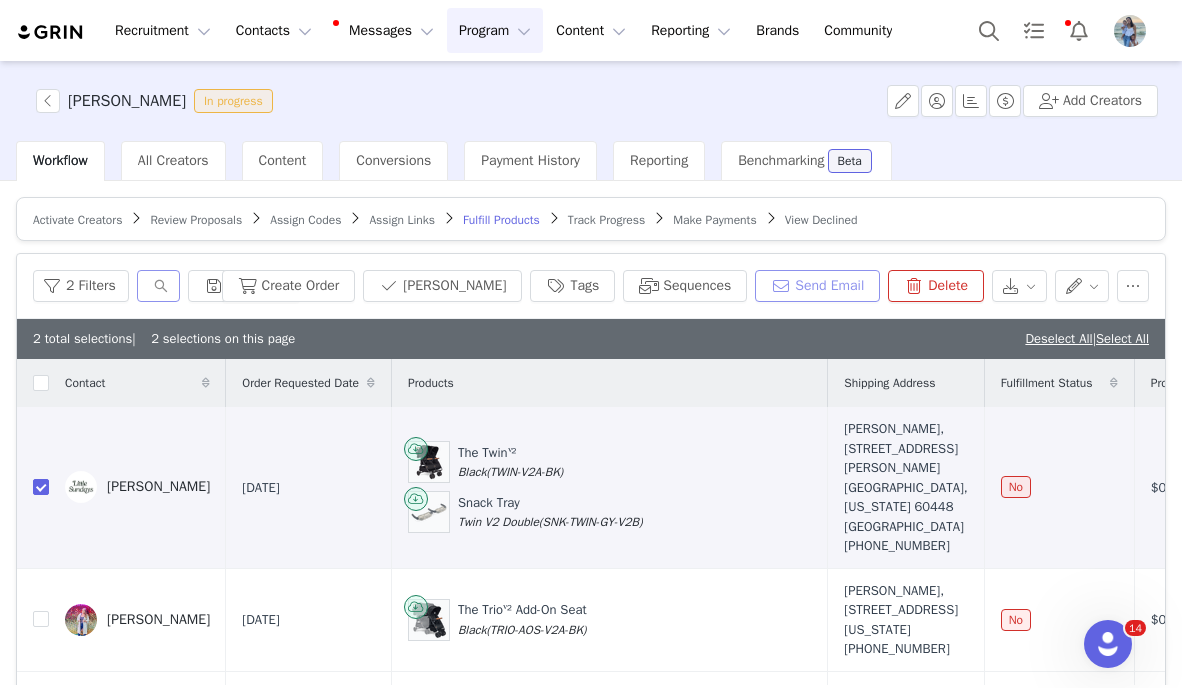 click on "Send Email" at bounding box center (817, 286) 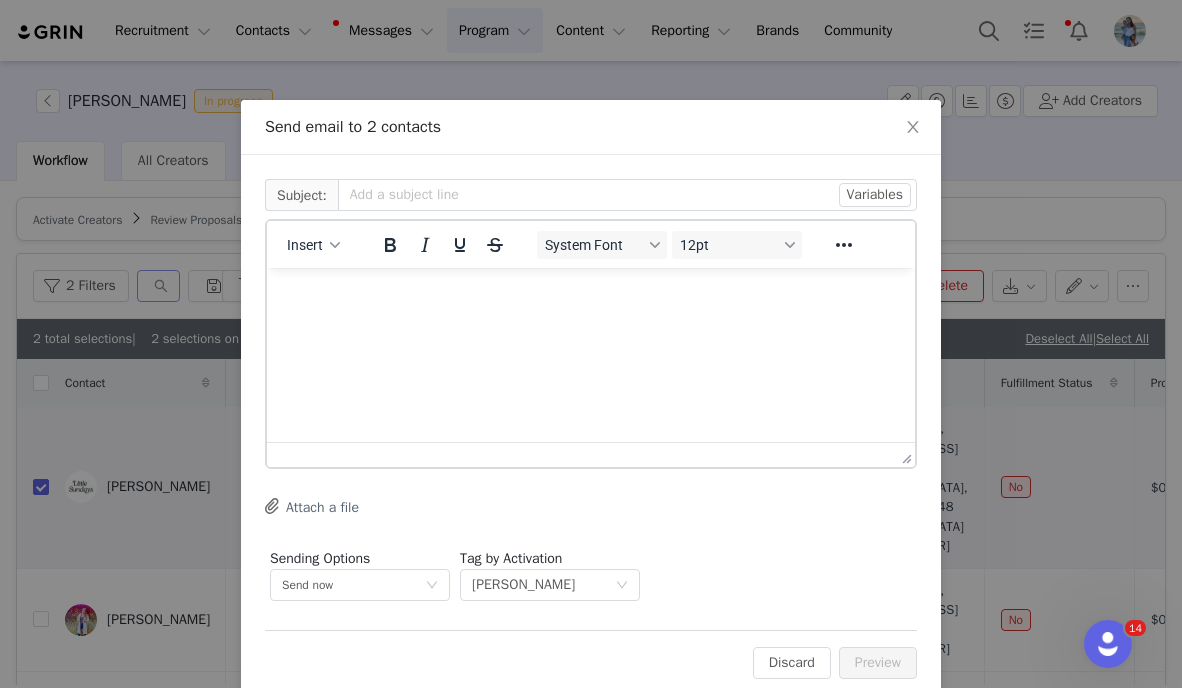 scroll, scrollTop: 0, scrollLeft: 0, axis: both 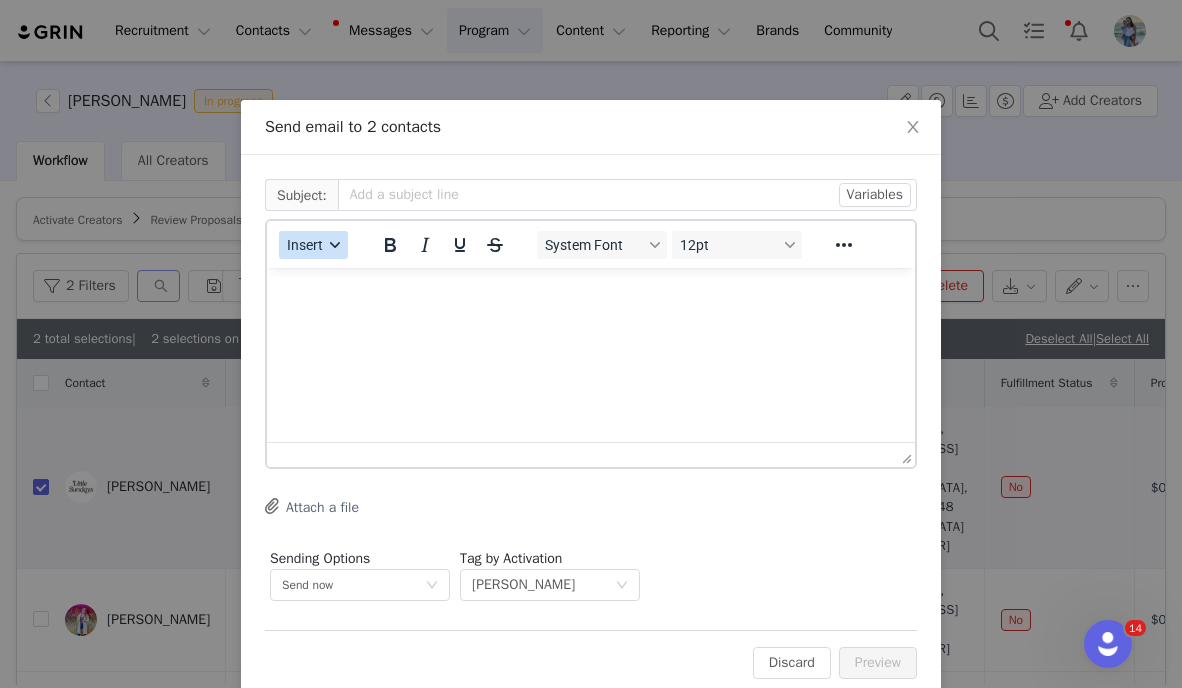 click on "Insert" at bounding box center (305, 245) 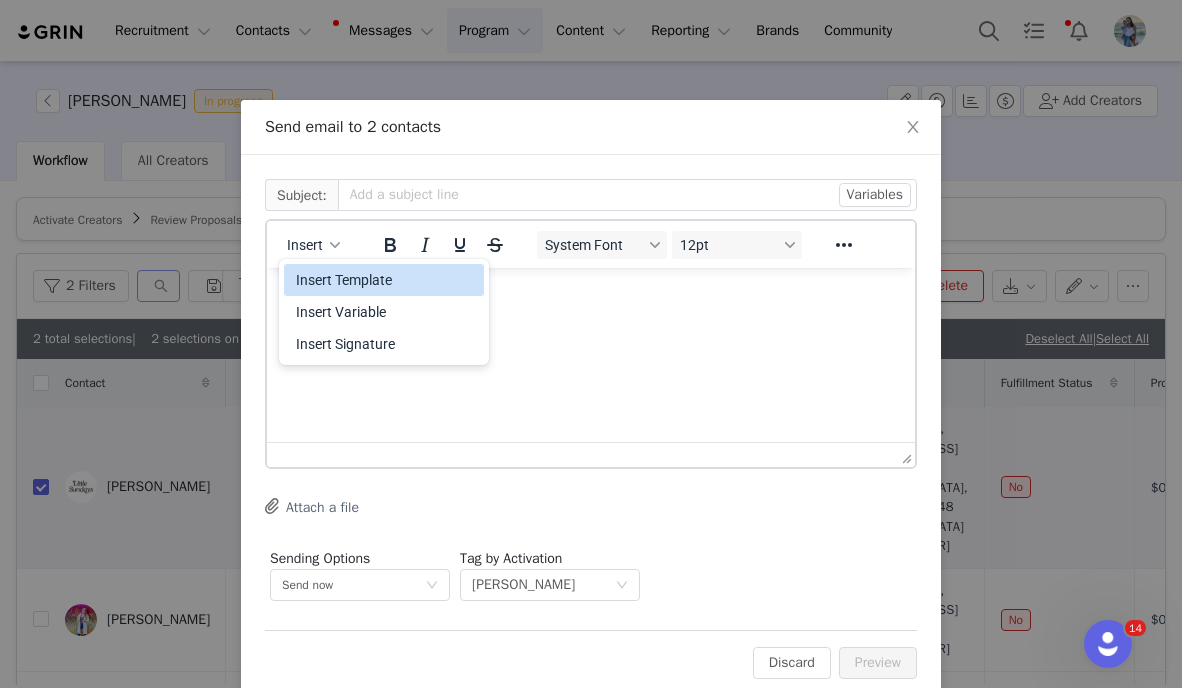 click on "Insert Template" at bounding box center [386, 280] 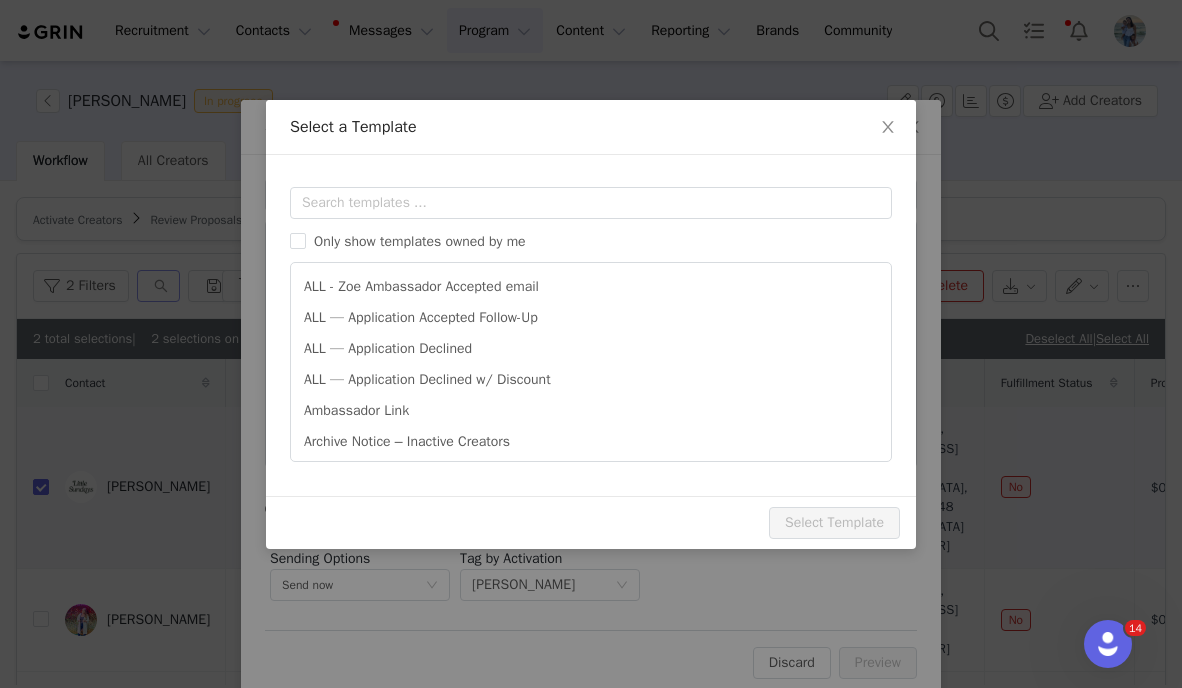 scroll, scrollTop: 0, scrollLeft: 0, axis: both 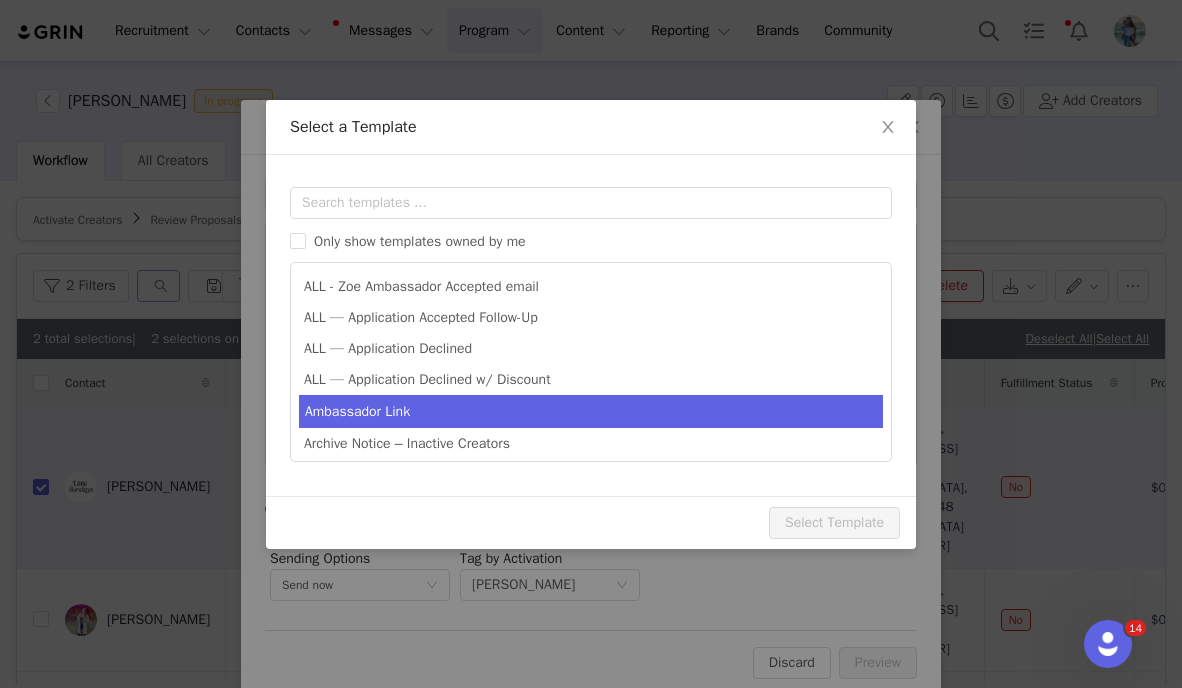 click on "Ambassador Link" at bounding box center [591, 411] 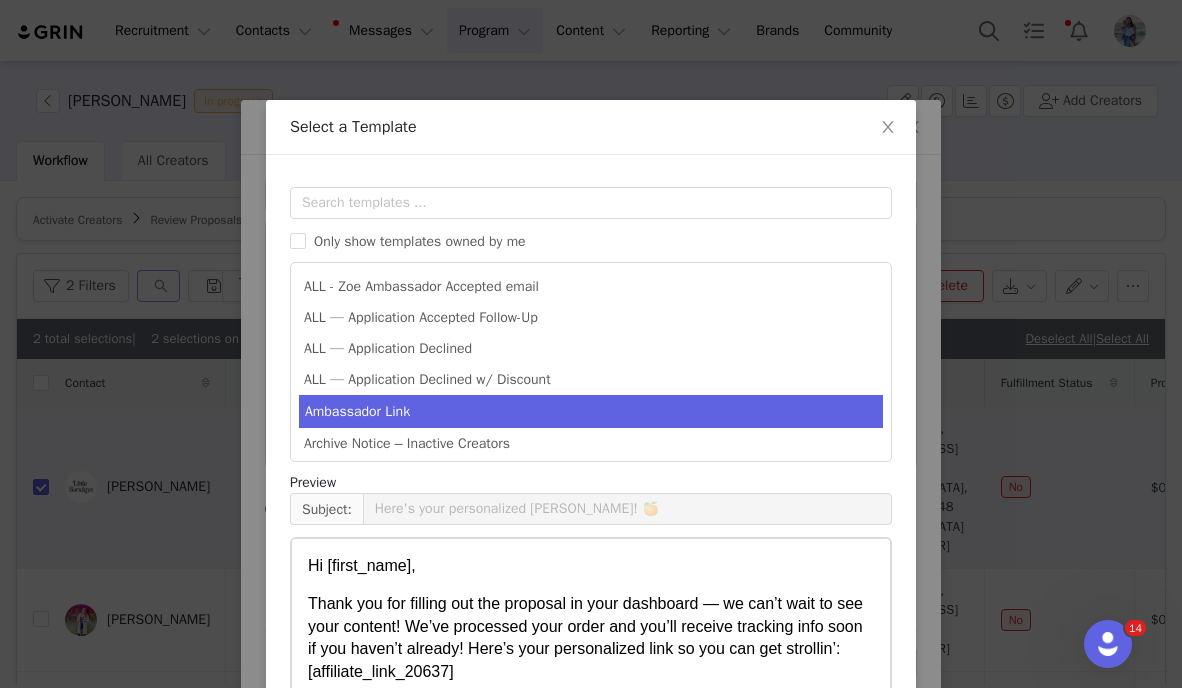 scroll, scrollTop: 496, scrollLeft: 0, axis: vertical 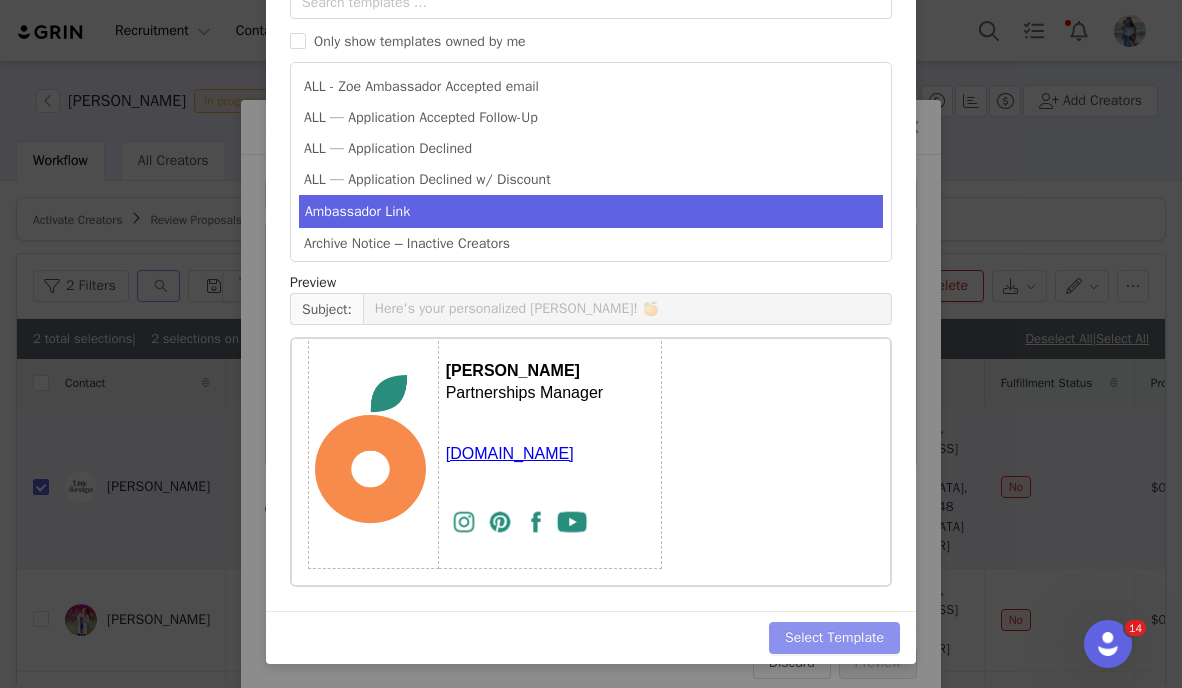 click on "Select Template" at bounding box center (834, 638) 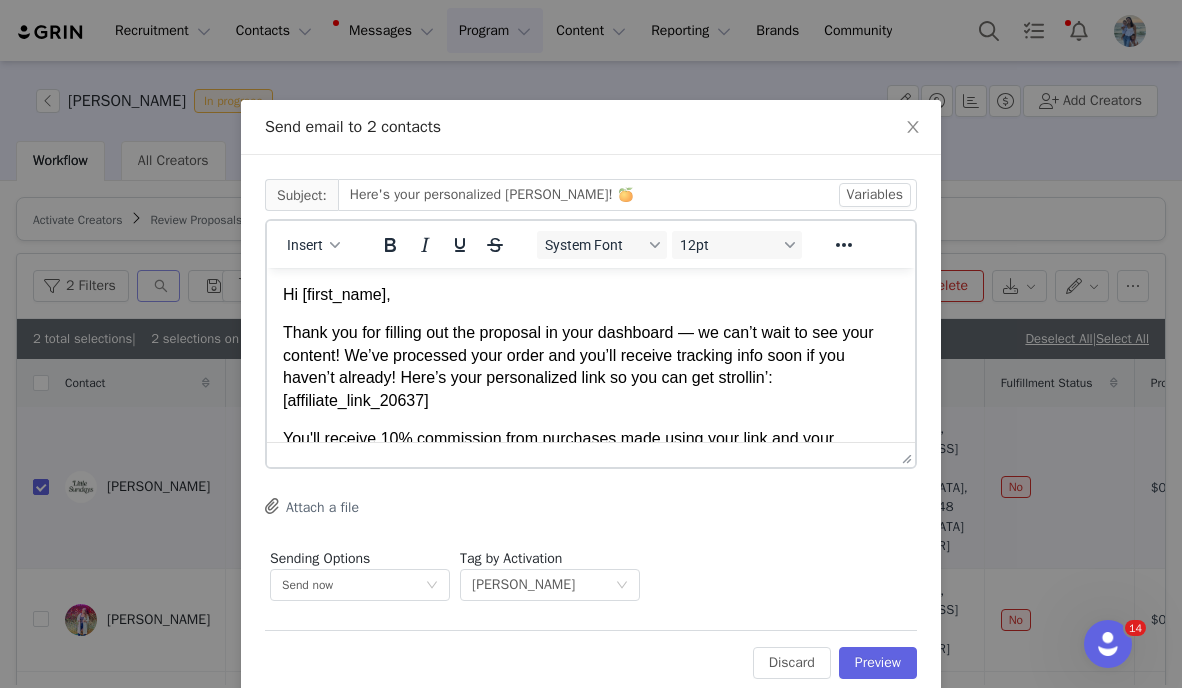 scroll, scrollTop: 0, scrollLeft: 0, axis: both 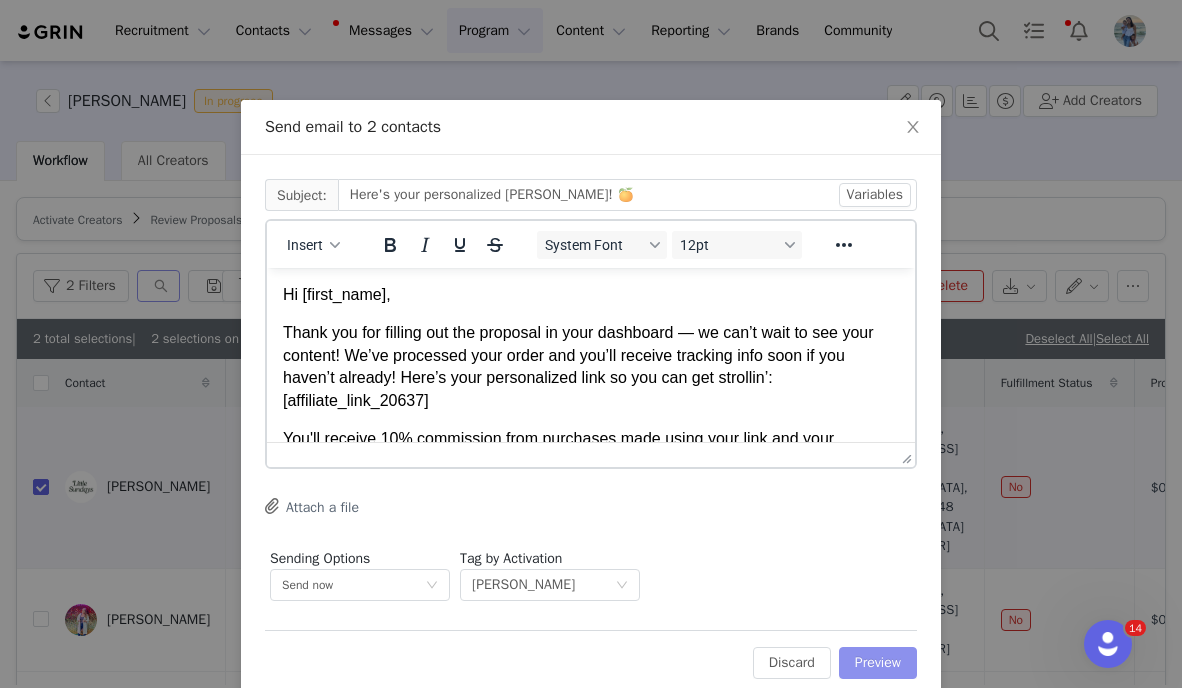 click on "Preview" at bounding box center [878, 663] 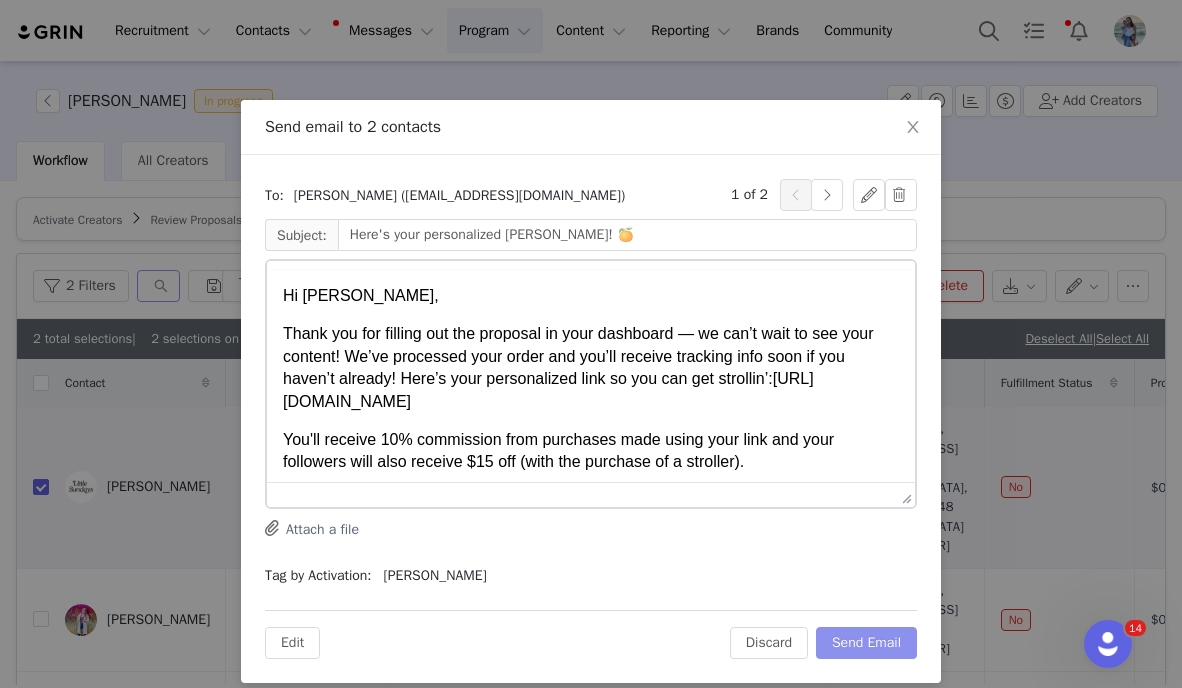 scroll, scrollTop: 0, scrollLeft: 0, axis: both 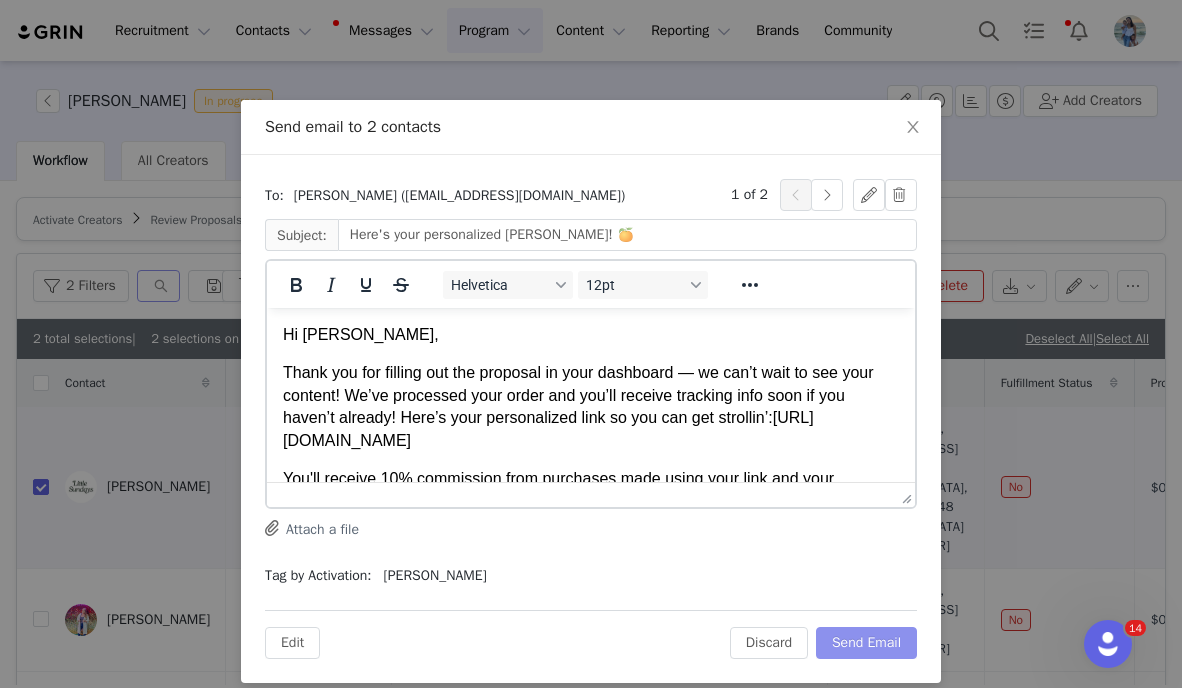 click on "Send Email" at bounding box center (866, 643) 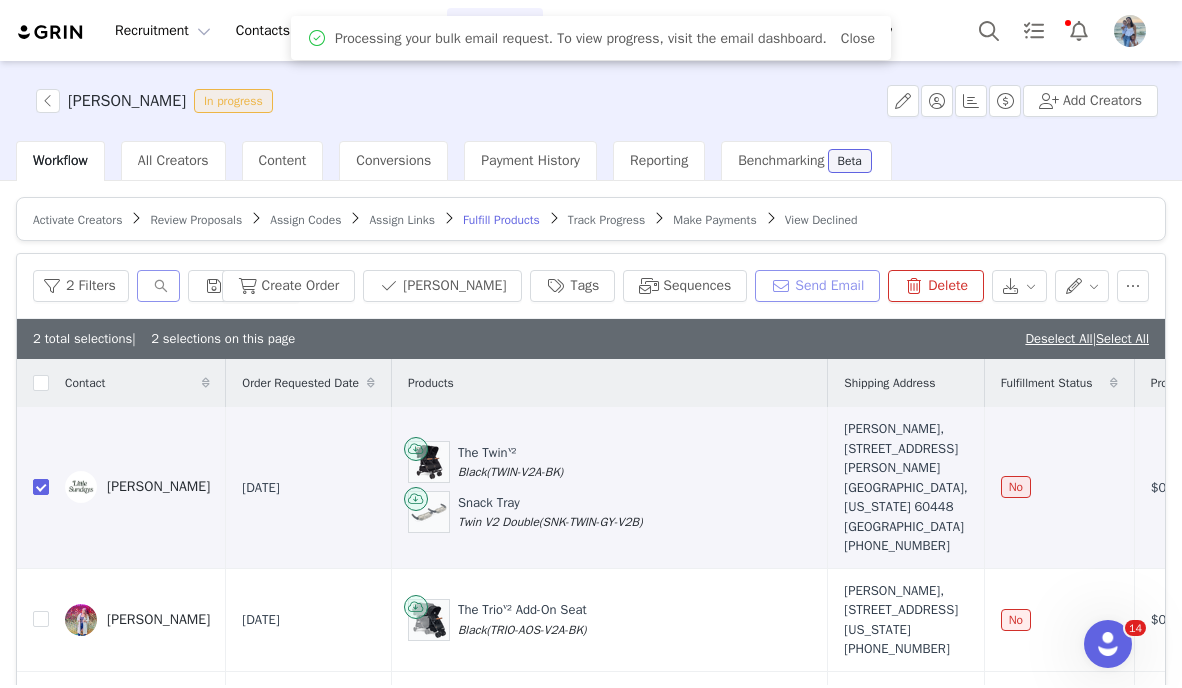 scroll, scrollTop: 0, scrollLeft: 0, axis: both 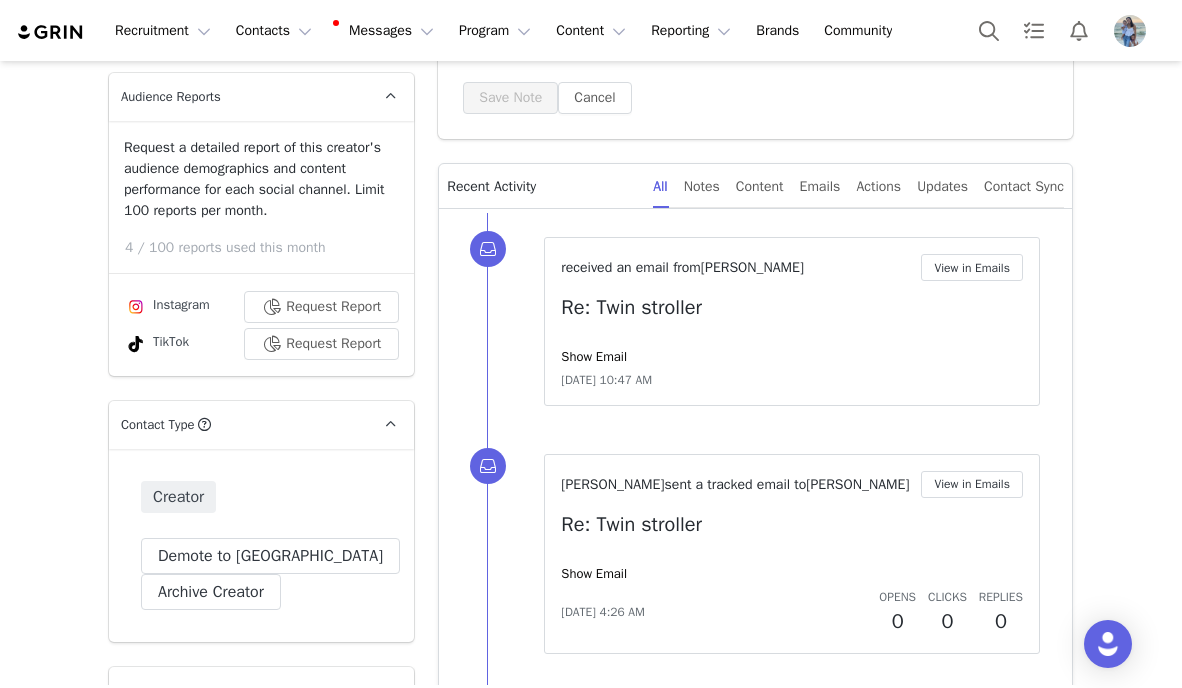 click on "Show Email" at bounding box center [792, 357] 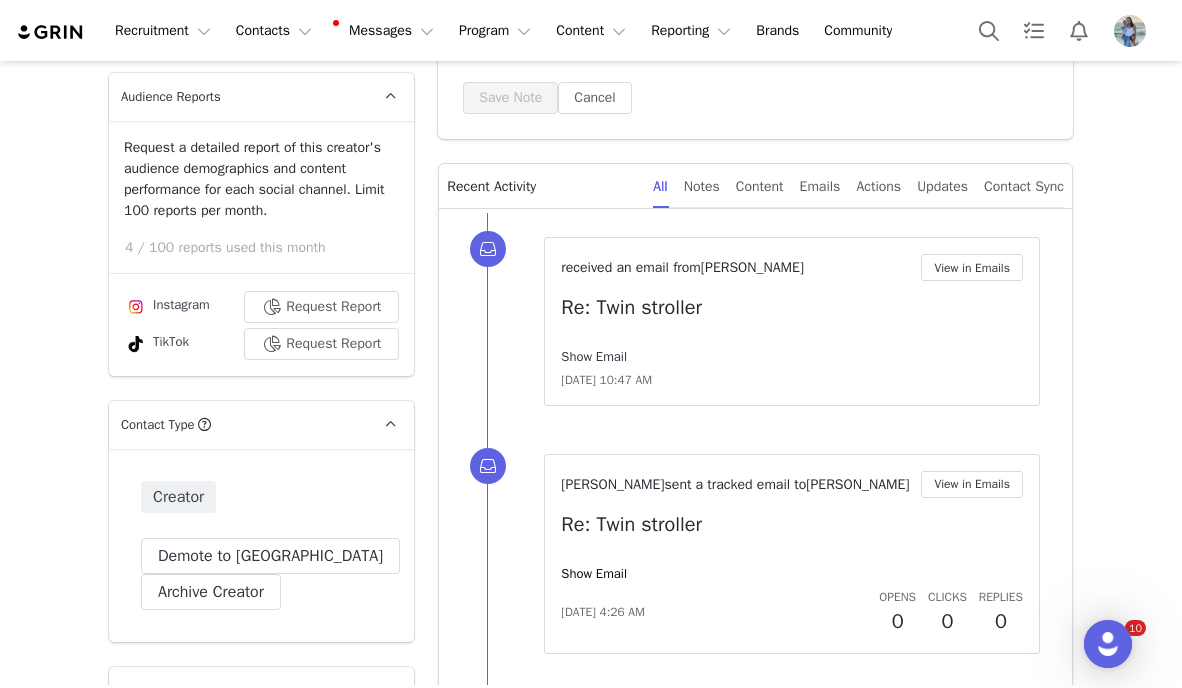 scroll, scrollTop: 0, scrollLeft: 0, axis: both 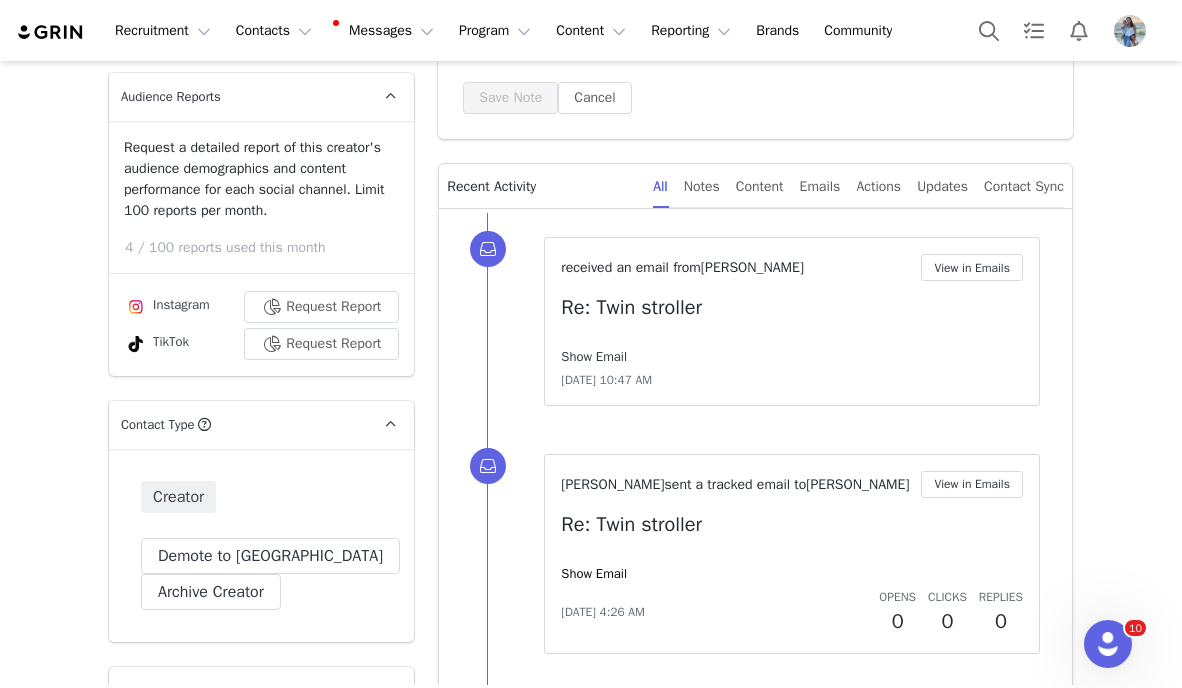 click on "Show Email" at bounding box center [594, 356] 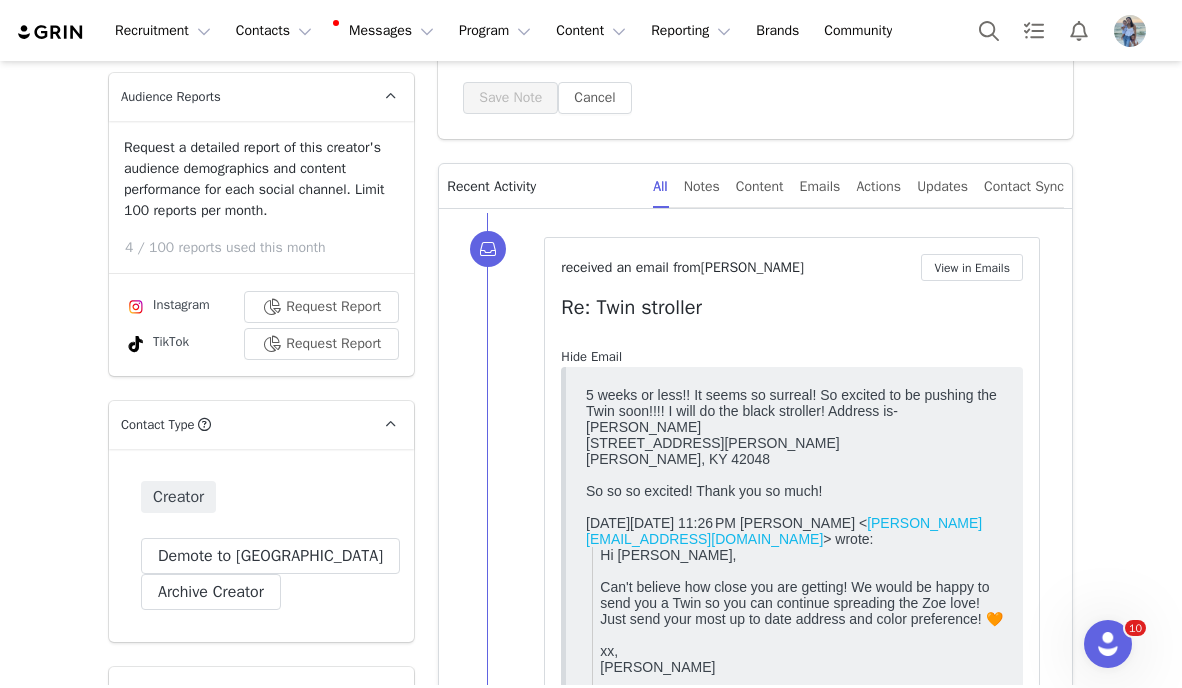 scroll, scrollTop: 0, scrollLeft: 0, axis: both 